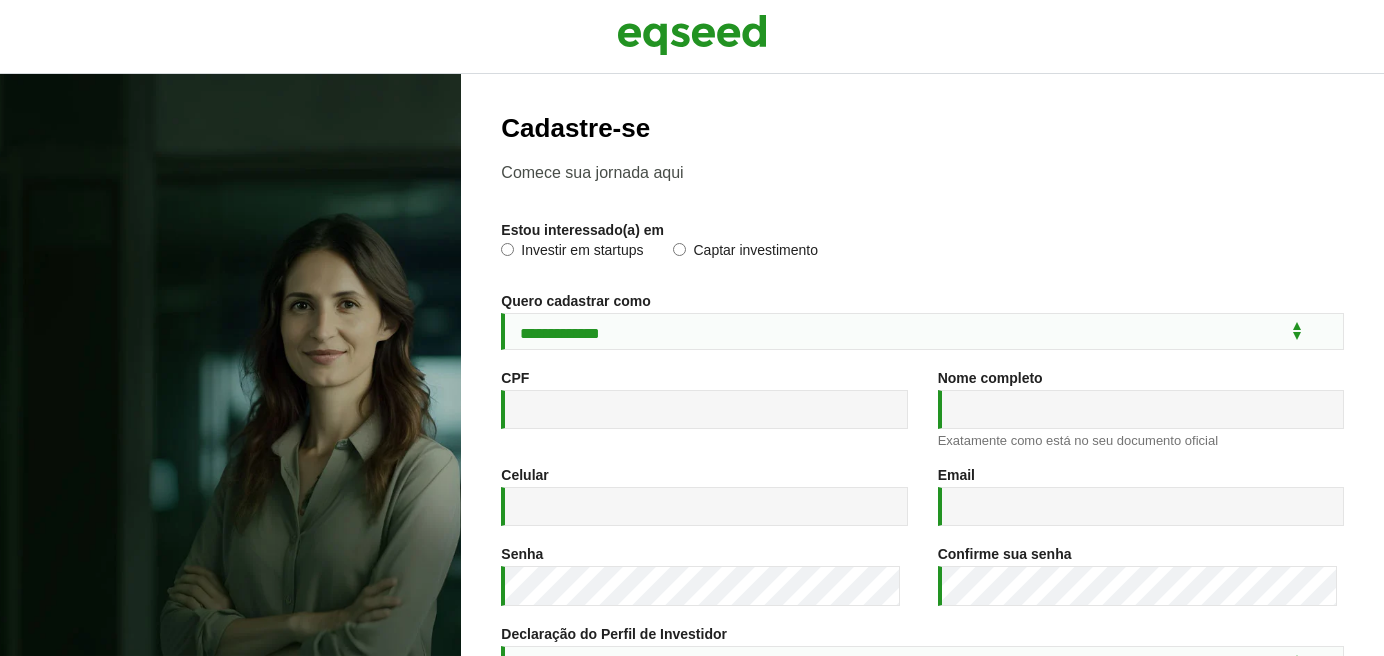 scroll, scrollTop: 0, scrollLeft: 0, axis: both 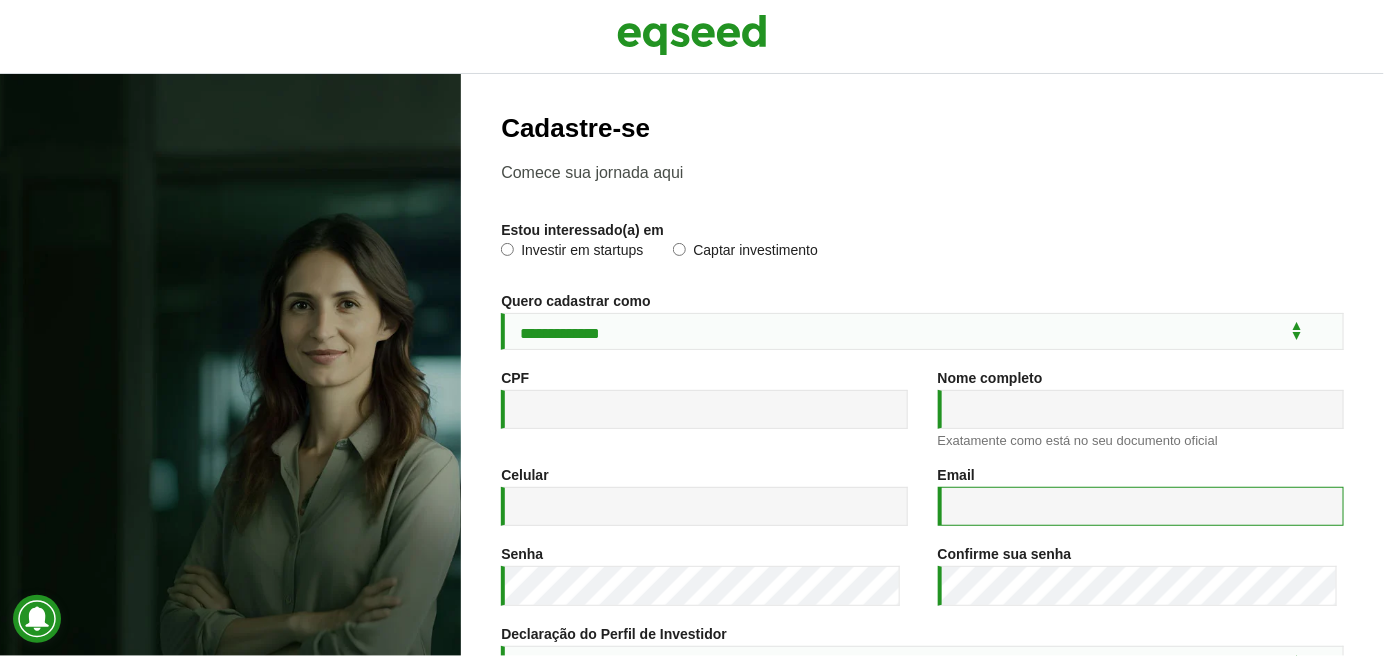 type on "**********" 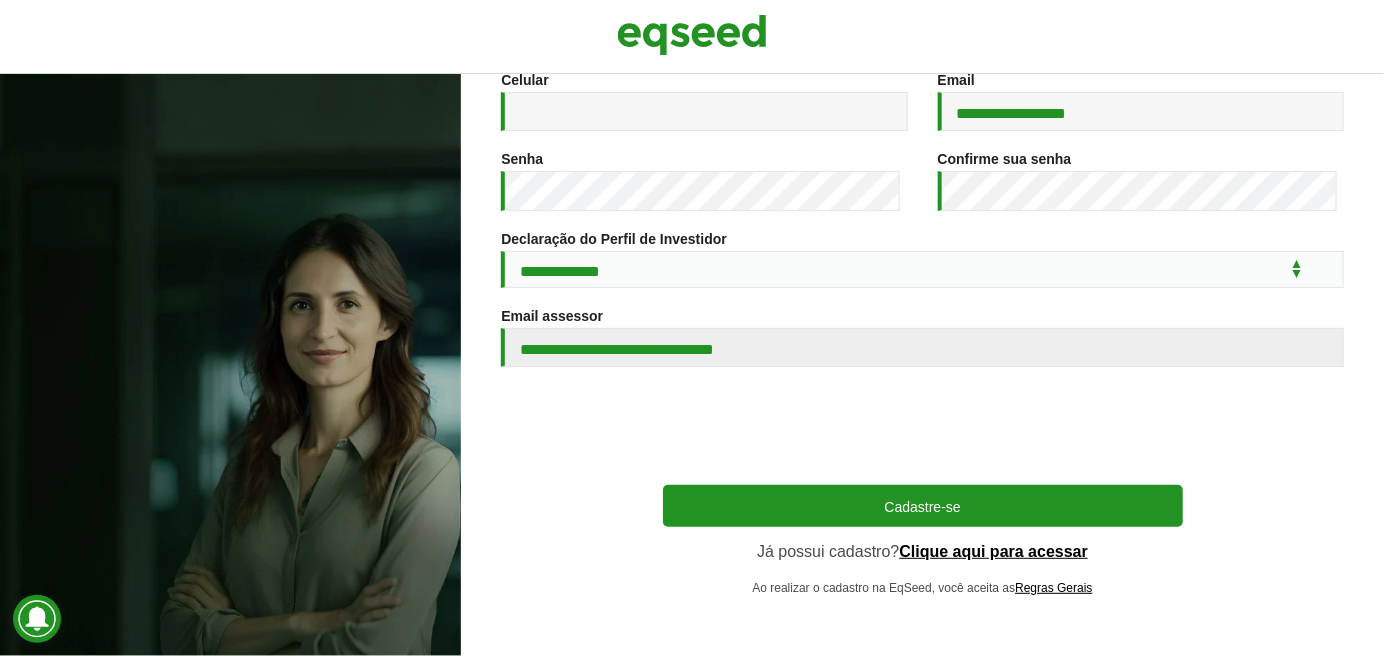 scroll, scrollTop: 404, scrollLeft: 0, axis: vertical 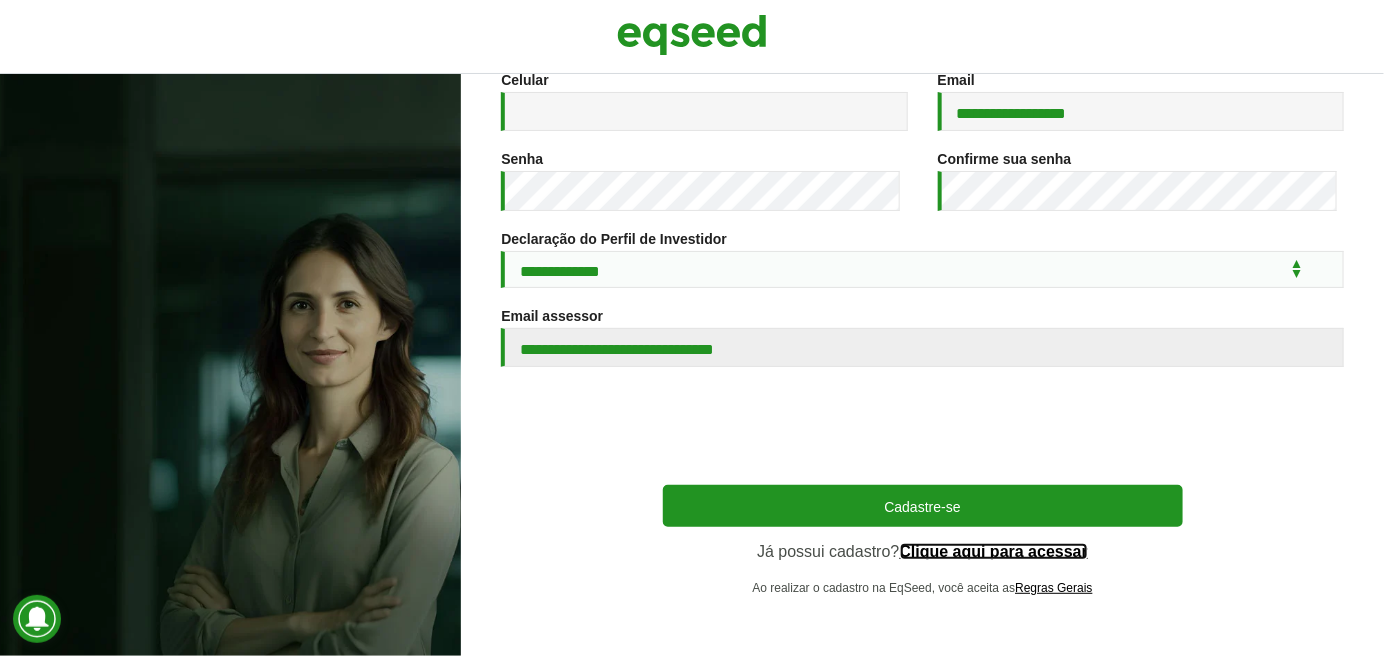 click on "Clique aqui para acessar" at bounding box center (994, 552) 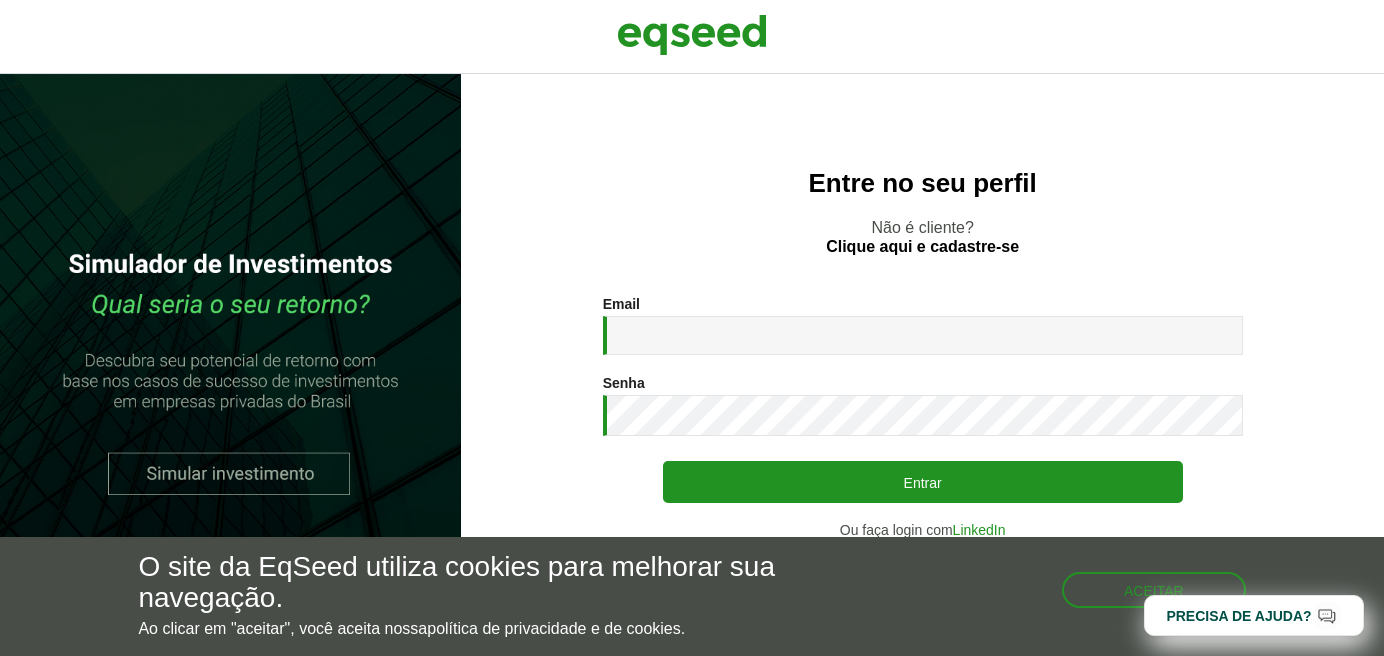 scroll, scrollTop: 0, scrollLeft: 0, axis: both 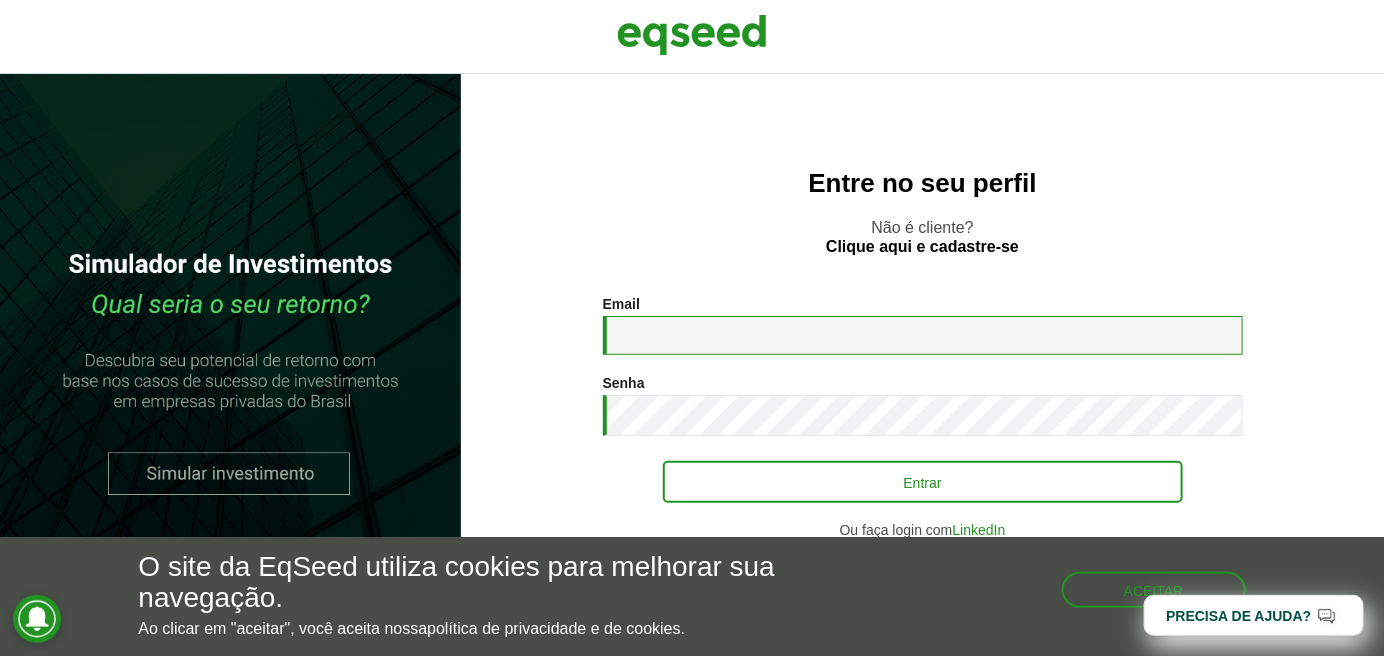 type on "**********" 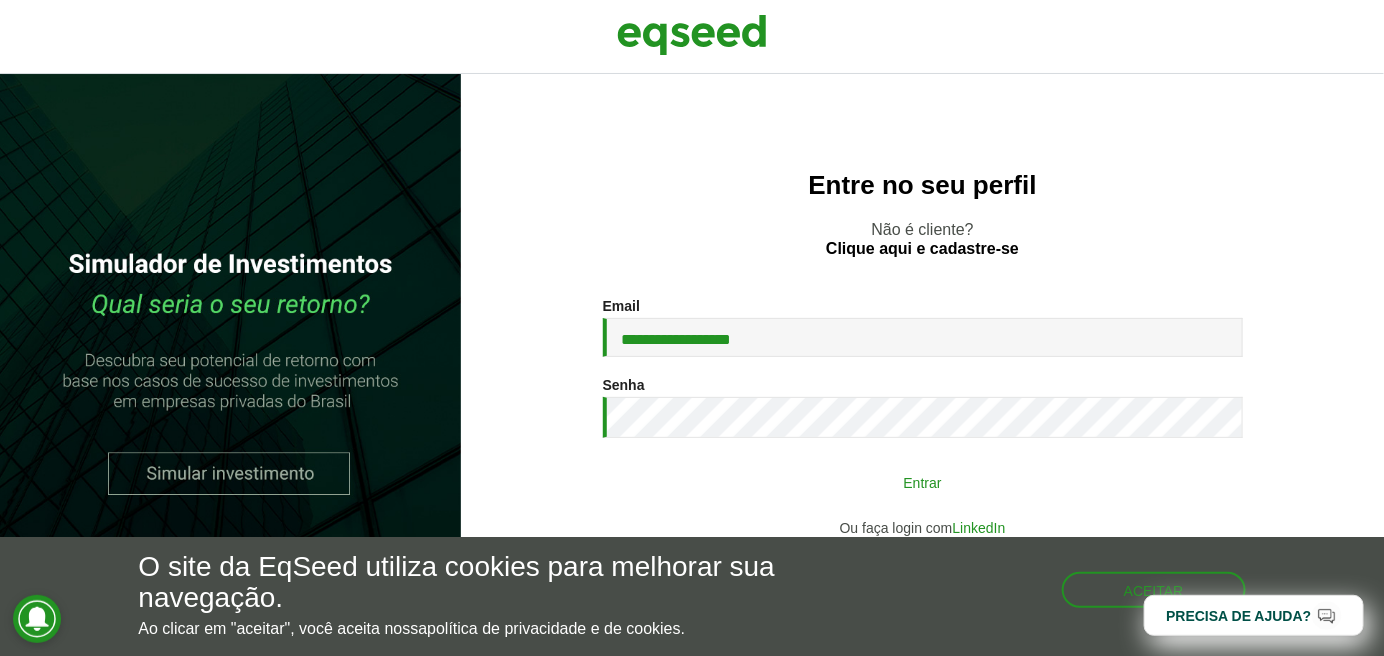 click on "Entrar" at bounding box center (923, 482) 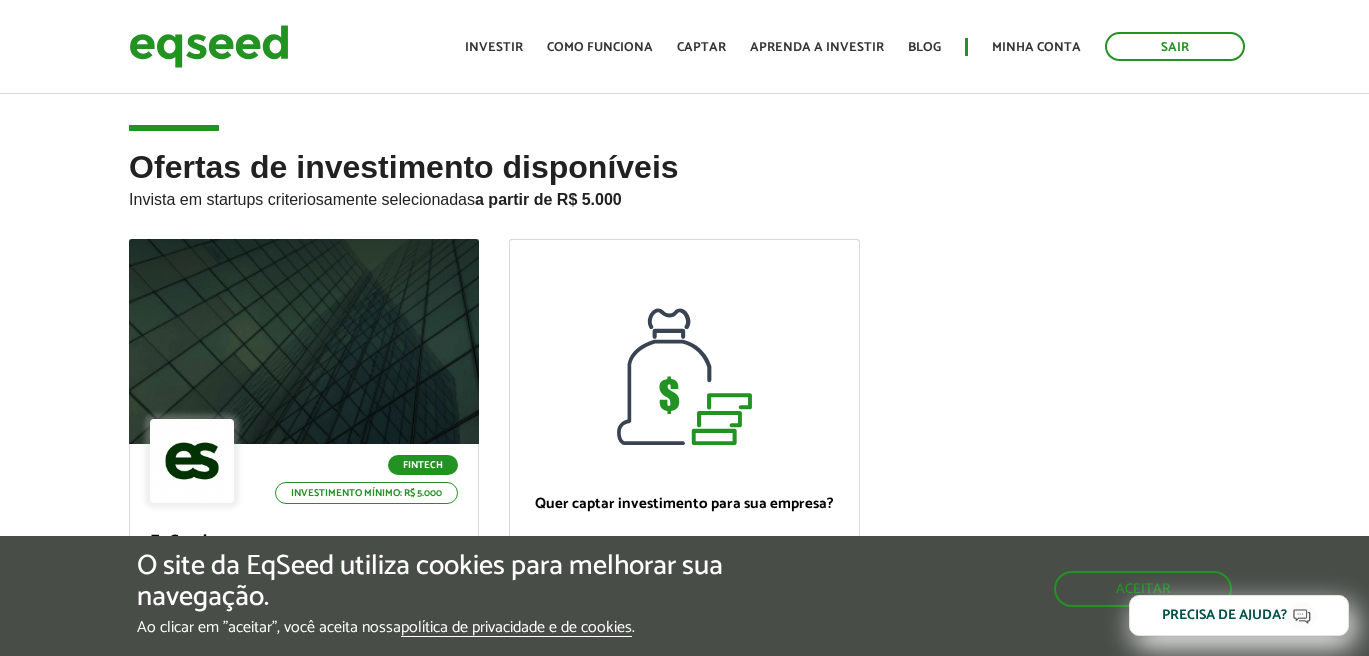 scroll, scrollTop: 0, scrollLeft: 0, axis: both 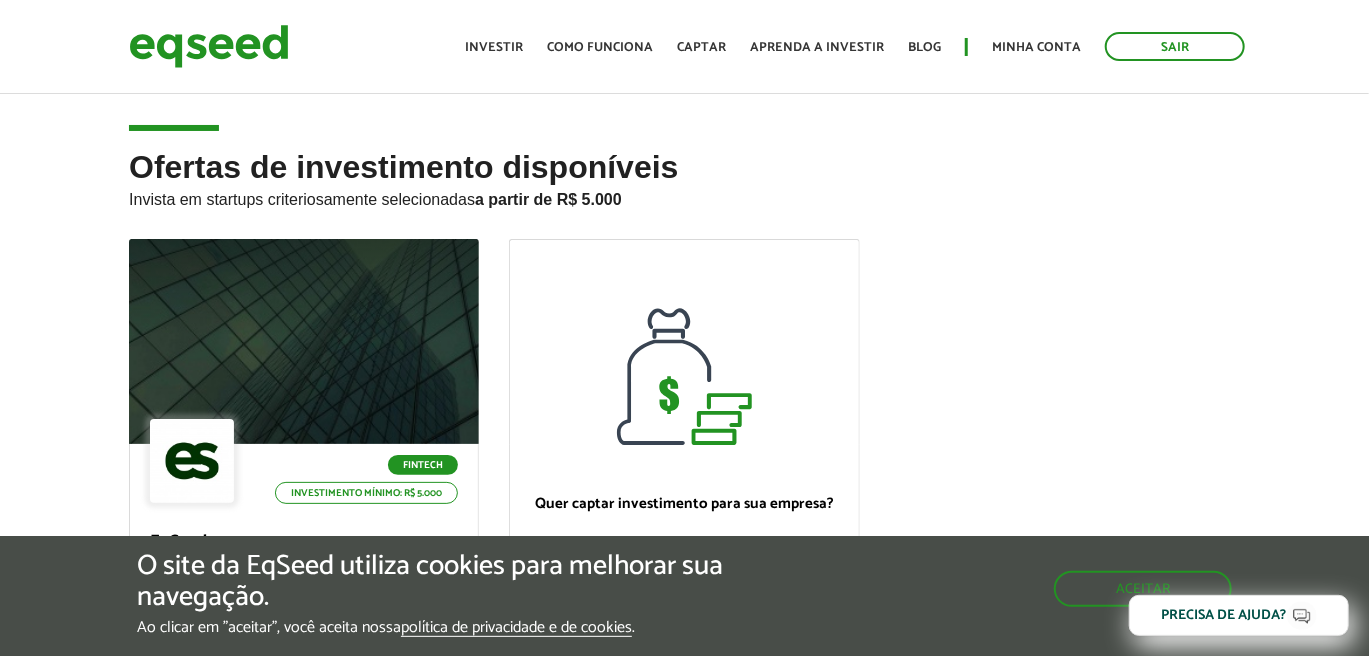 click on "Fintech
Investimento mínimo: R$ 5.000
EqSeed
Investimentos Online em Empresas Privadas
Valor objetivo
R$ 6.000.000
Participação societária
8,40%
Ver oferta
Quer captar investimento para sua empresa?
Quero captar" at bounding box center (684, 510) 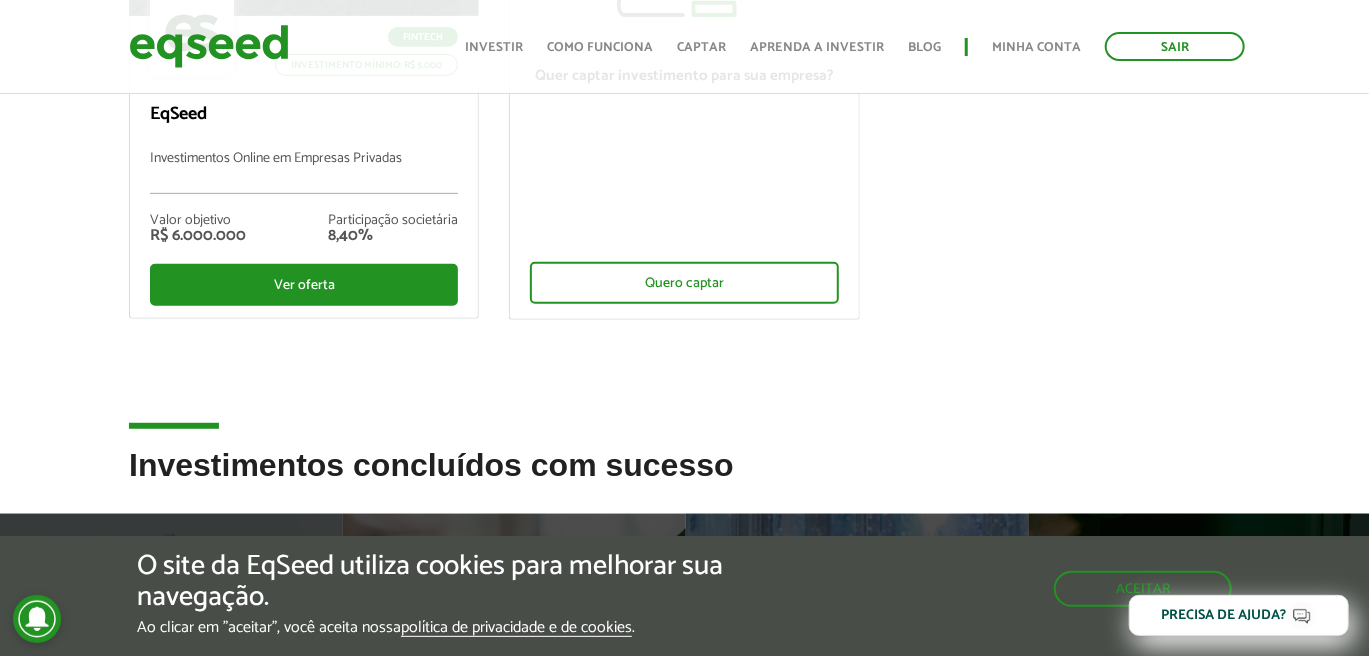 scroll, scrollTop: 425, scrollLeft: 0, axis: vertical 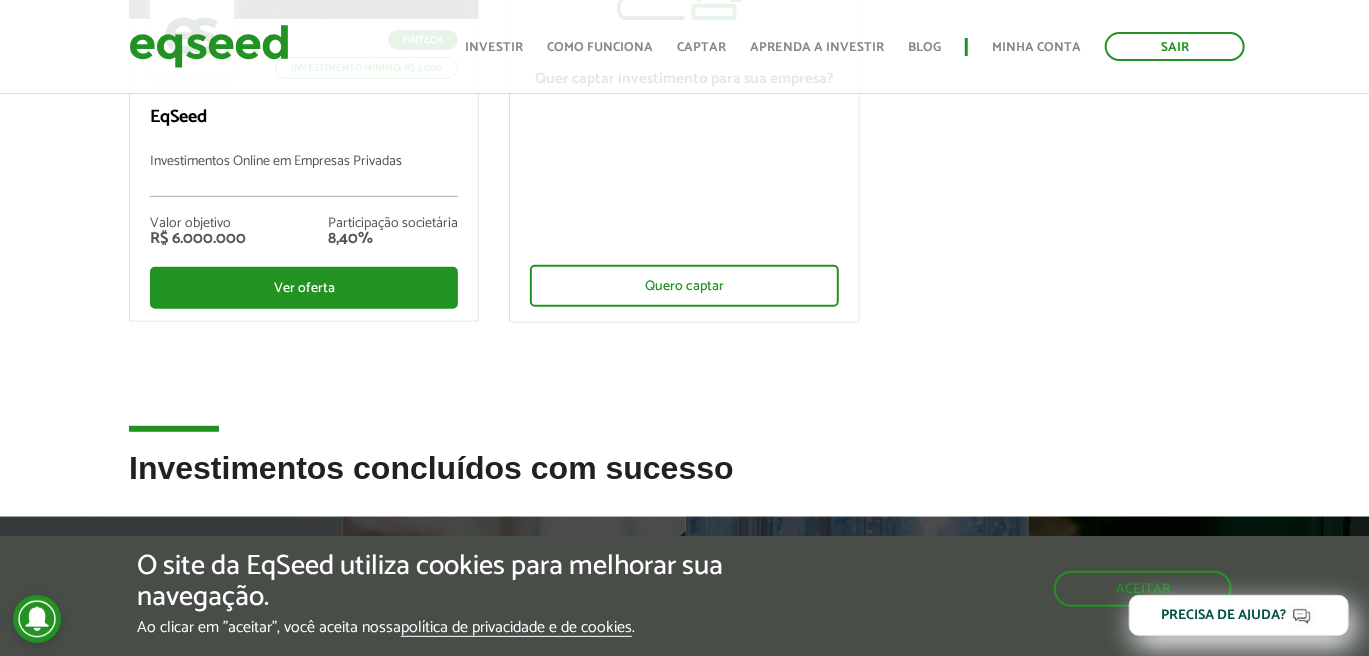 drag, startPoint x: 1381, startPoint y: 115, endPoint x: 1370, endPoint y: 229, distance: 114.52947 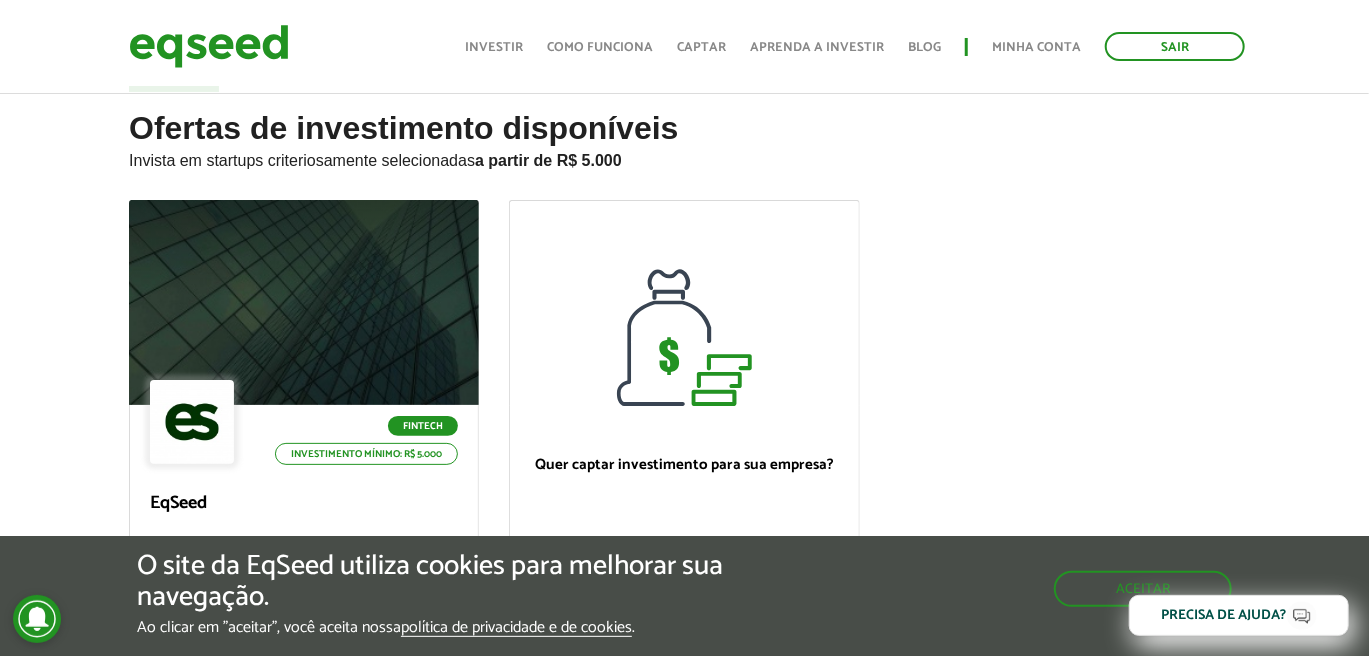 scroll, scrollTop: 0, scrollLeft: 0, axis: both 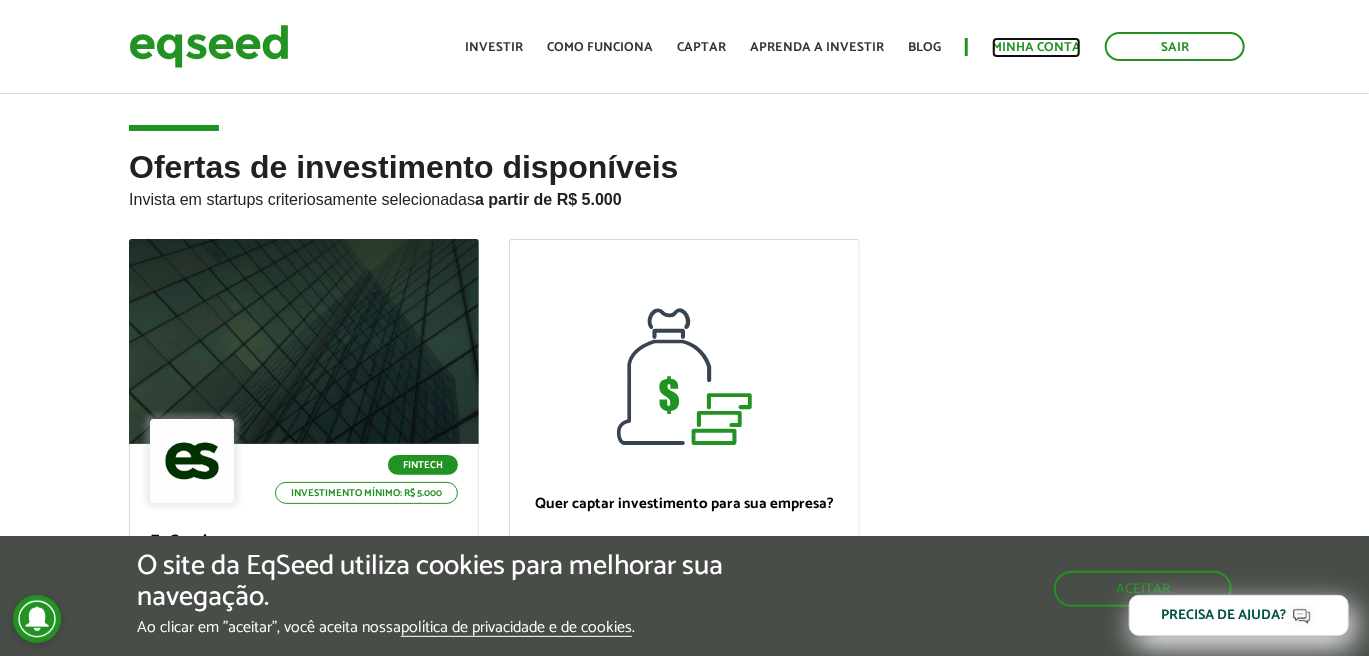 click on "Minha conta" at bounding box center (1036, 47) 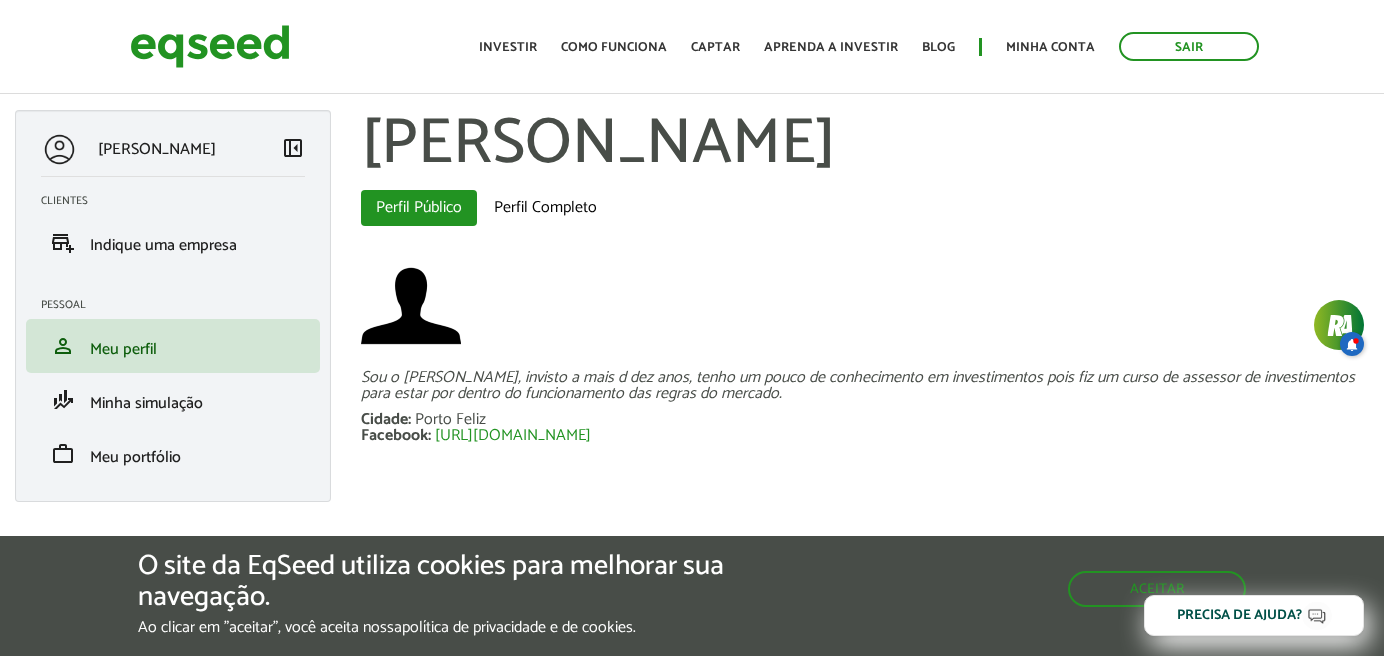 scroll, scrollTop: 0, scrollLeft: 0, axis: both 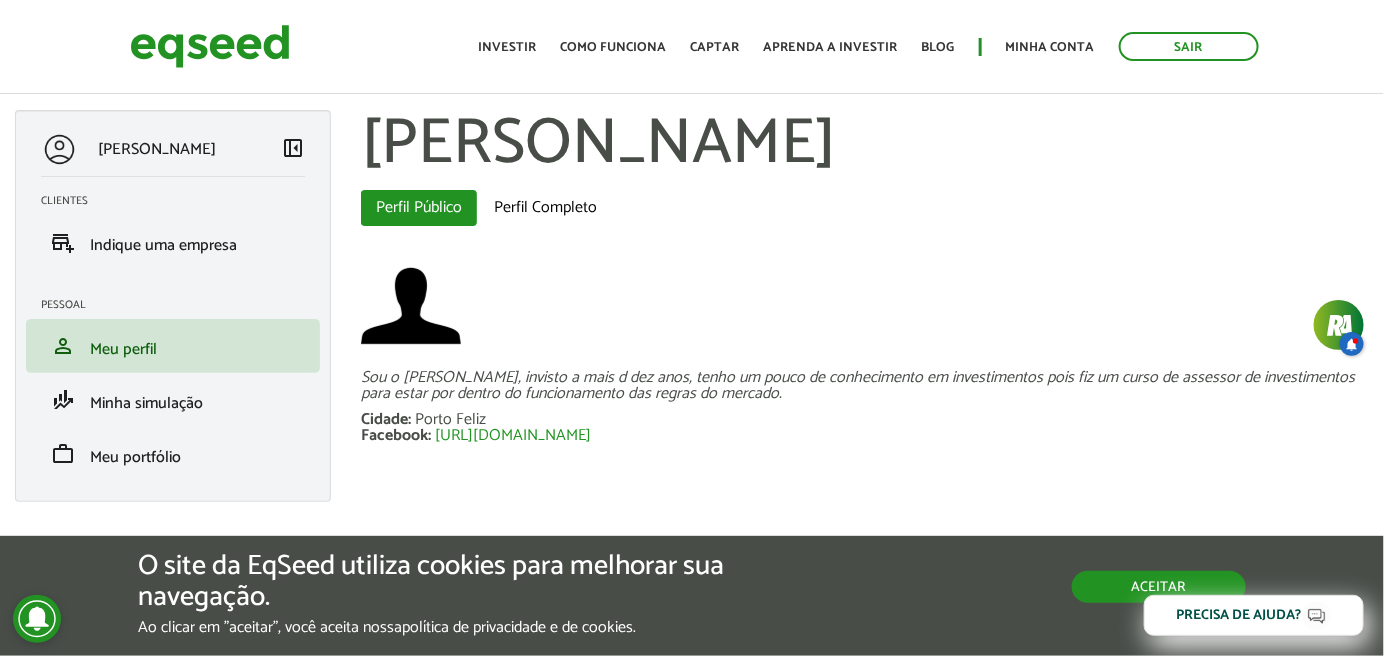 click on "Aceitar" at bounding box center [1159, 587] 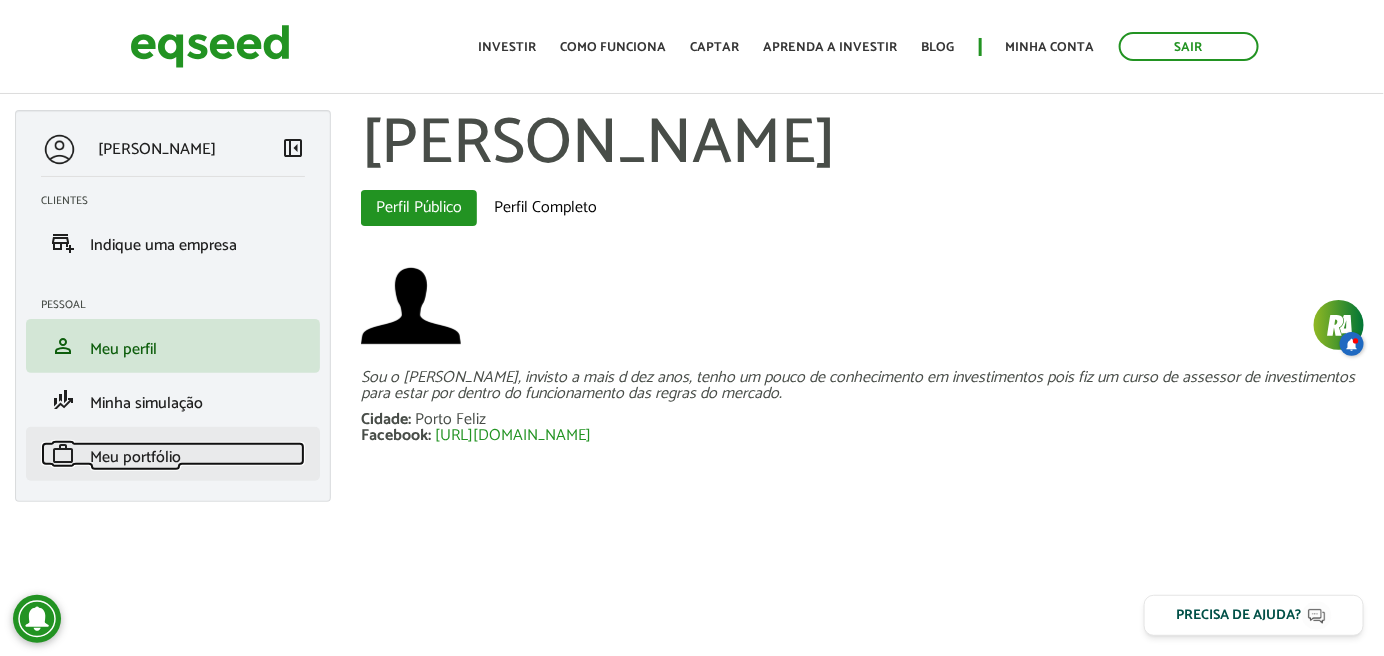 click on "work Meu portfólio" at bounding box center [173, 454] 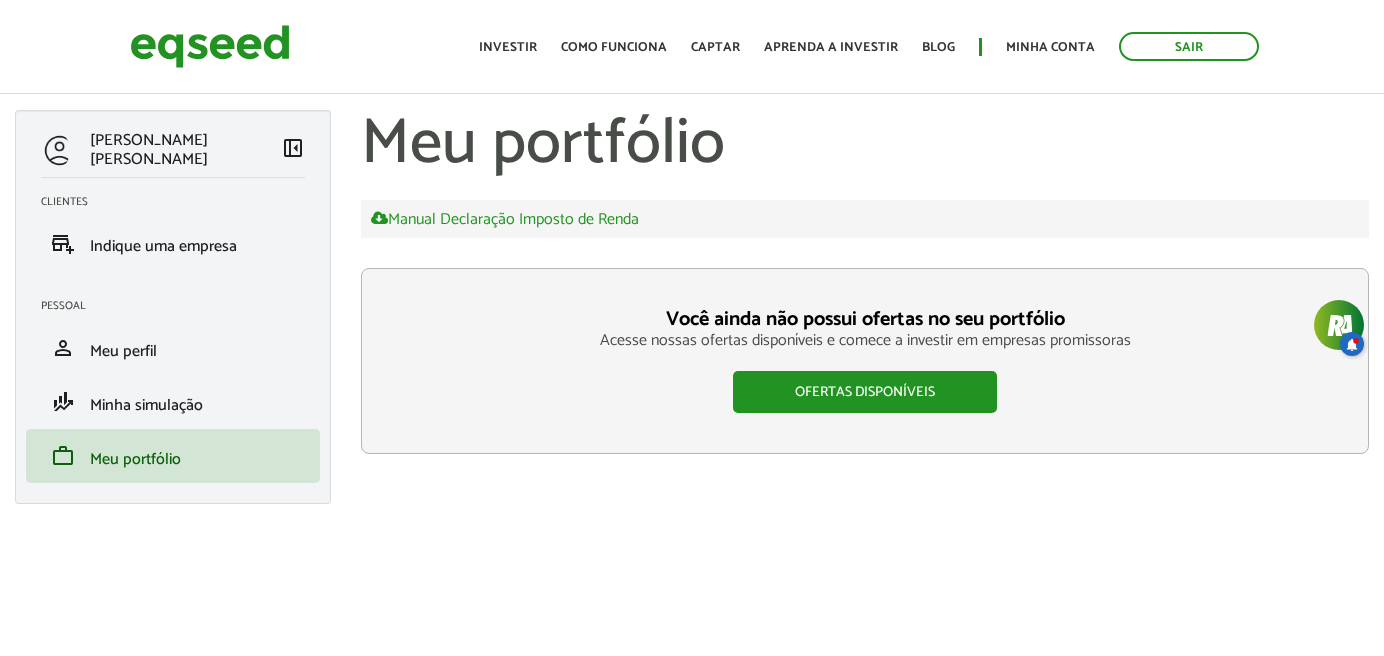 scroll, scrollTop: 0, scrollLeft: 0, axis: both 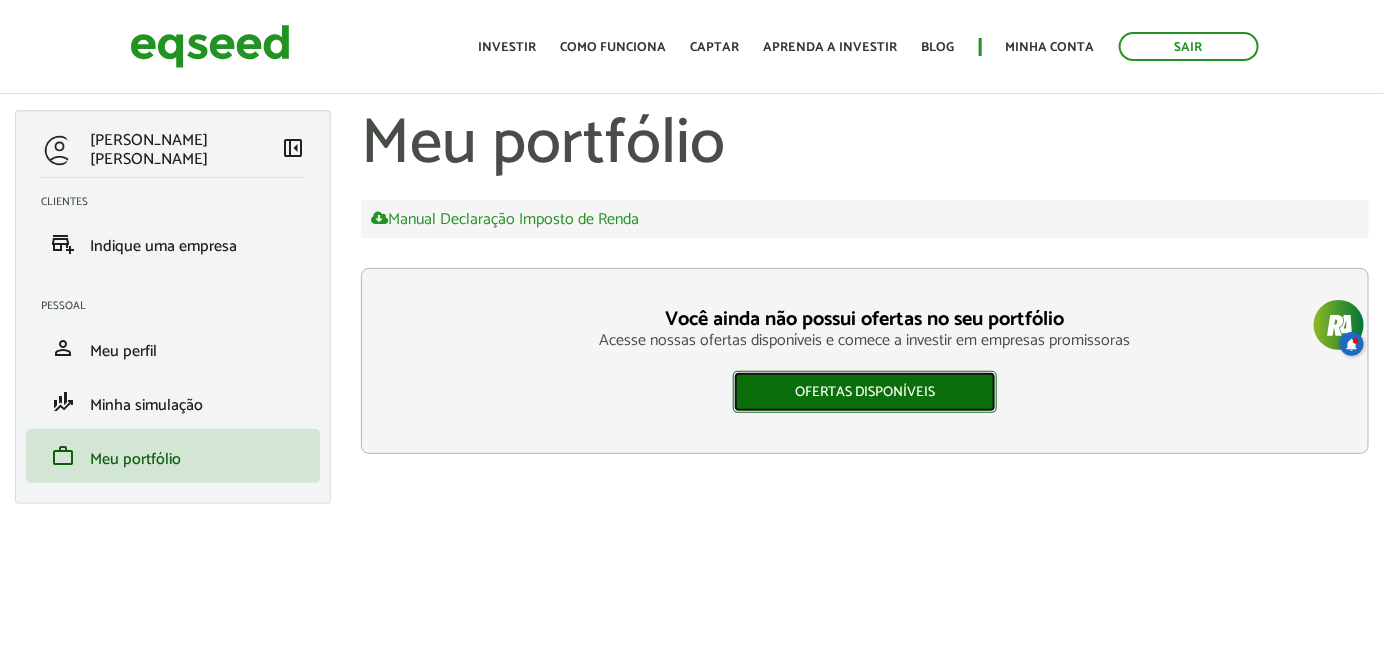 click on "Ofertas disponíveis" at bounding box center (865, 392) 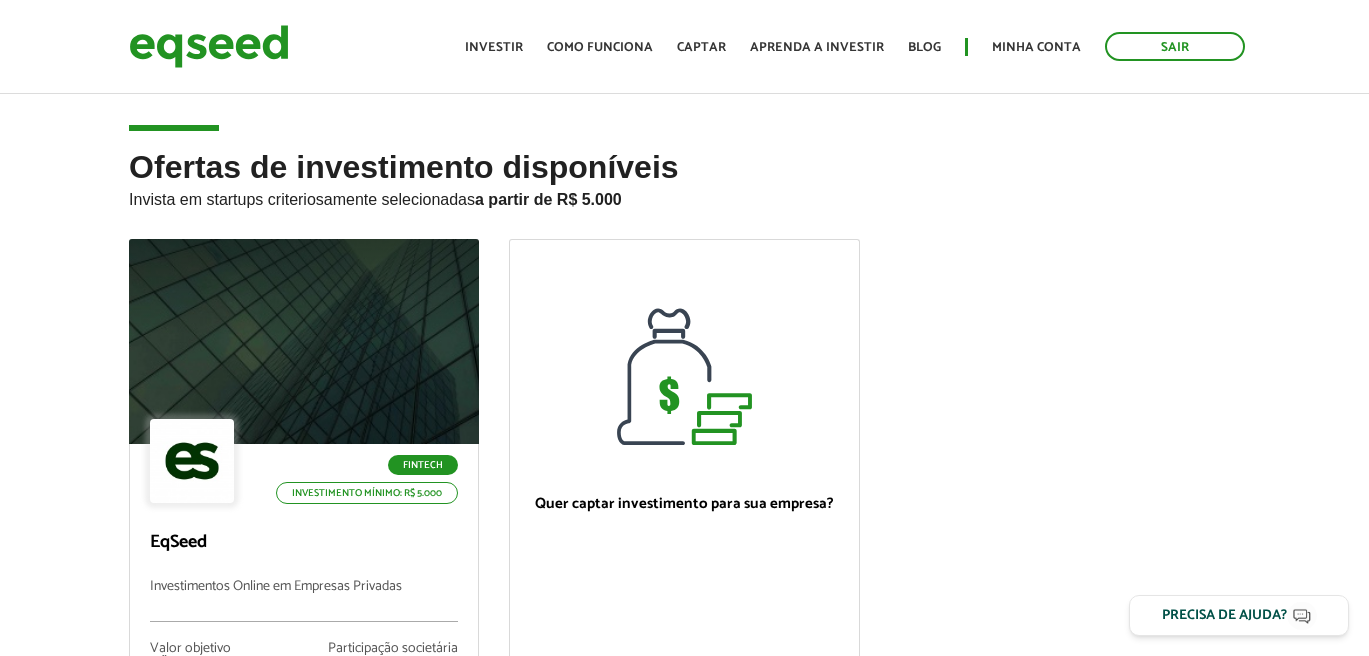 scroll, scrollTop: 0, scrollLeft: 0, axis: both 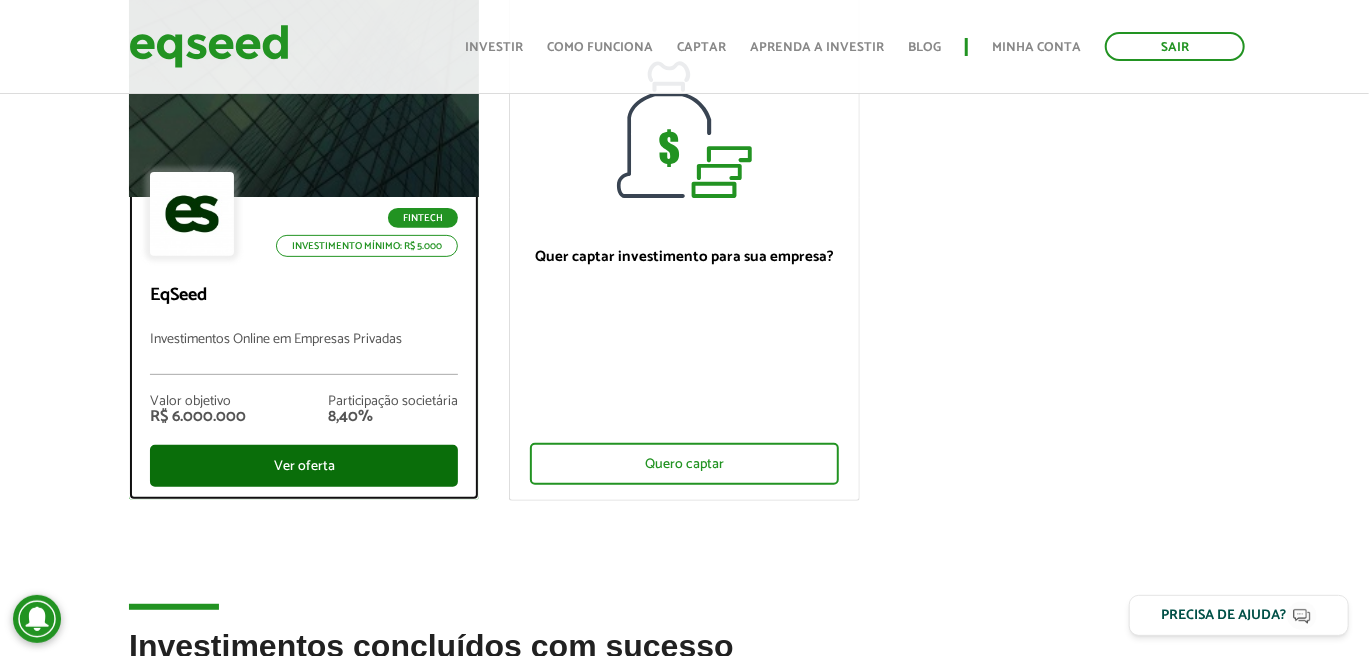 click on "Ver oferta" at bounding box center (304, 466) 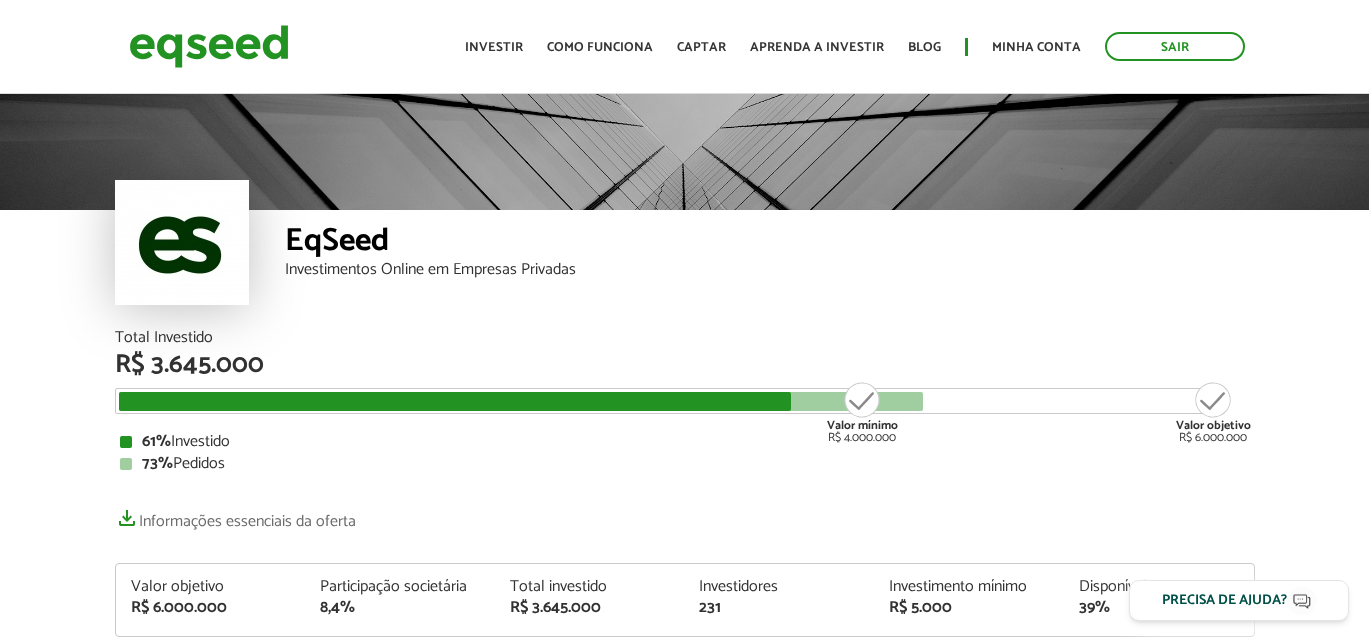 scroll, scrollTop: 0, scrollLeft: 0, axis: both 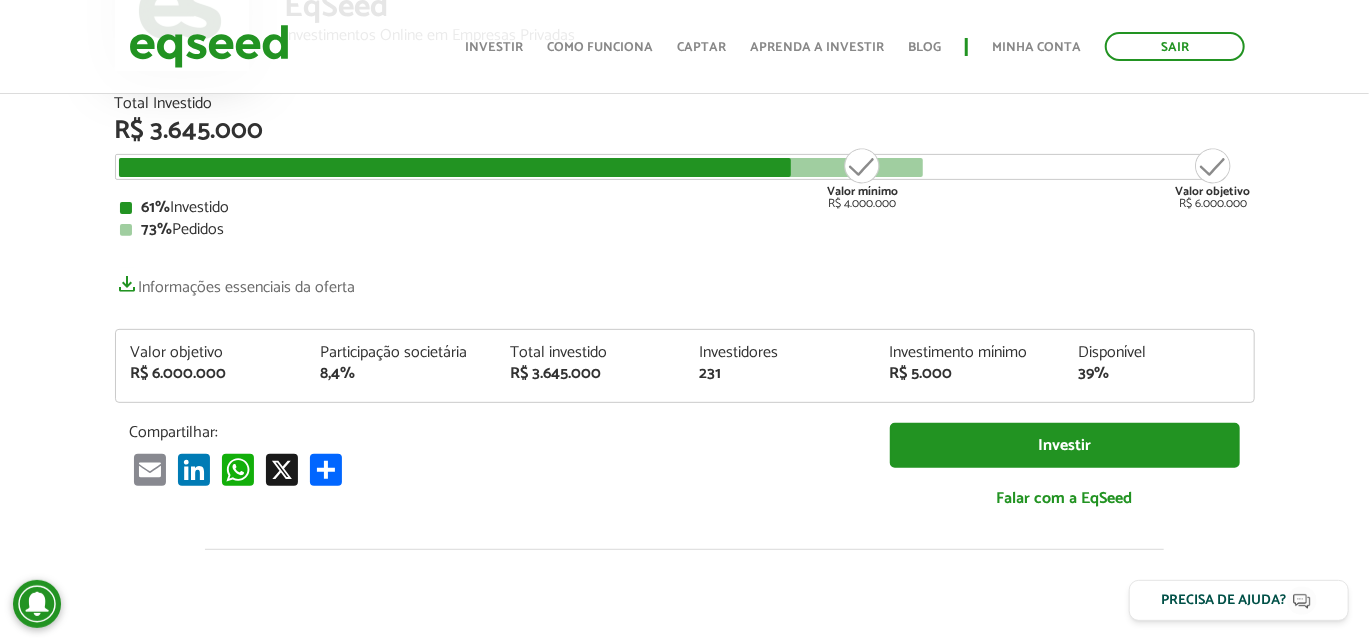 click on "Sair
Toggle navigation
Toggle navigation
Início
Investir" at bounding box center (684, 86) 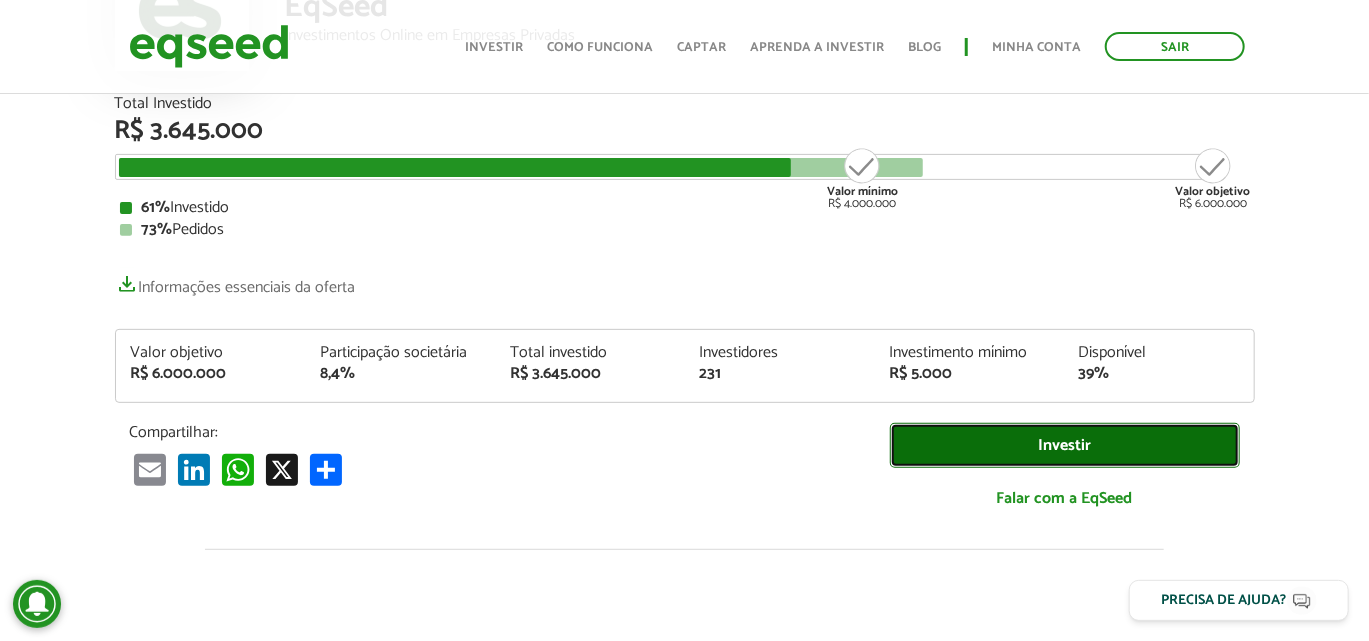 click on "Investir" at bounding box center (1065, 445) 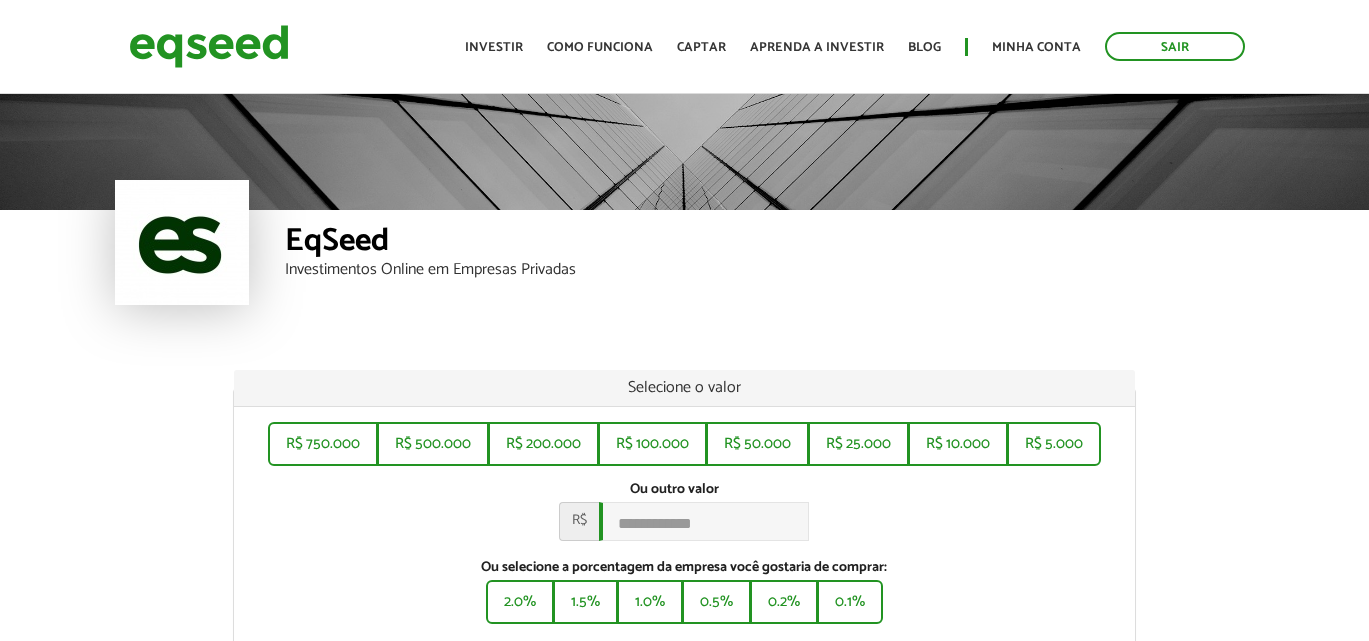 scroll, scrollTop: 0, scrollLeft: 0, axis: both 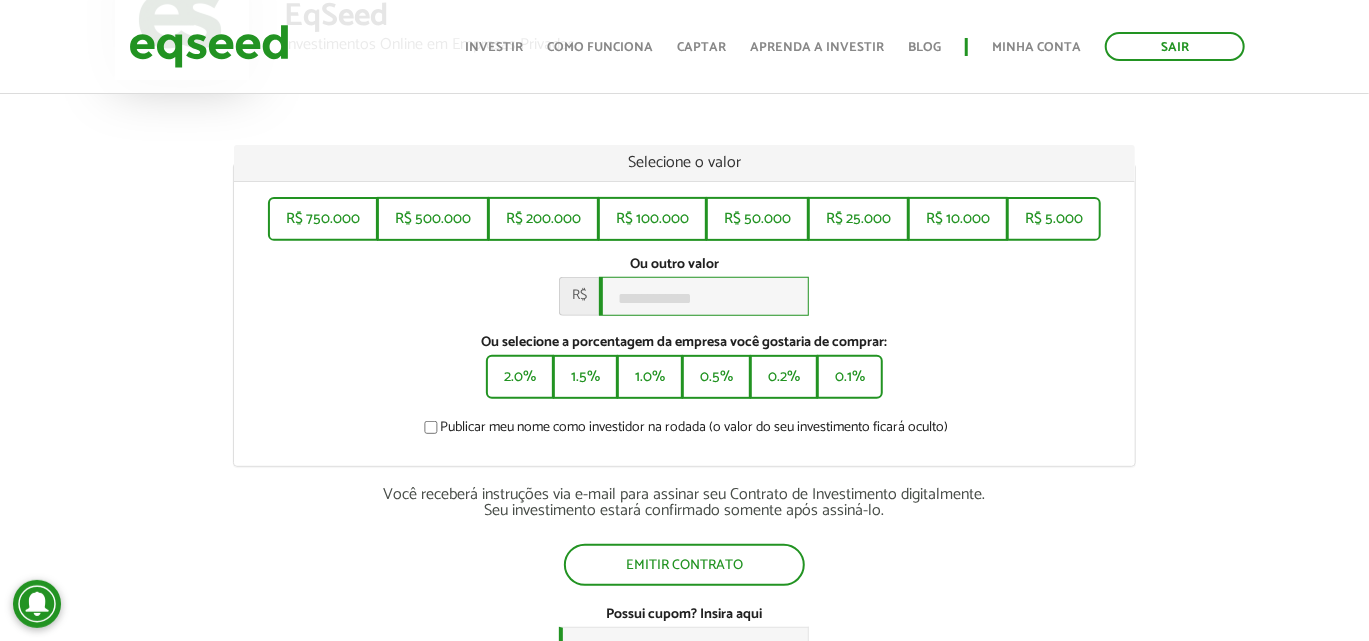 click on "Ou outro valor  *" at bounding box center [704, 296] 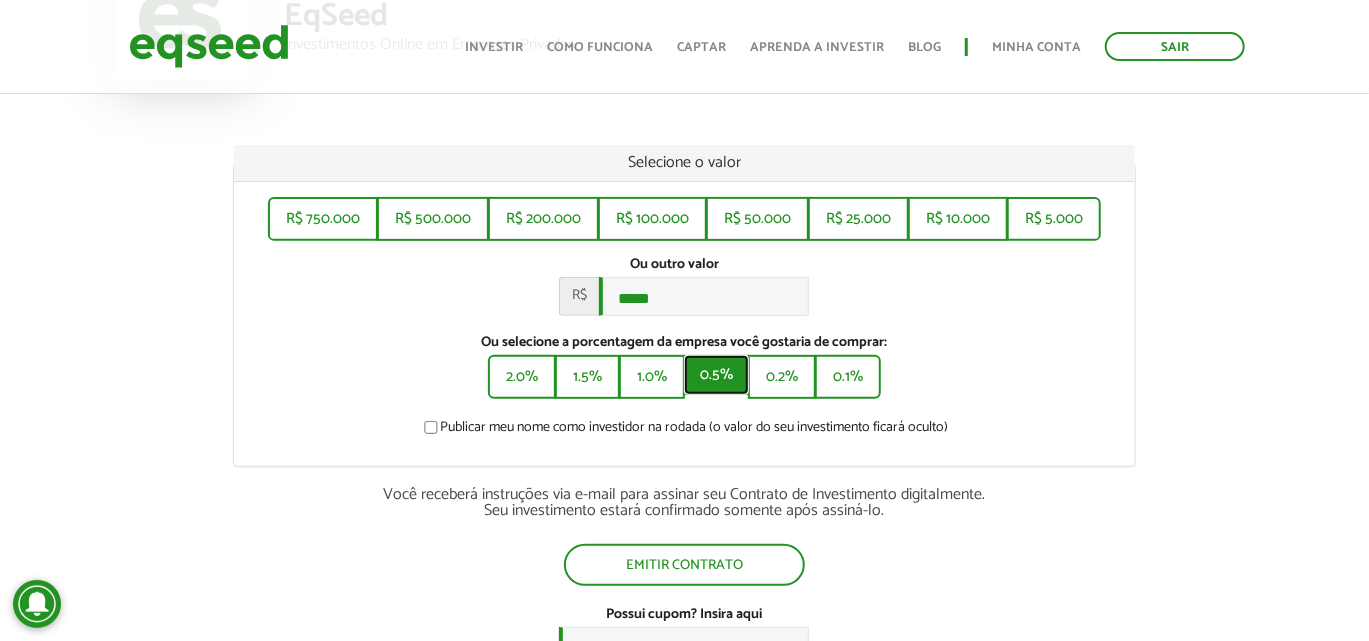 click on "0.5%" at bounding box center [716, 375] 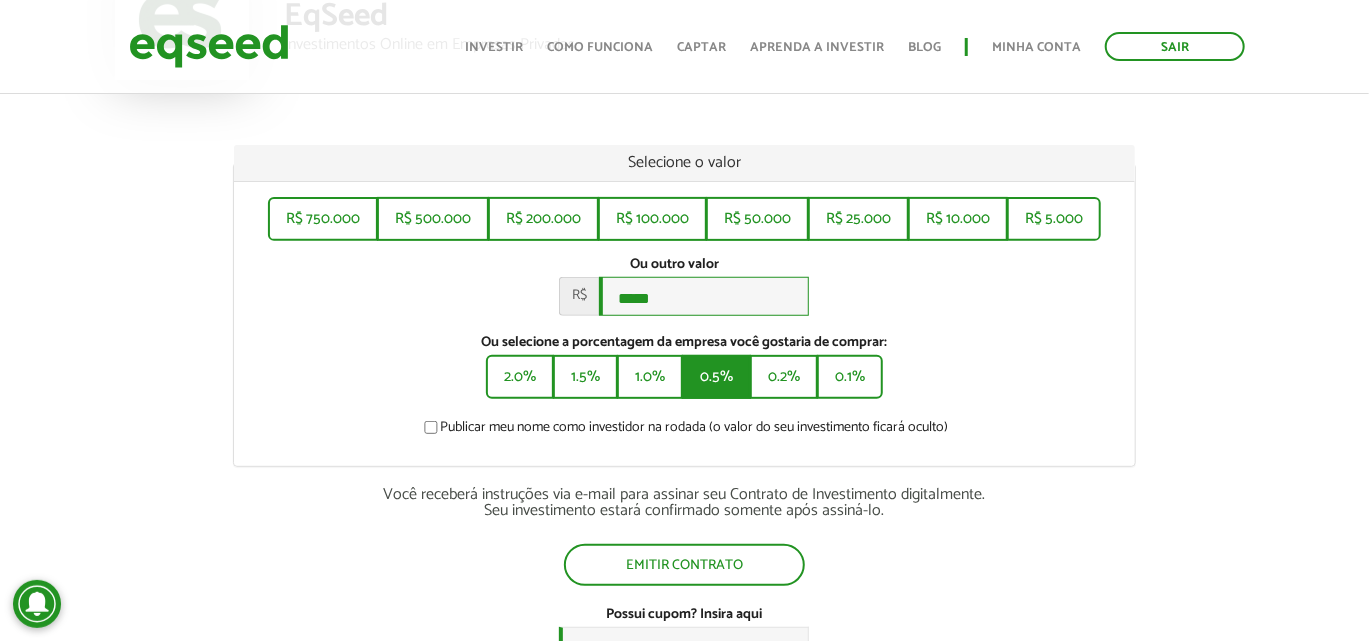type on "*******" 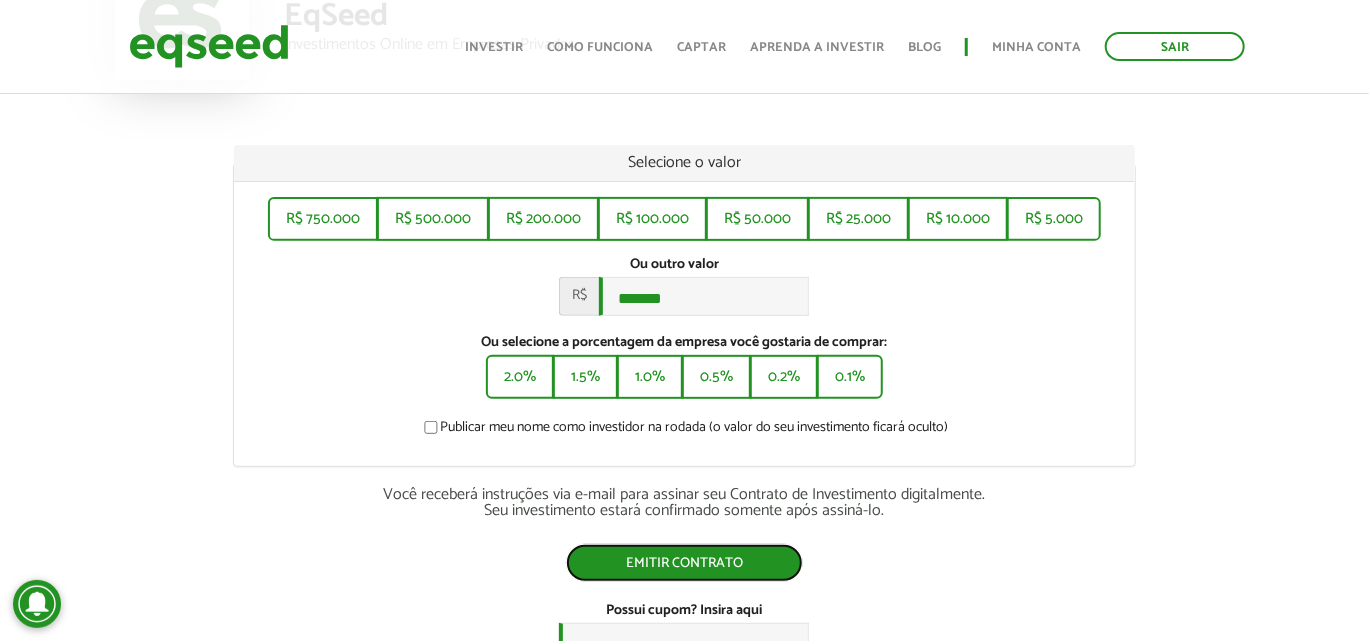 click on "Emitir contrato" at bounding box center (684, 563) 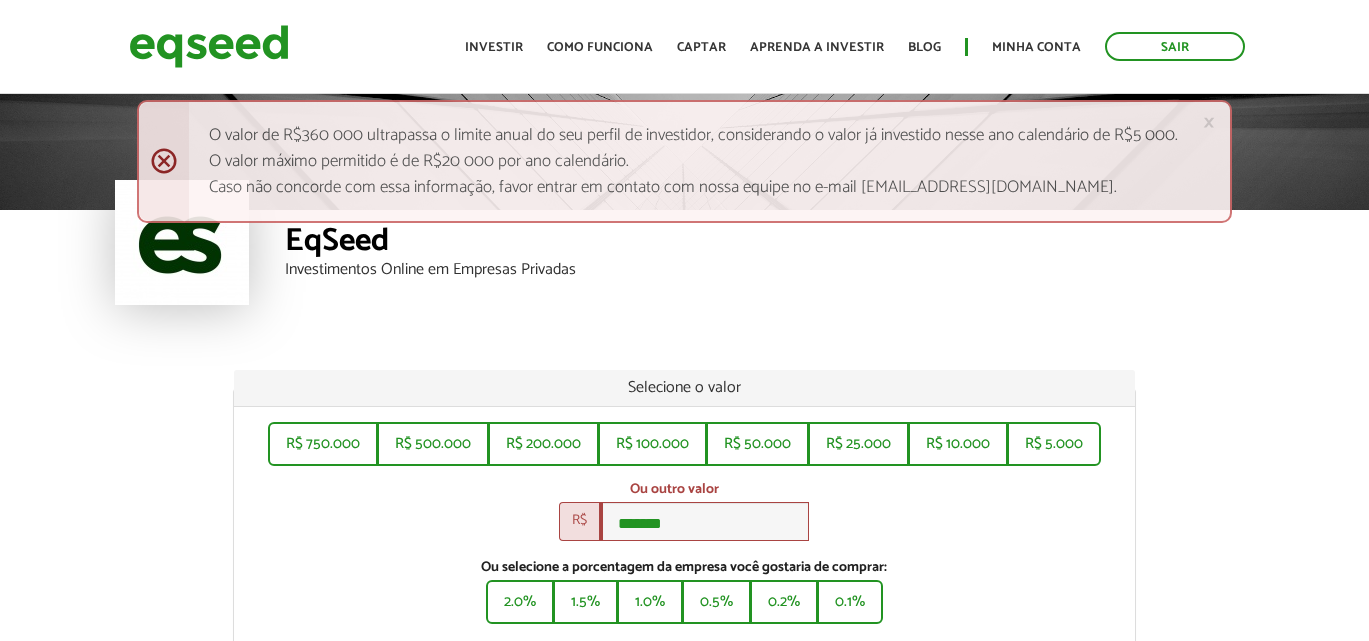 scroll, scrollTop: 0, scrollLeft: 0, axis: both 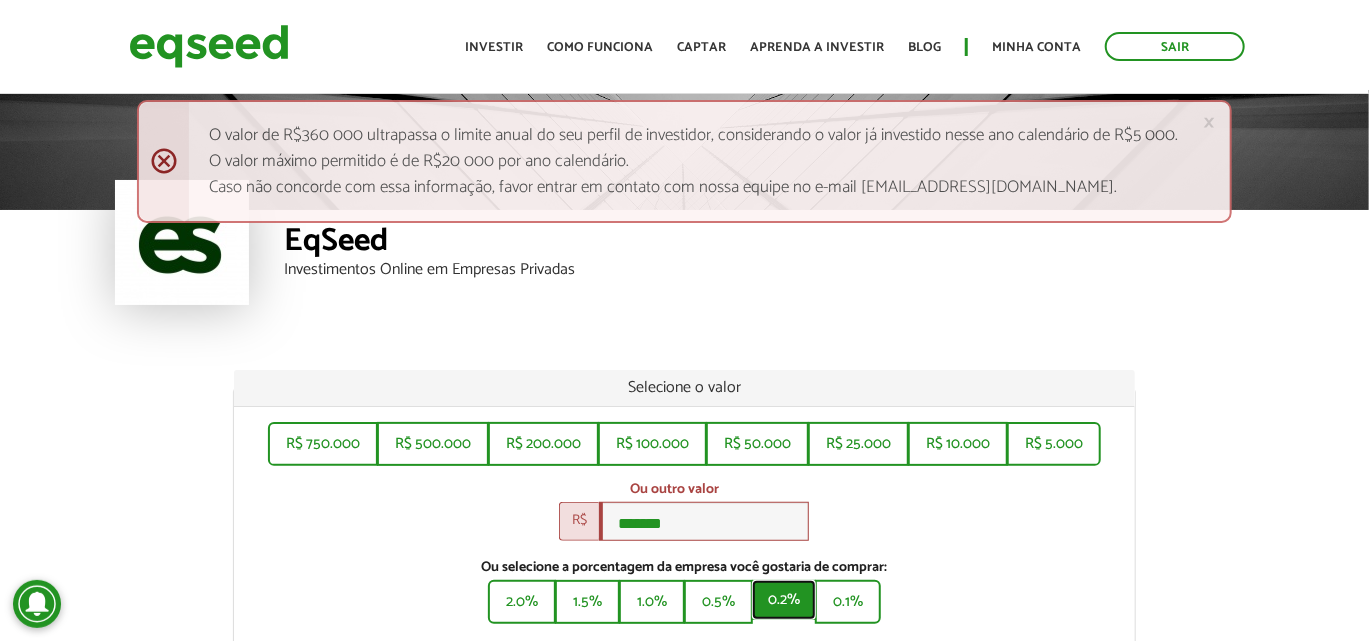 click on "0.2%" at bounding box center [784, 600] 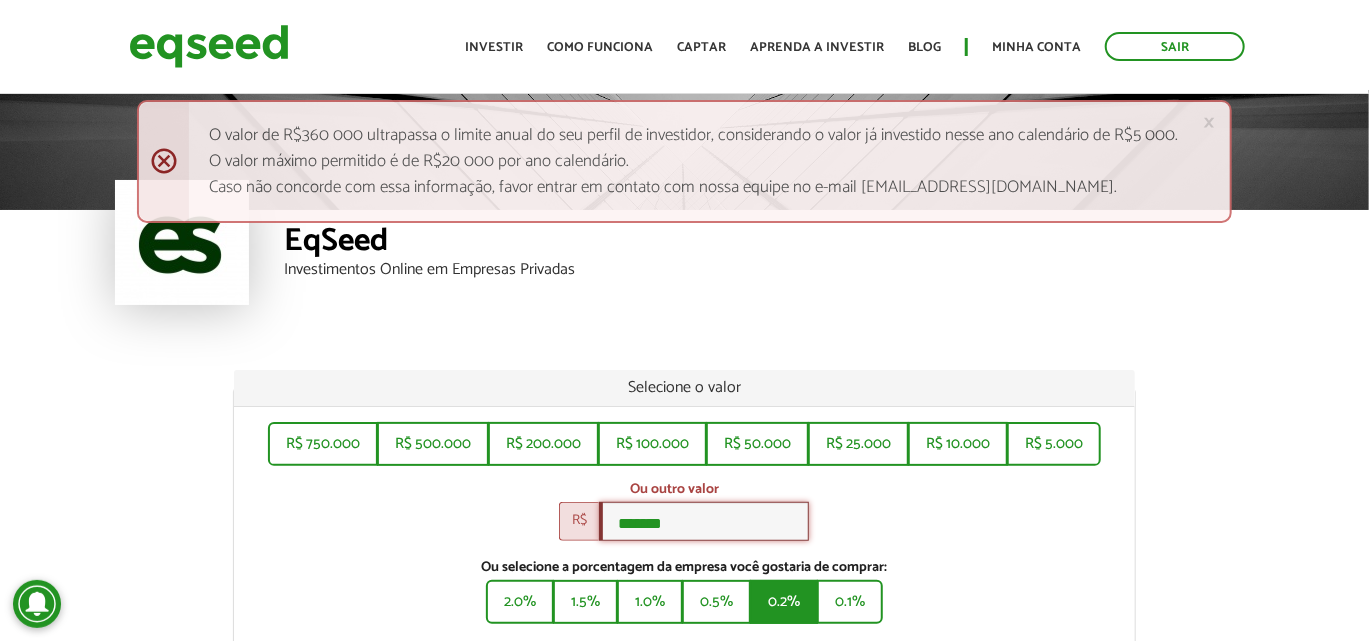 type on "*******" 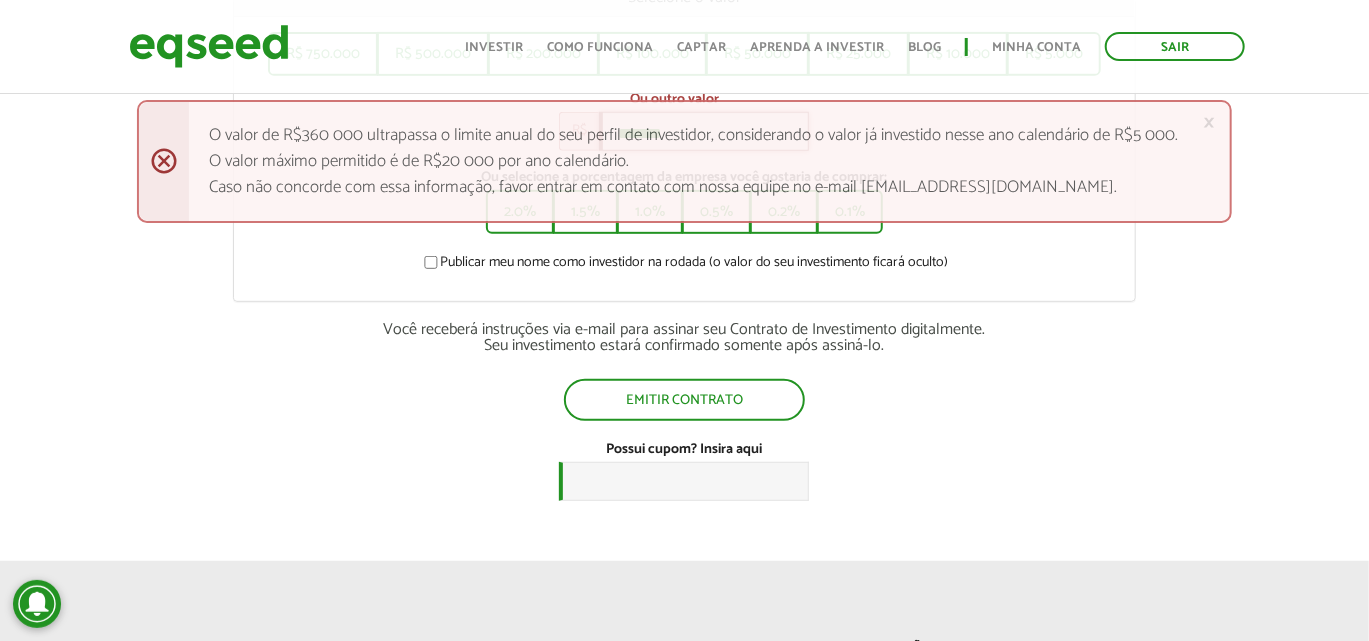 scroll, scrollTop: 389, scrollLeft: 0, axis: vertical 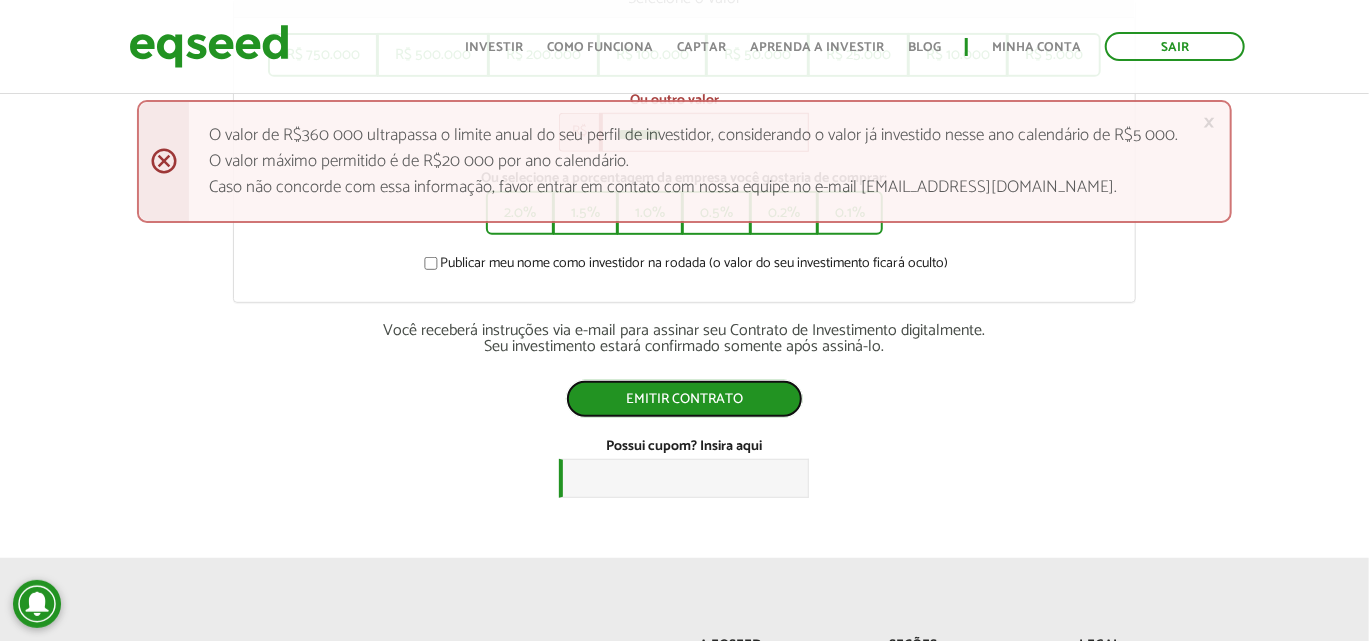 click on "Emitir contrato" at bounding box center [684, 399] 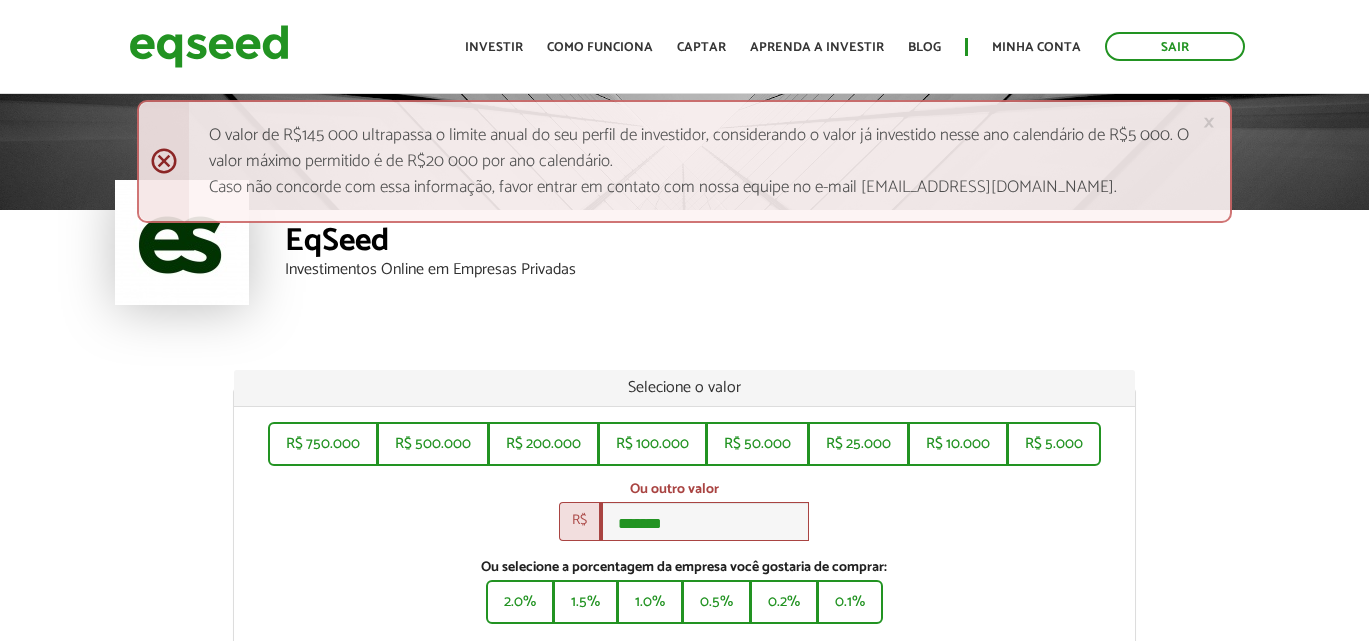 scroll, scrollTop: 0, scrollLeft: 0, axis: both 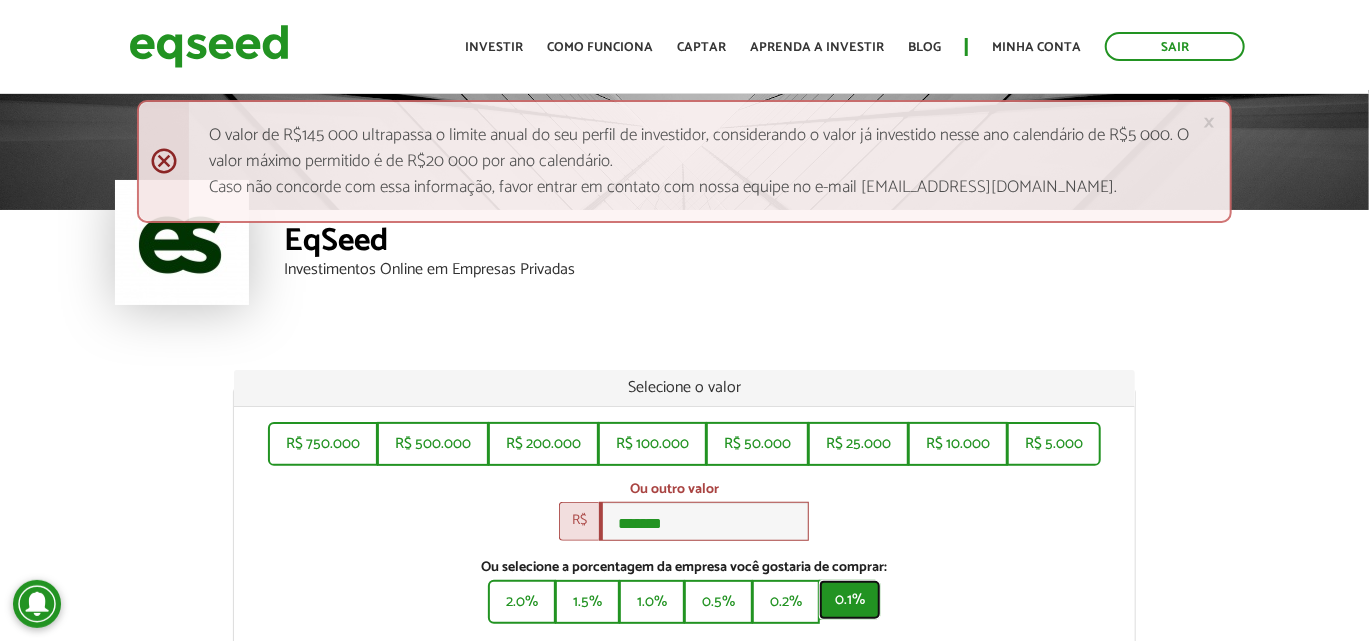 click on "0.1%" at bounding box center [850, 600] 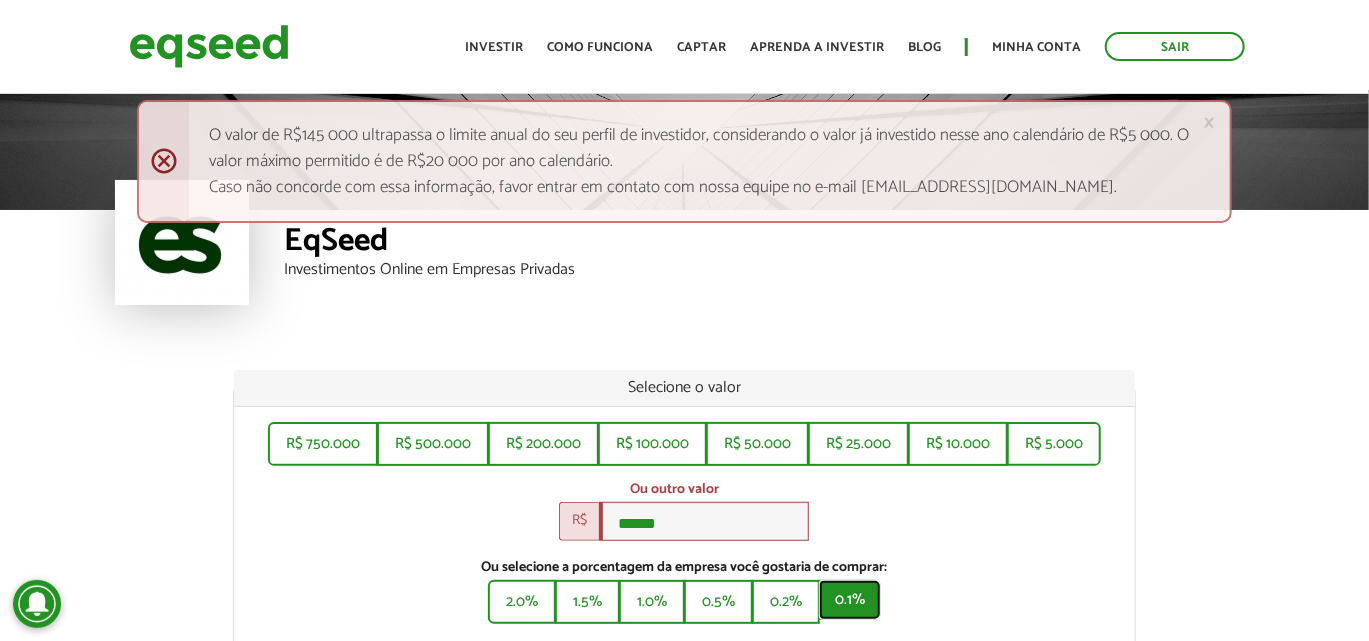 click on "0.1%" at bounding box center [850, 600] 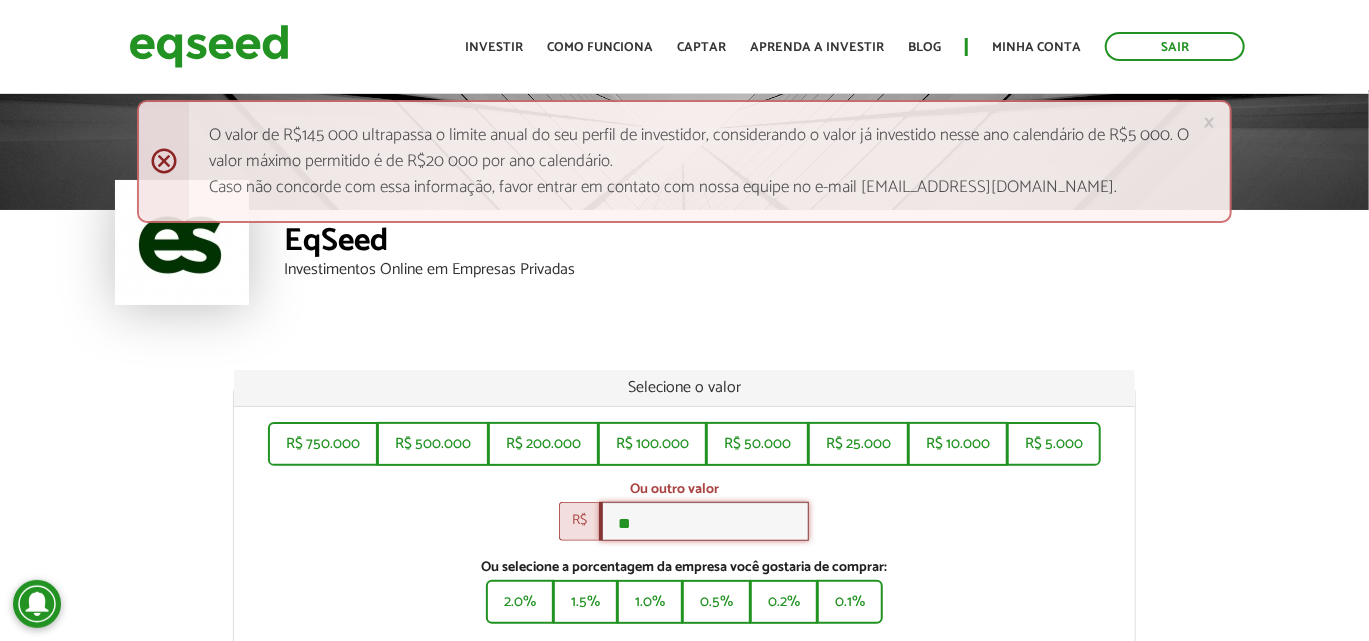 type on "*" 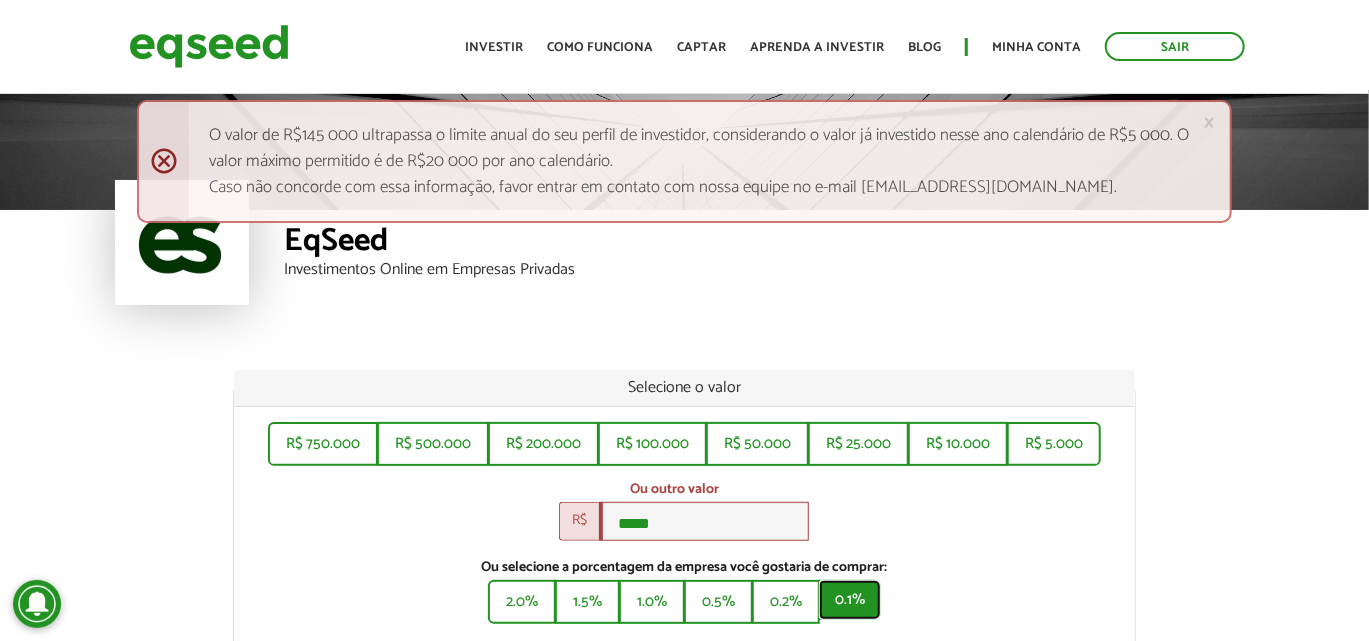 click on "0.1%" at bounding box center [850, 600] 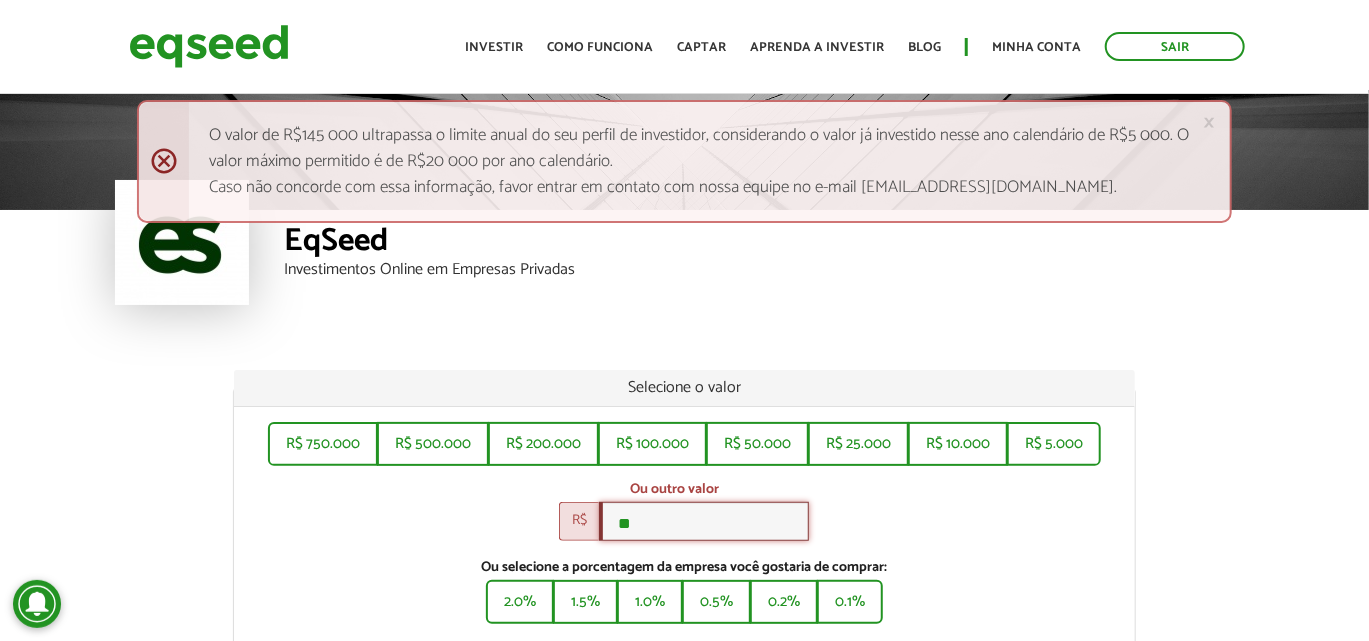 type on "*" 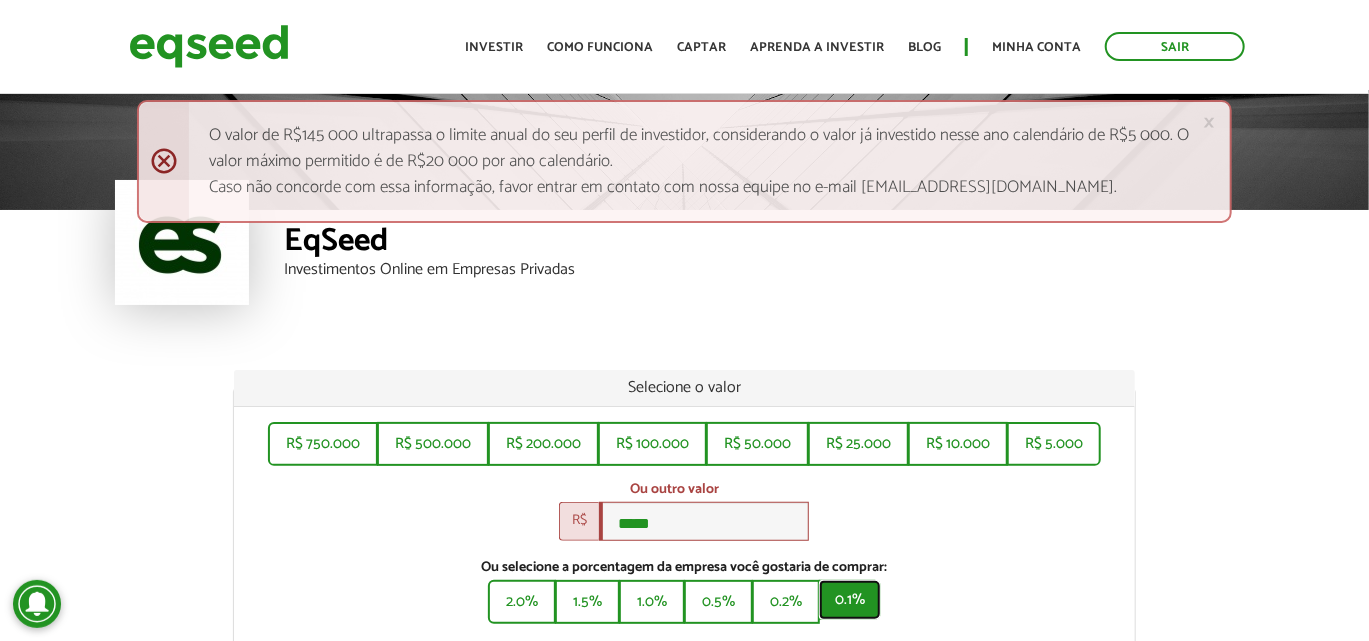 click on "0.1%" at bounding box center [850, 600] 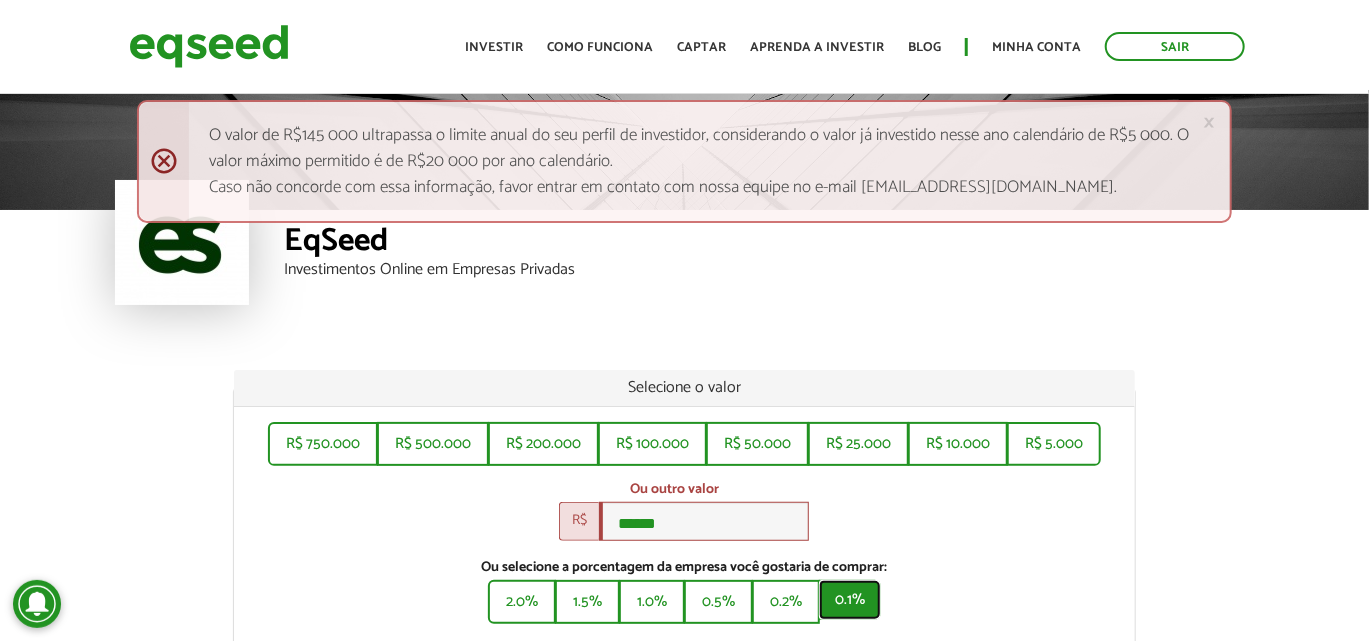 click on "0.1%" at bounding box center (850, 600) 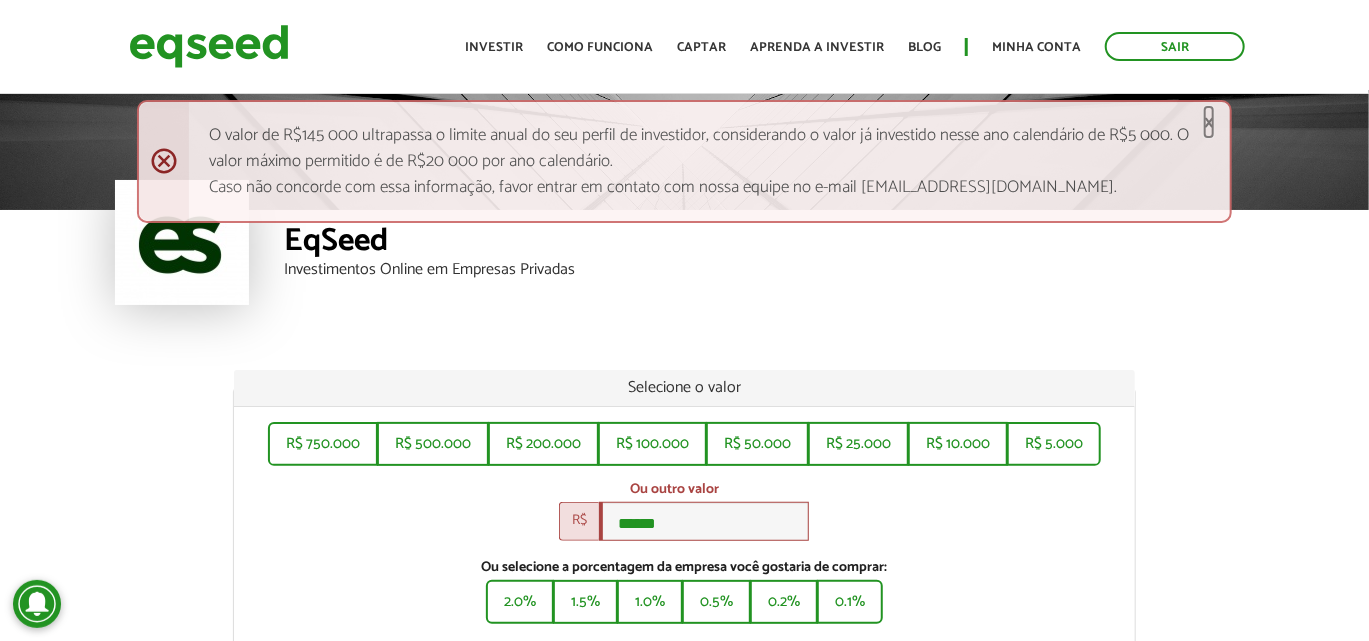 click on "×" at bounding box center [1209, 122] 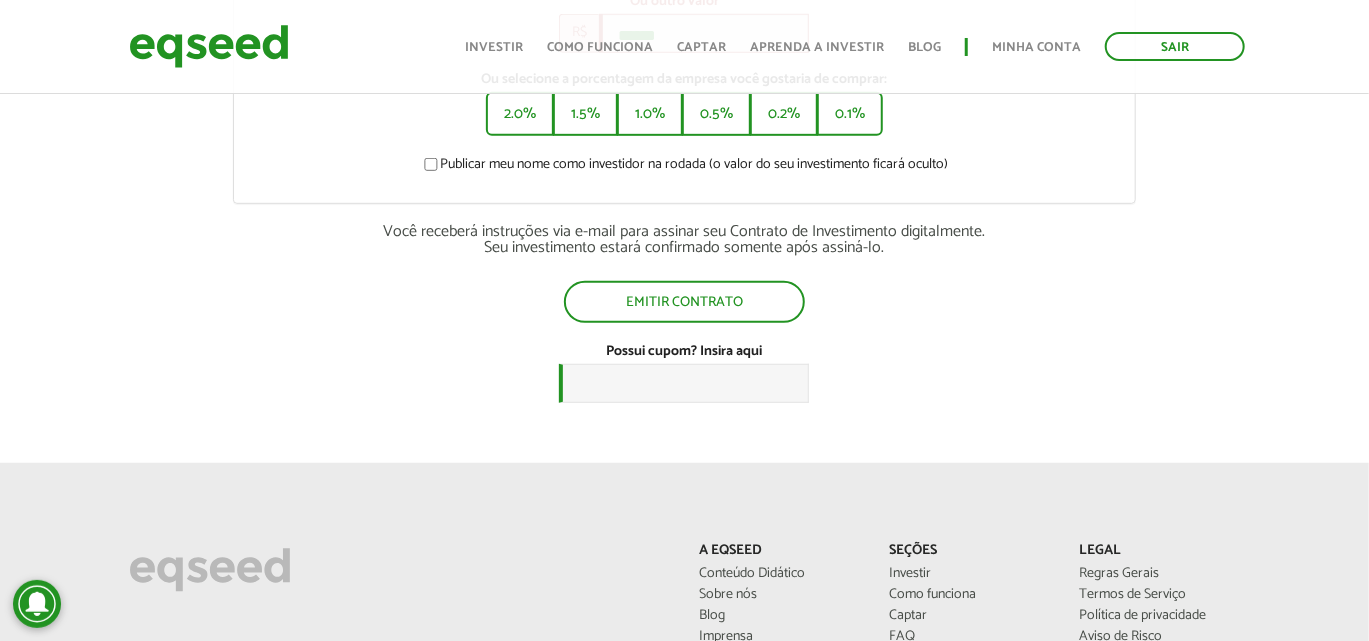 scroll, scrollTop: 486, scrollLeft: 0, axis: vertical 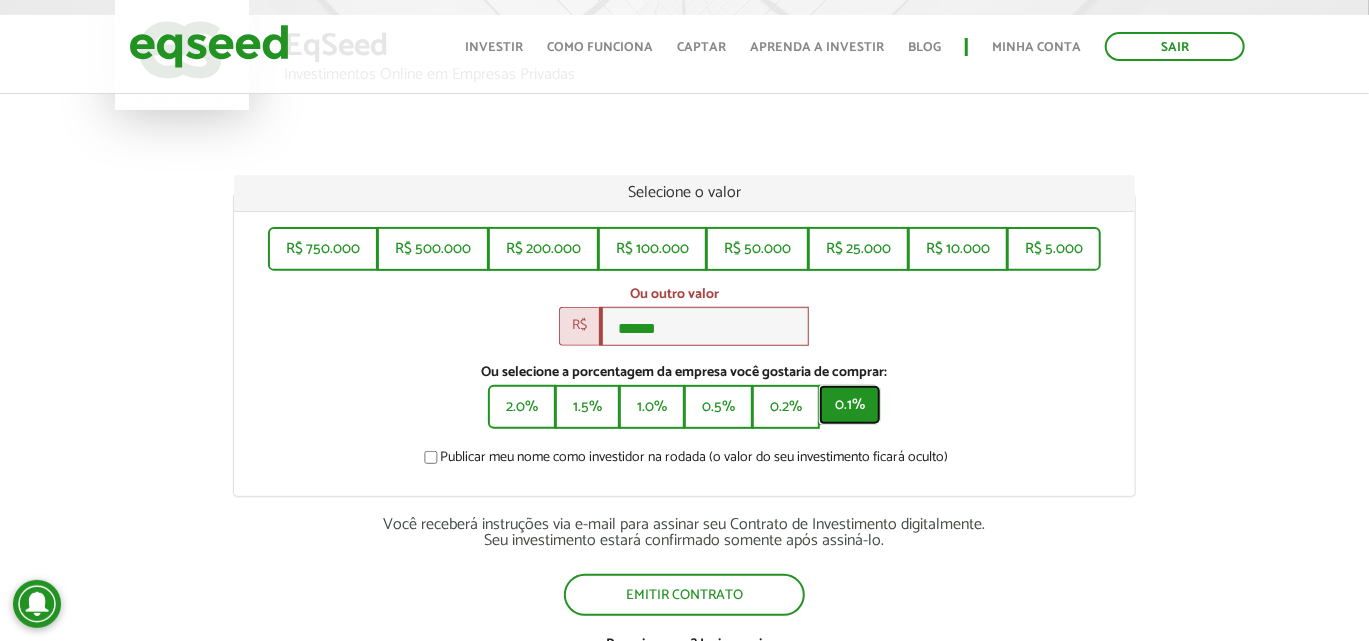 click on "0.1%" at bounding box center (850, 405) 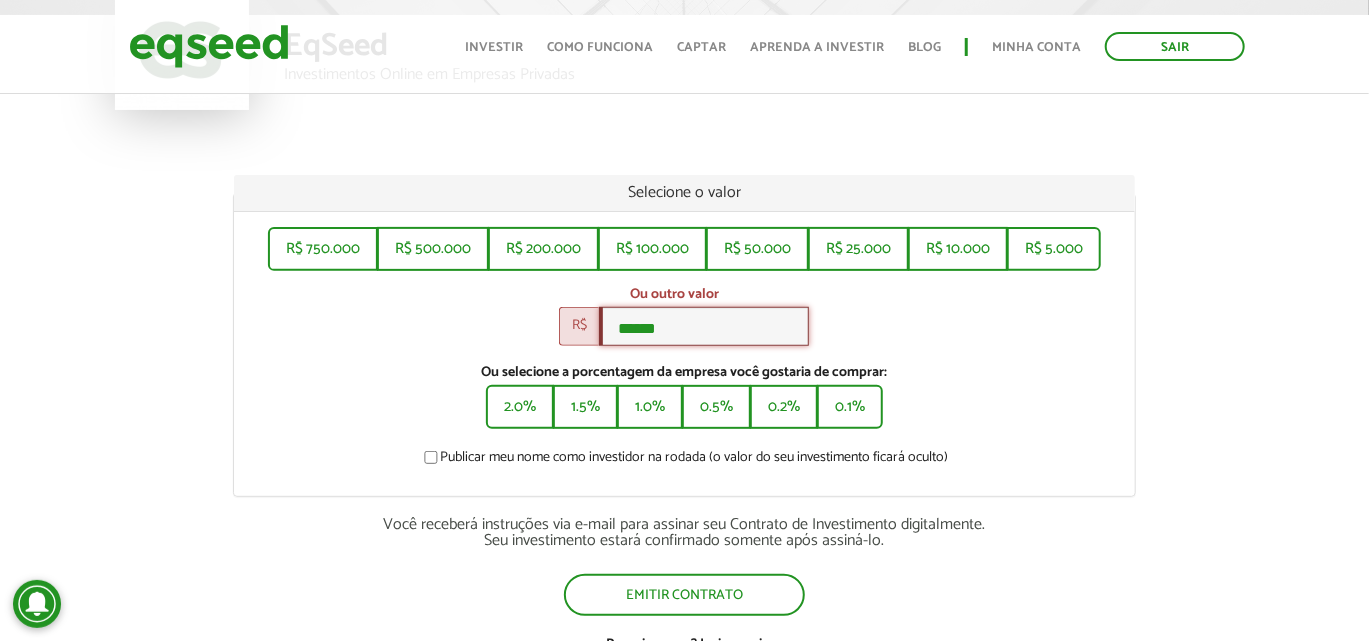 click on "******" at bounding box center (704, 326) 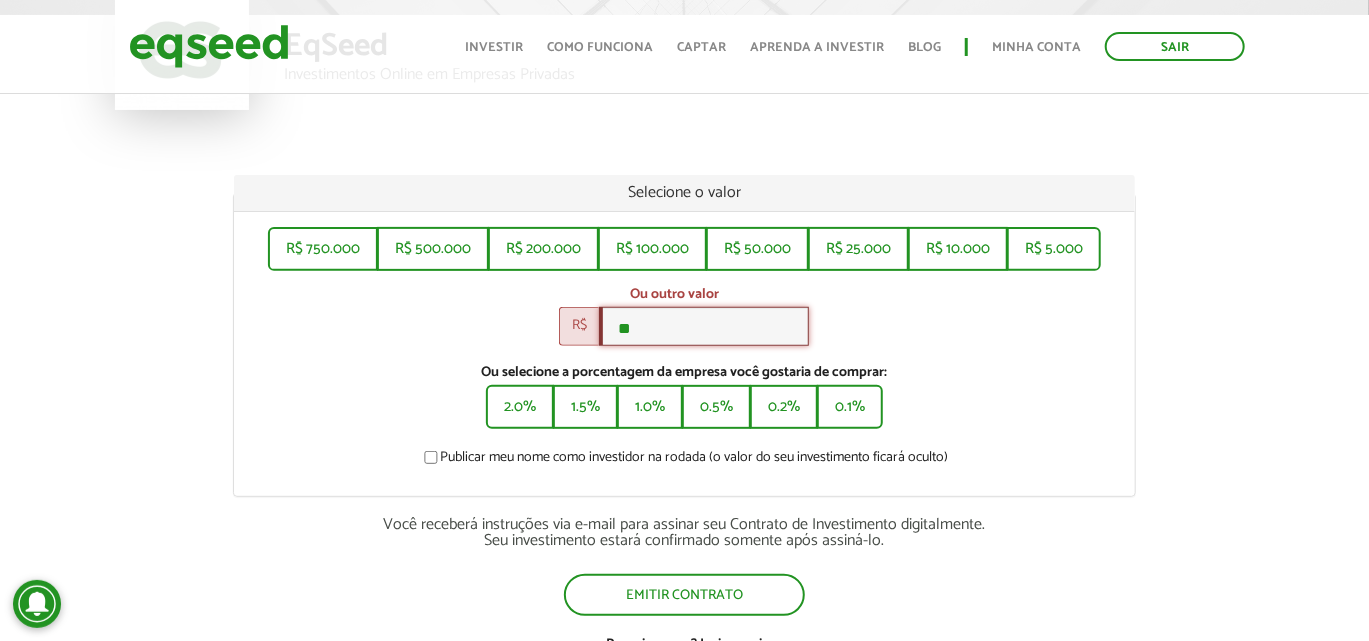 type on "*" 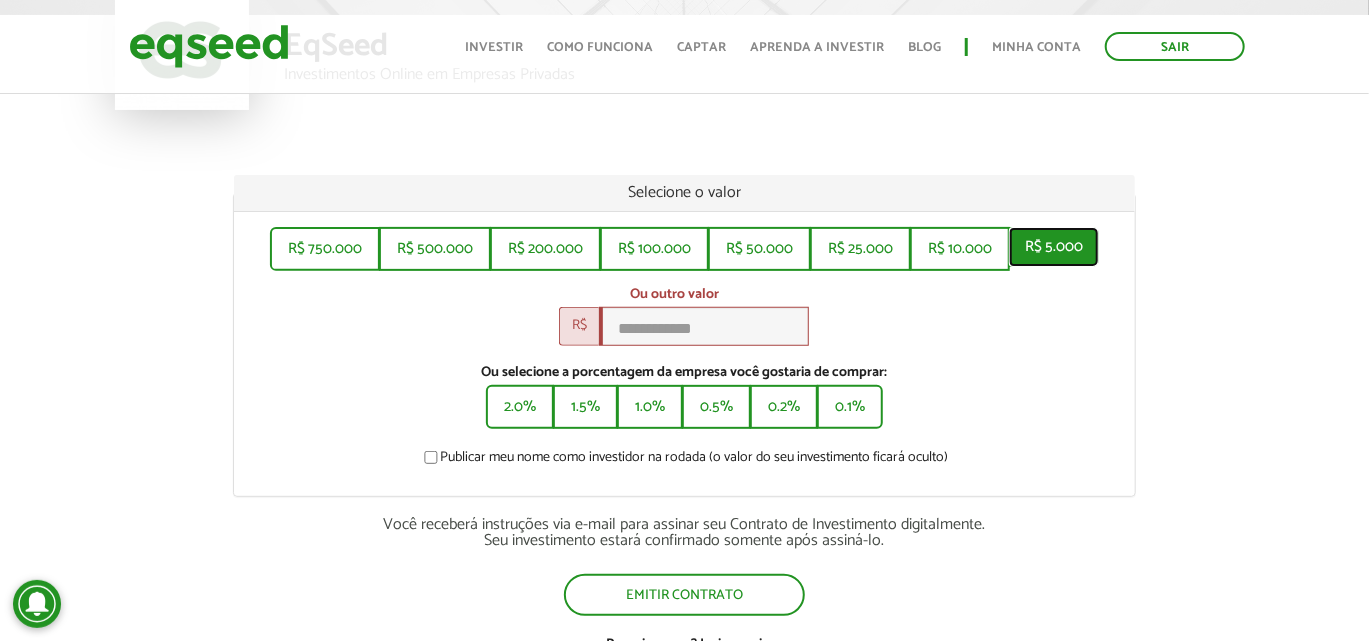 click on "R$ 5.000" at bounding box center [1054, 247] 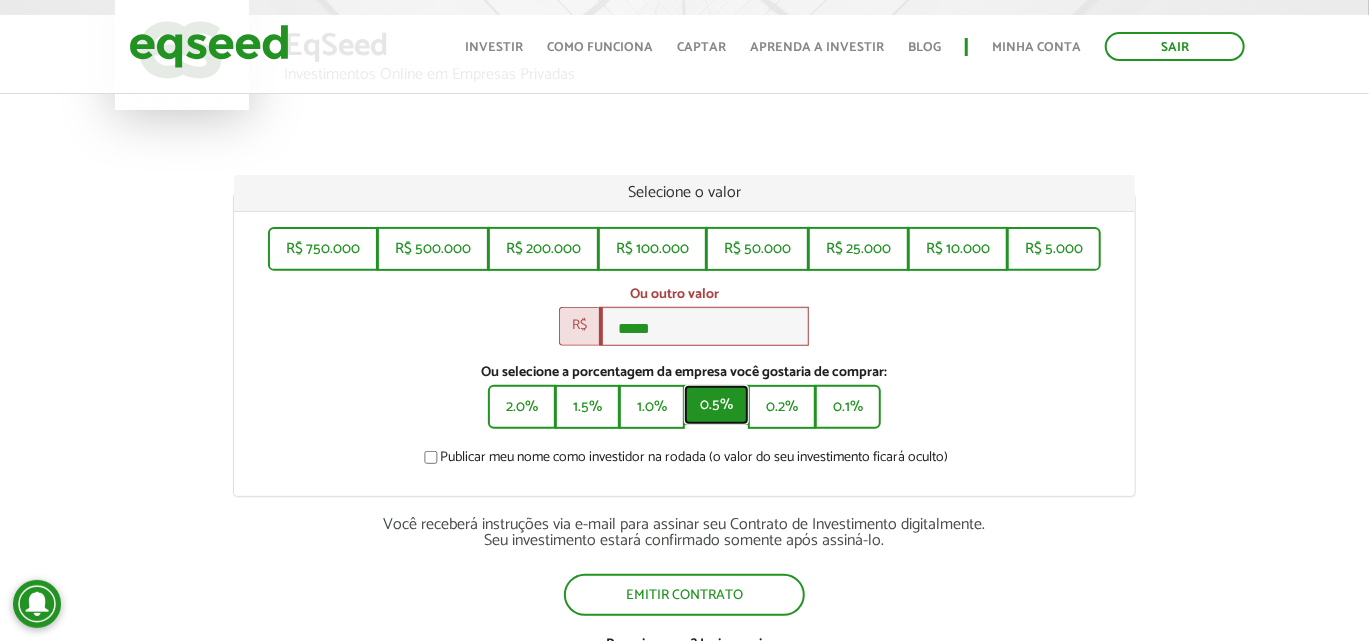 click on "0.5%" at bounding box center [716, 405] 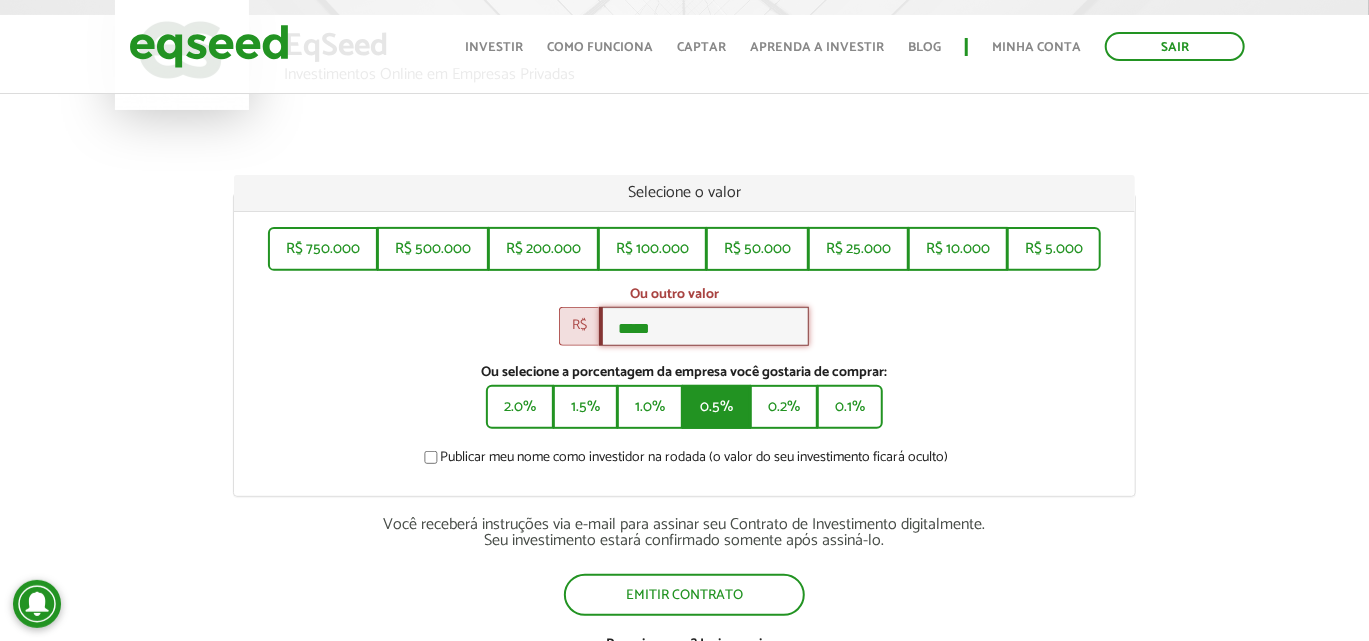 type on "*******" 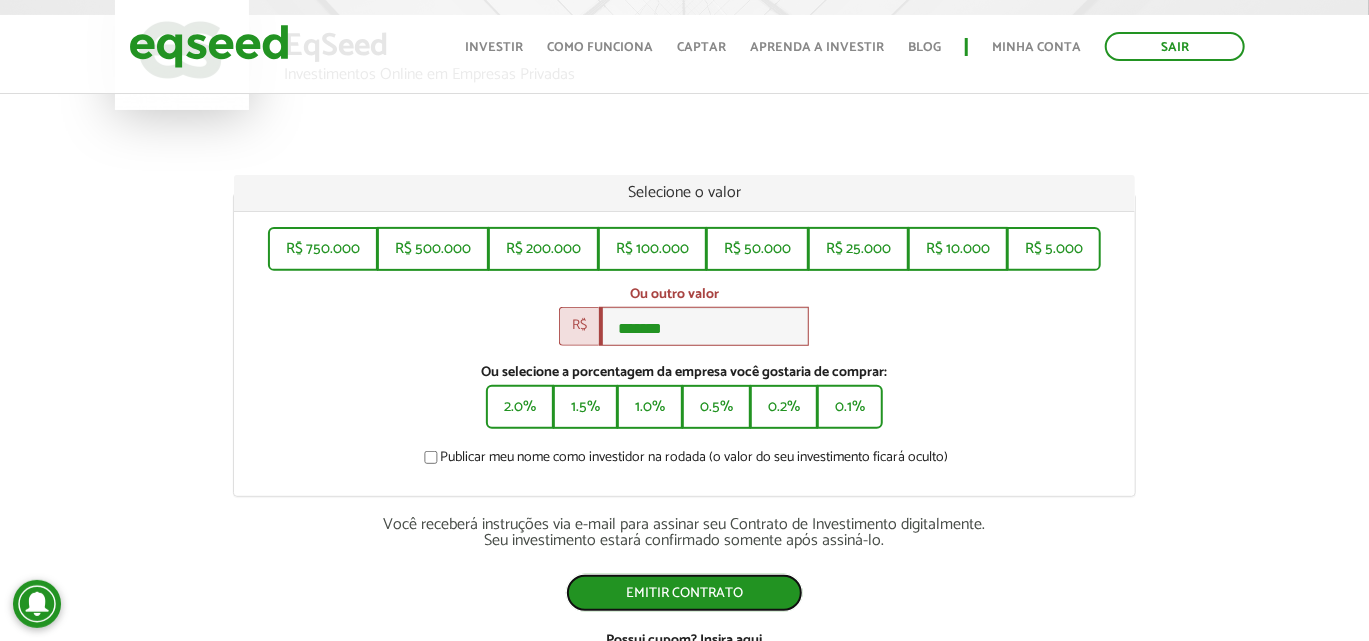 click on "Emitir contrato" at bounding box center [684, 593] 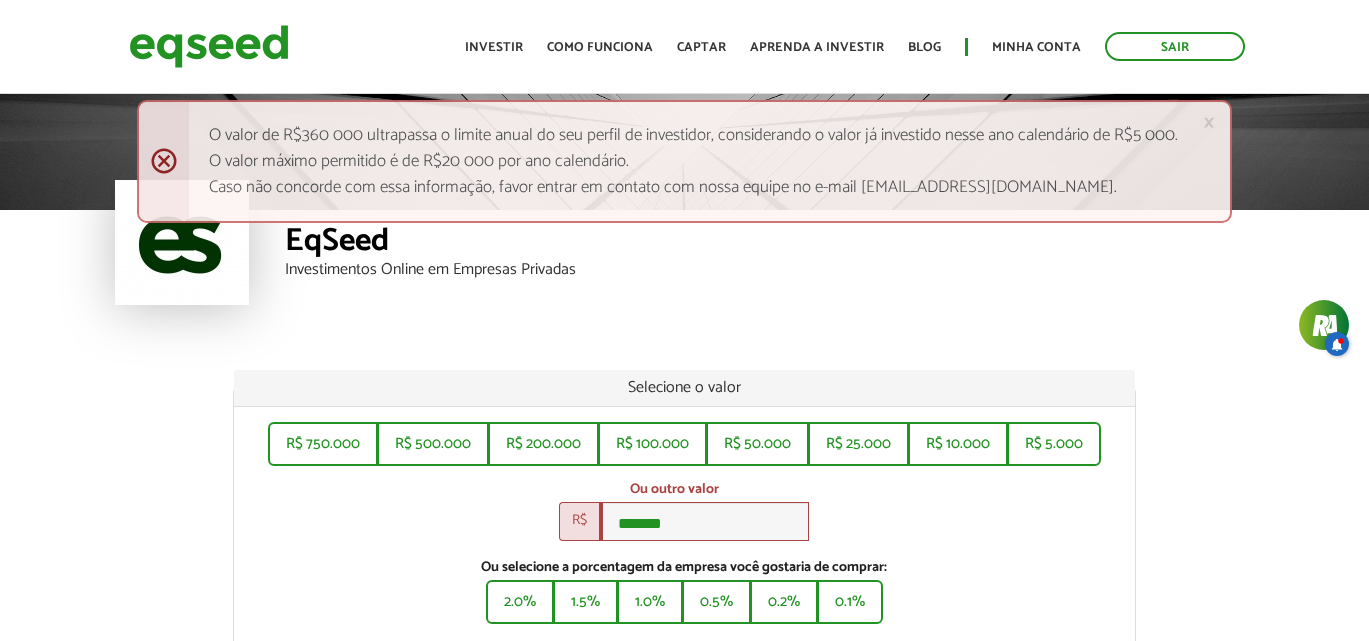 scroll, scrollTop: 0, scrollLeft: 0, axis: both 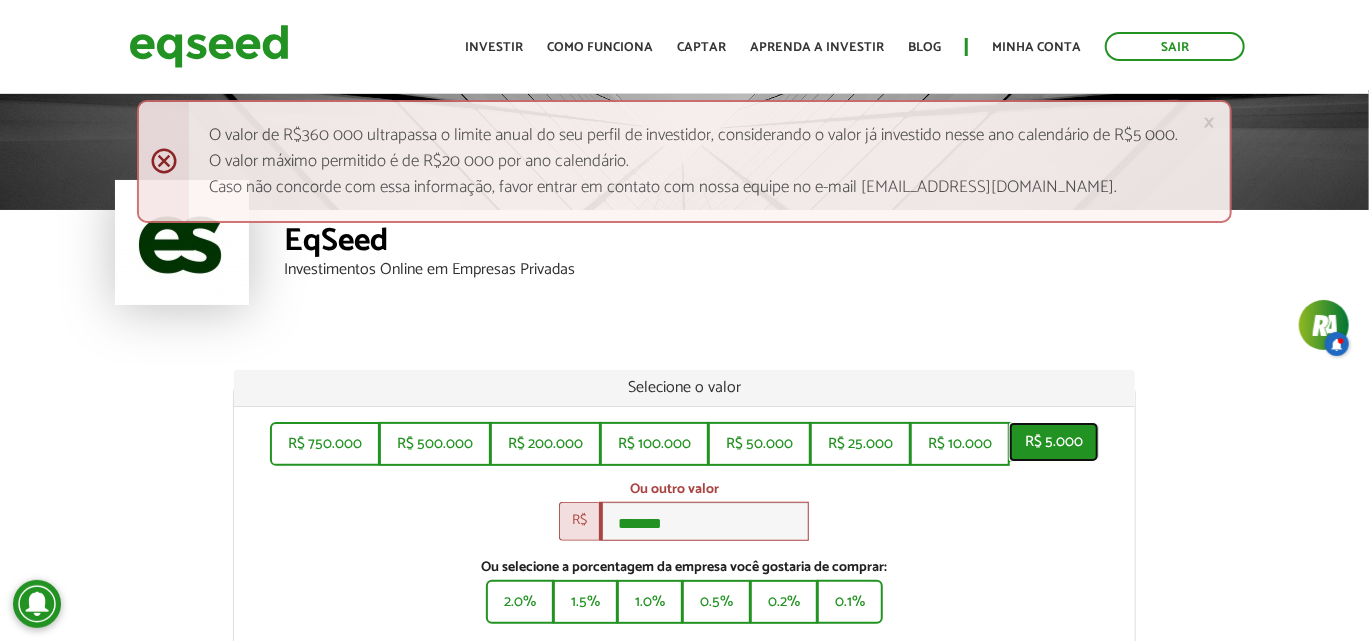 click on "R$ 5.000" at bounding box center [1054, 442] 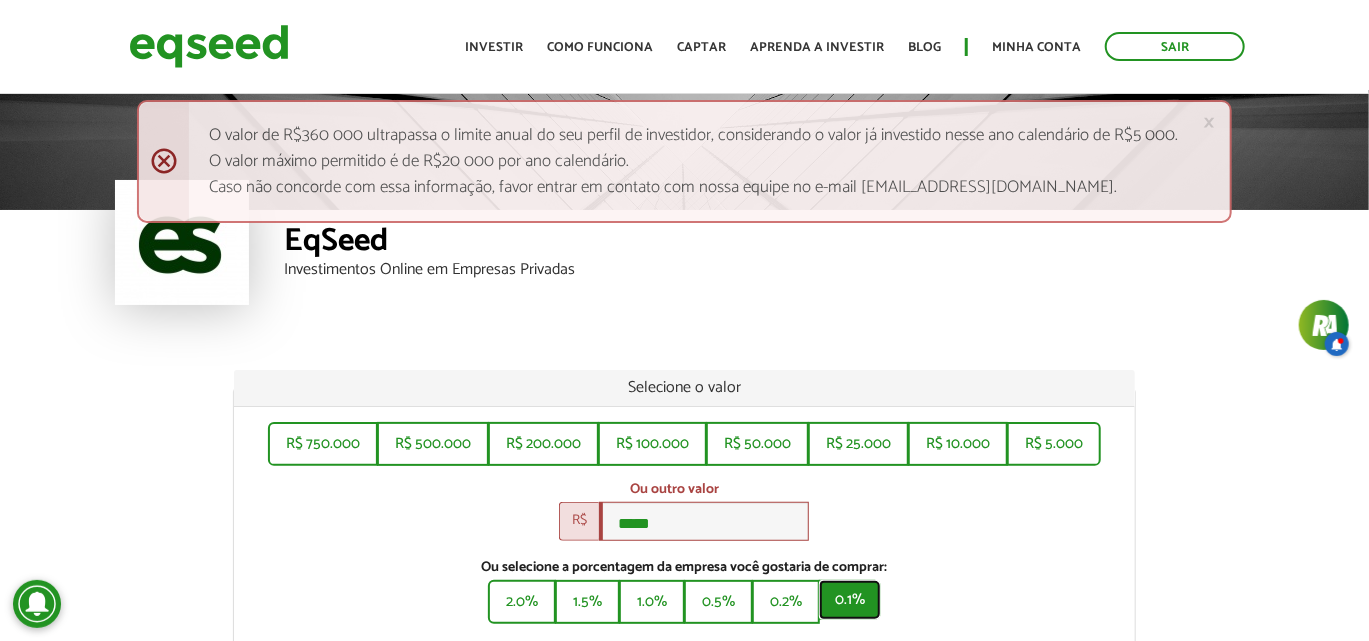 click on "0.1%" at bounding box center (850, 600) 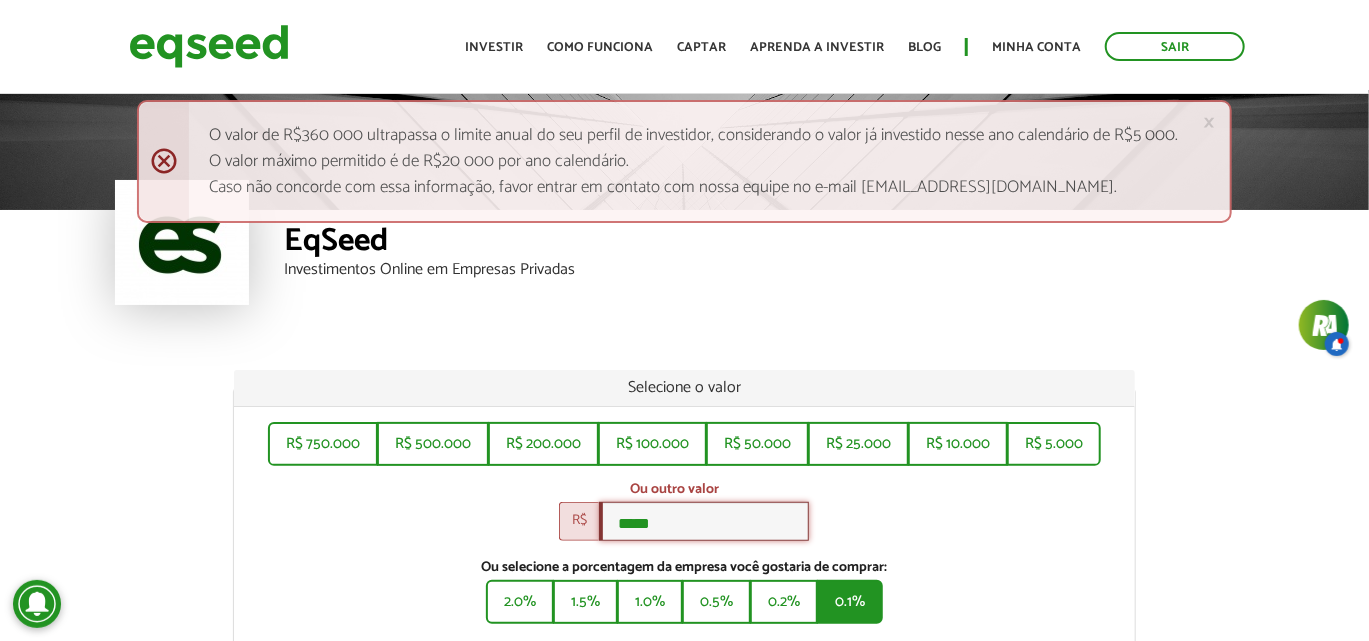 type on "******" 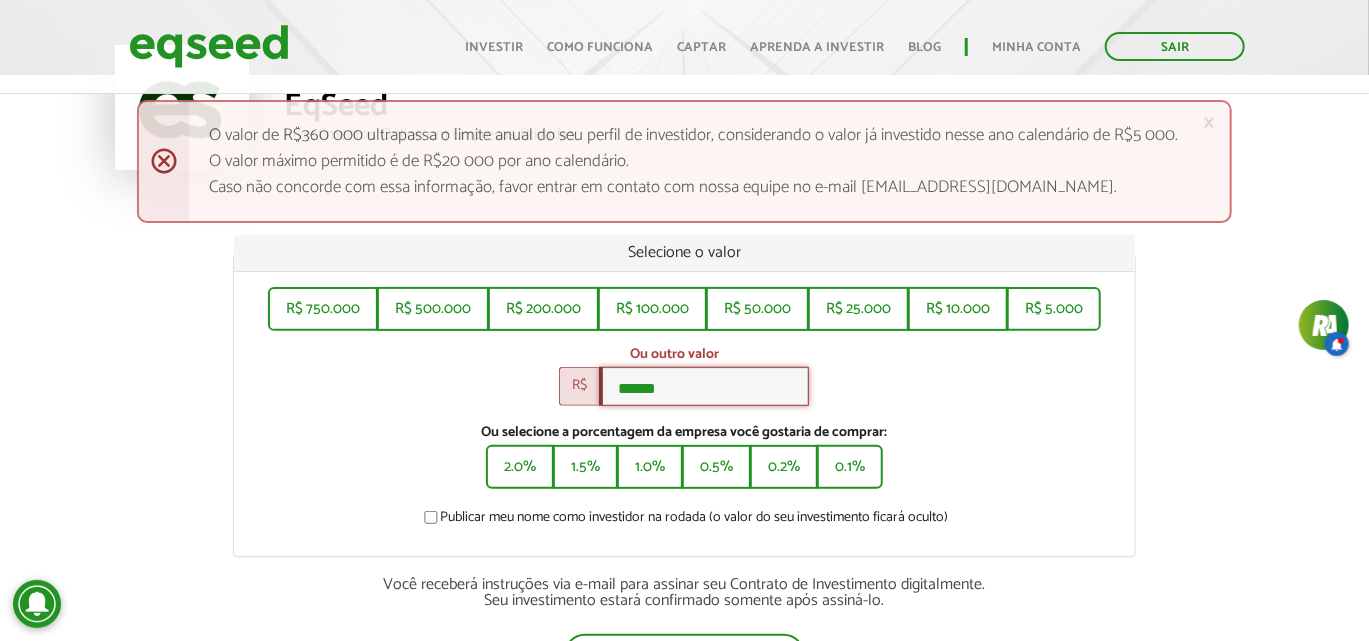 scroll, scrollTop: 133, scrollLeft: 0, axis: vertical 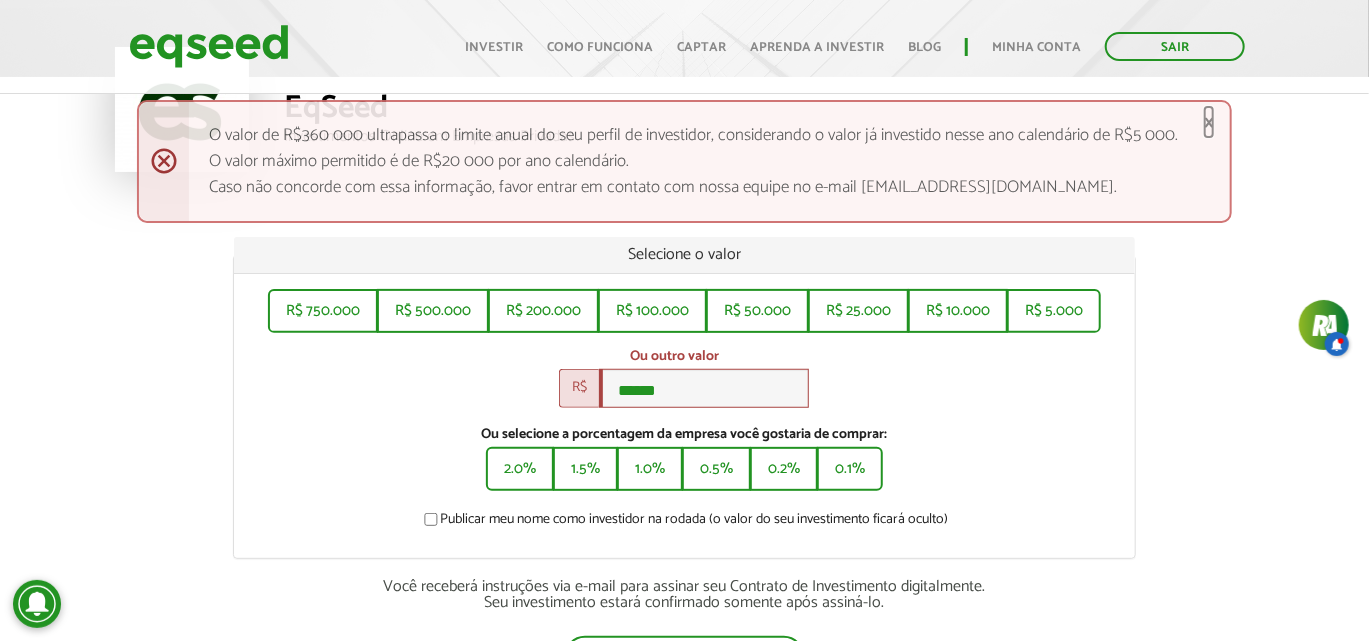click on "×" at bounding box center [1209, 122] 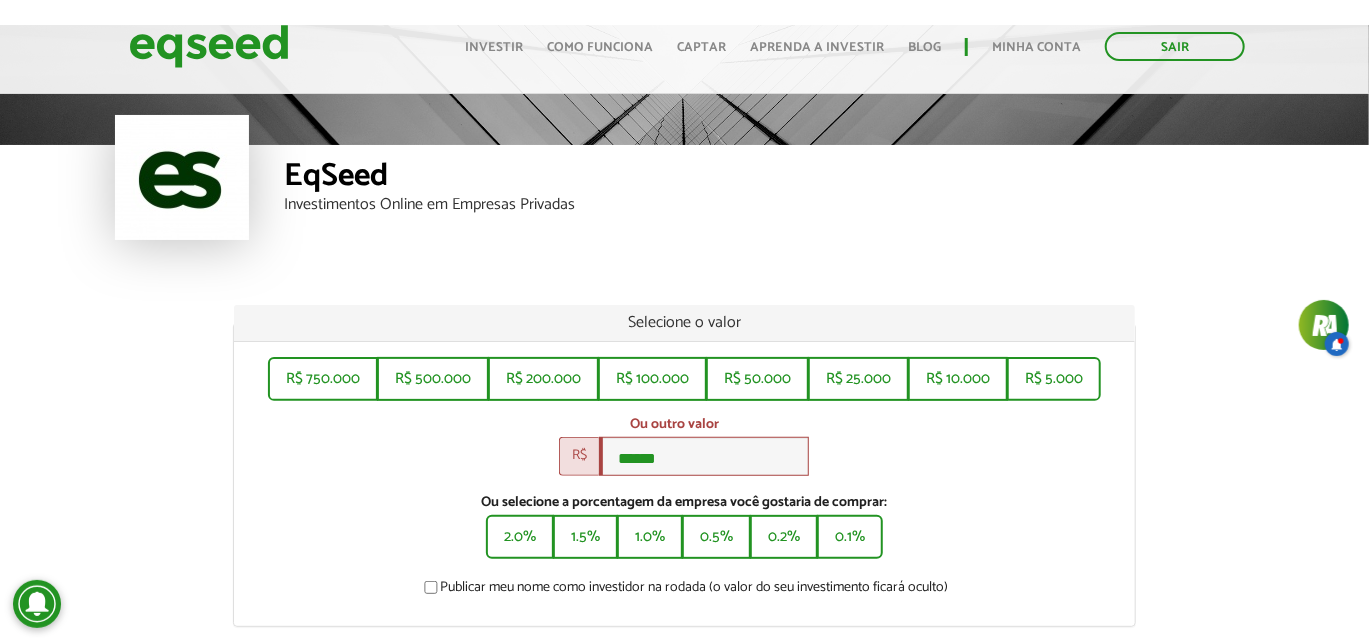 scroll, scrollTop: 0, scrollLeft: 0, axis: both 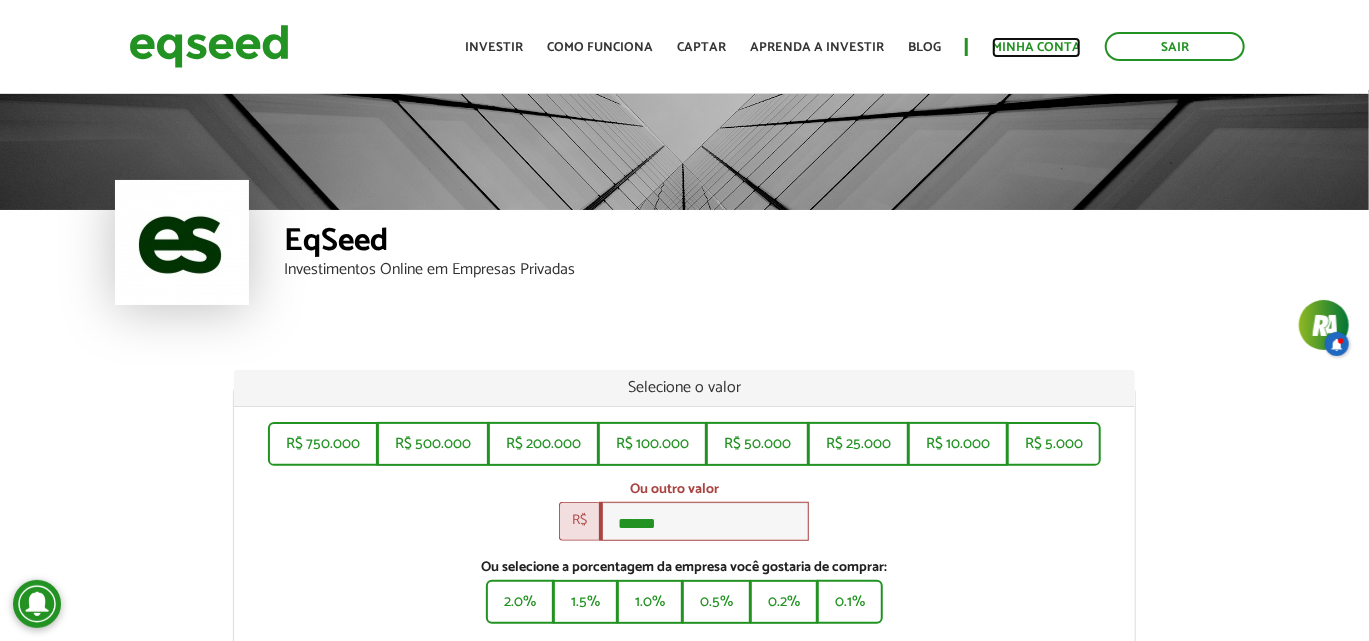 click on "Minha conta" at bounding box center [1036, 47] 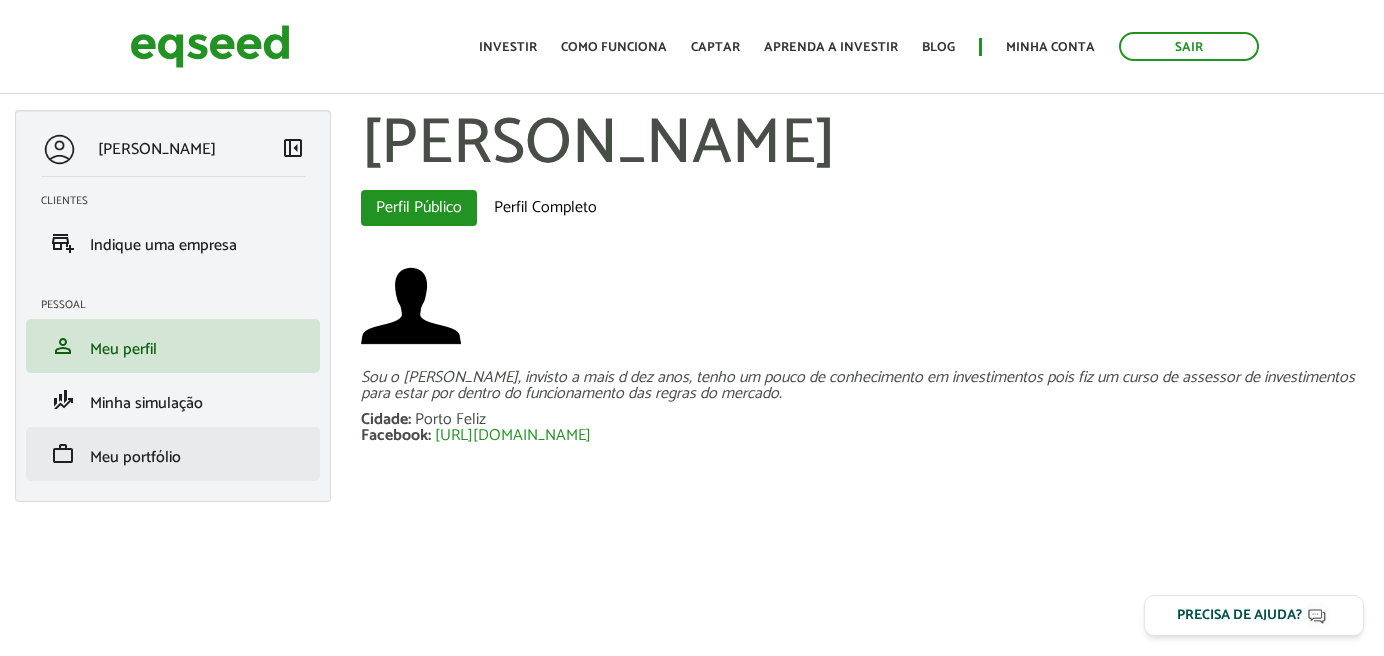 scroll, scrollTop: 0, scrollLeft: 0, axis: both 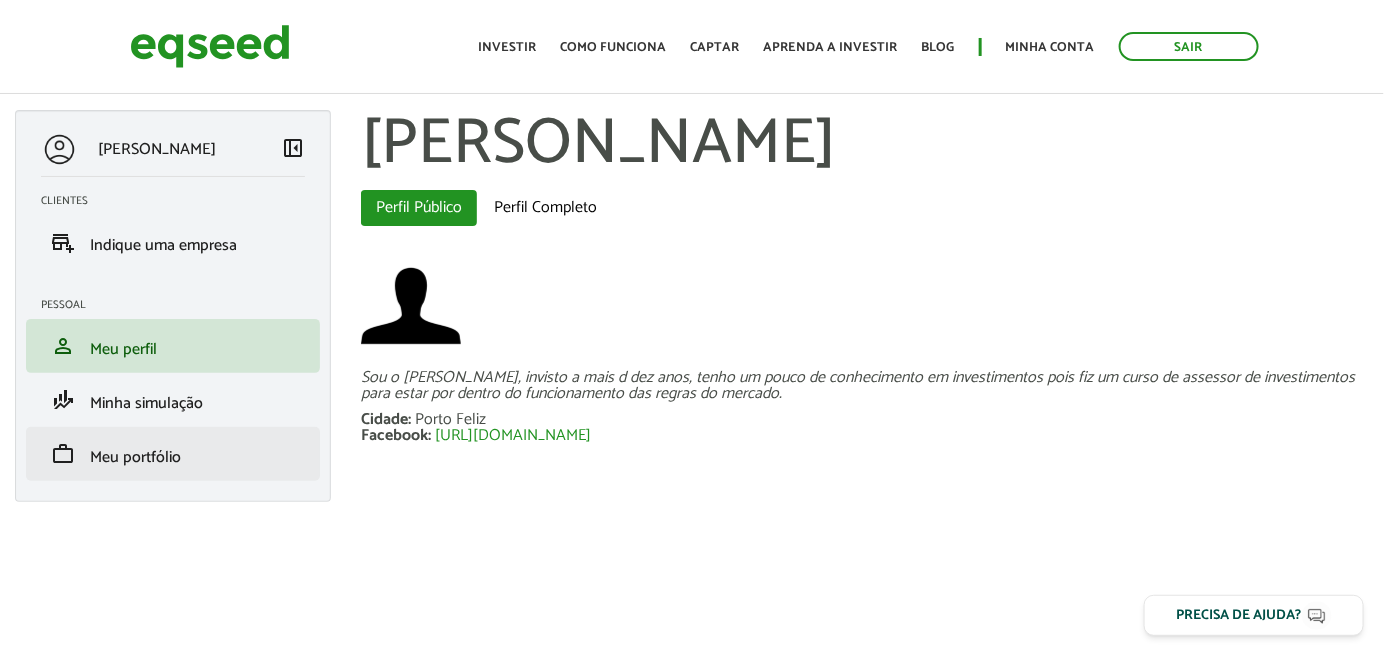 click on "work Meu portfólio" at bounding box center [173, 454] 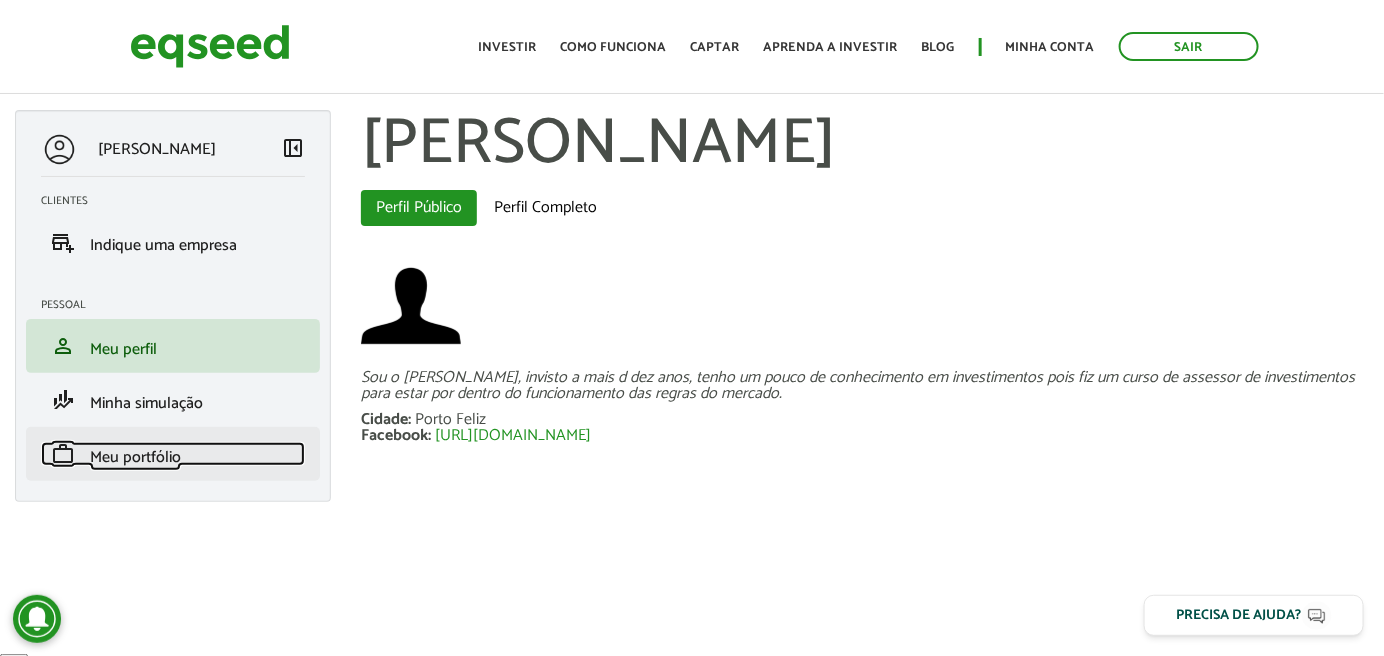 click on "work Meu portfólio" at bounding box center (173, 454) 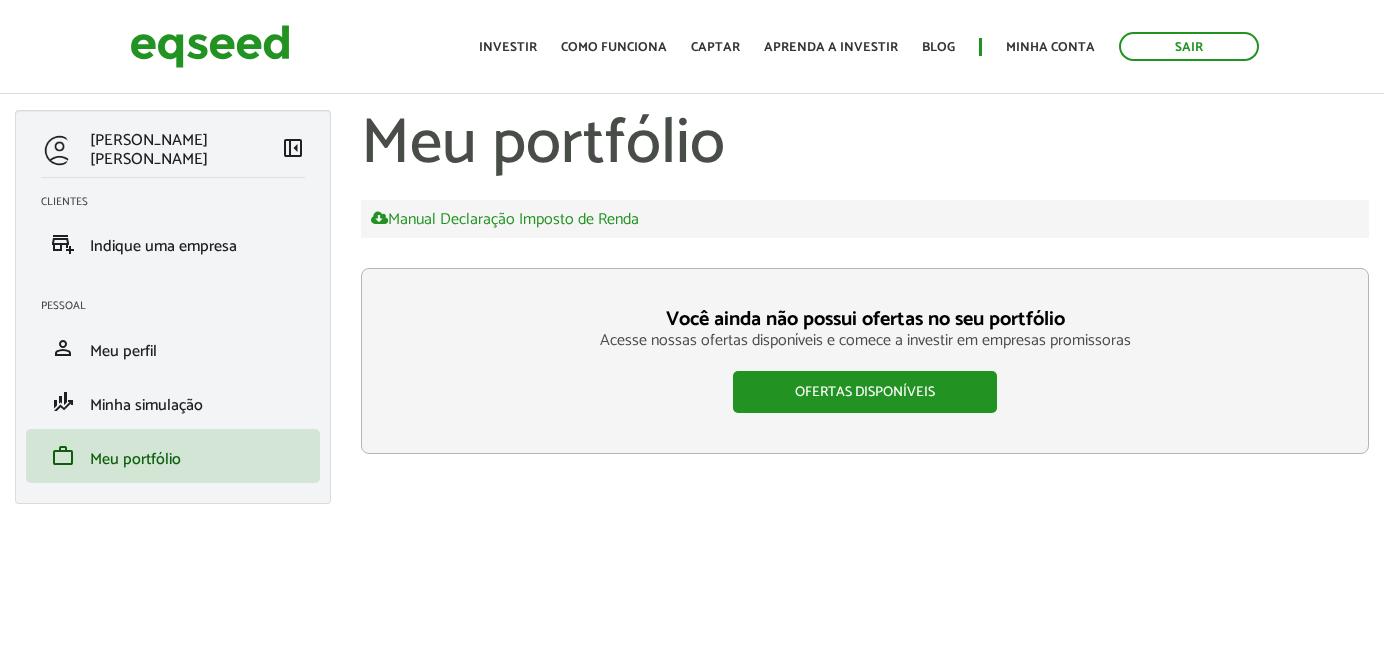 scroll, scrollTop: 0, scrollLeft: 0, axis: both 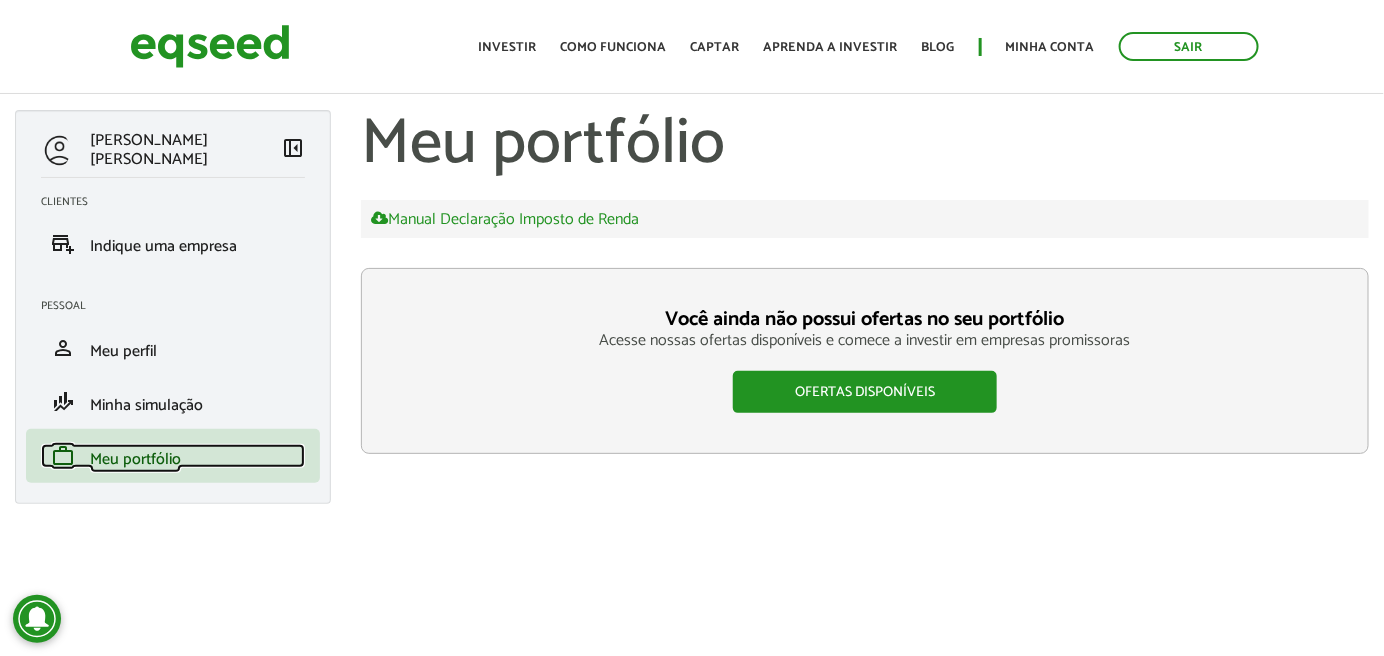 click on "work Meu portfólio" at bounding box center (173, 456) 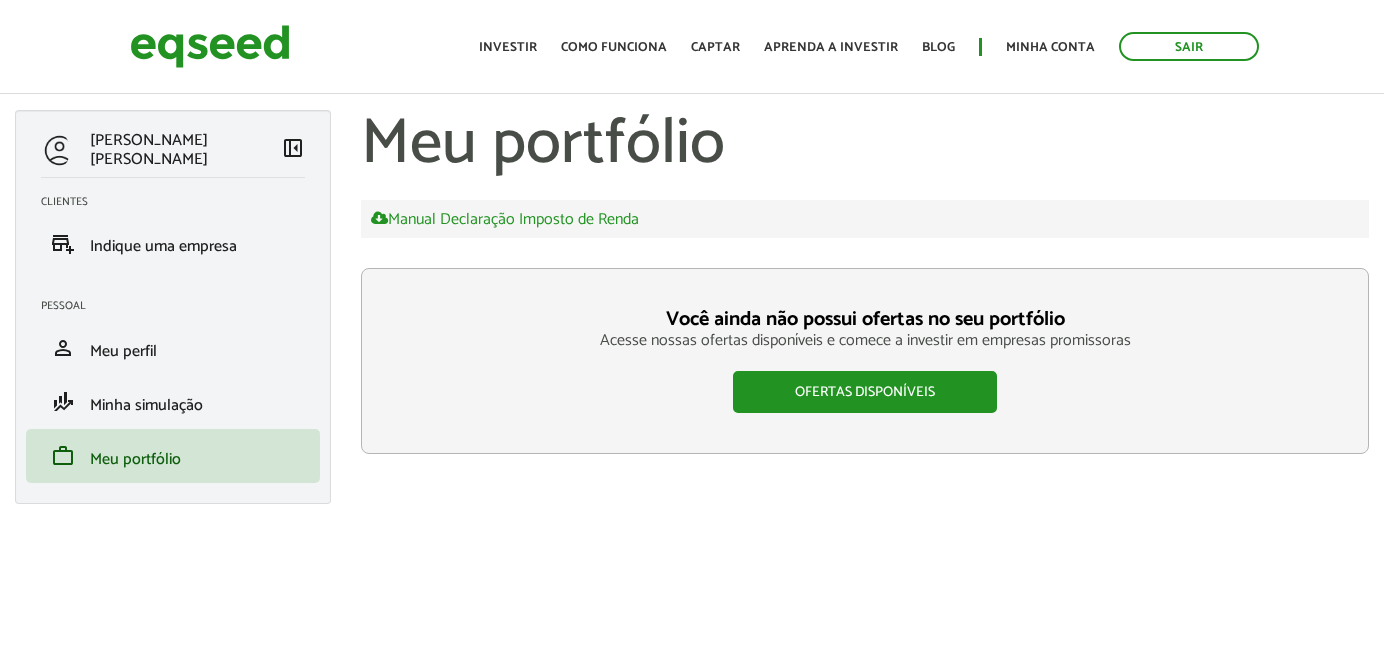 scroll, scrollTop: 0, scrollLeft: 0, axis: both 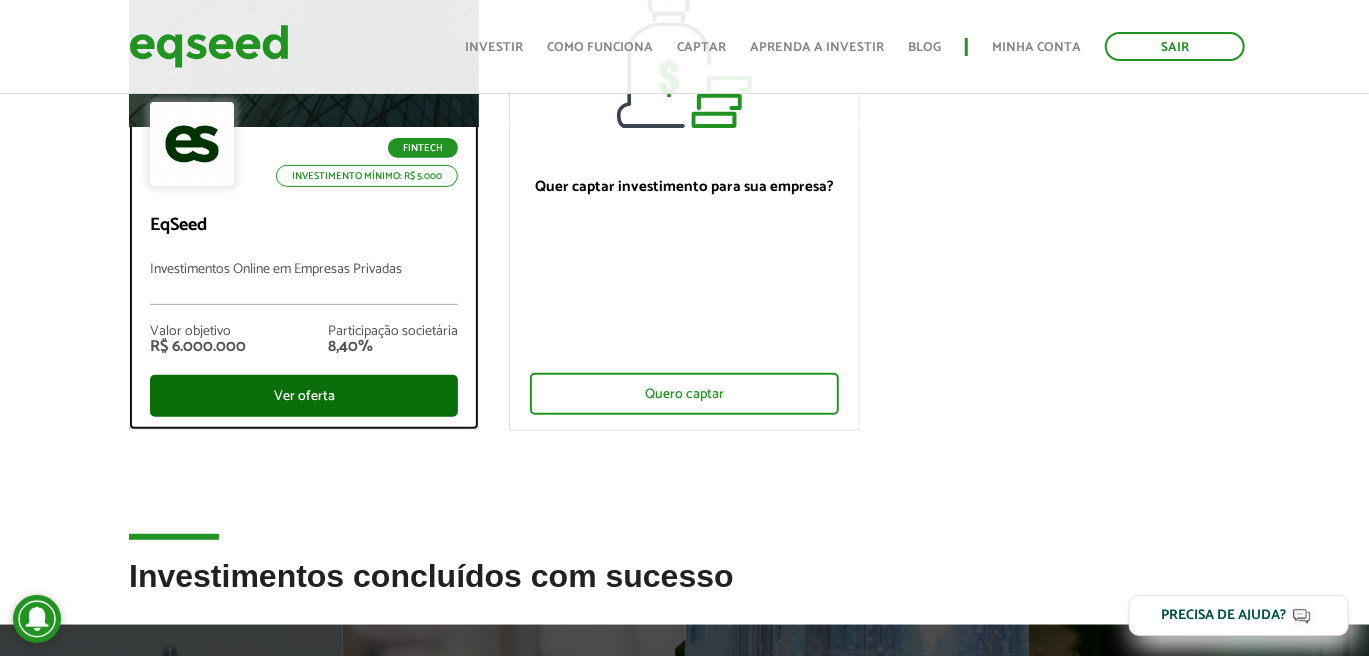 click on "Ver oferta" at bounding box center [304, 396] 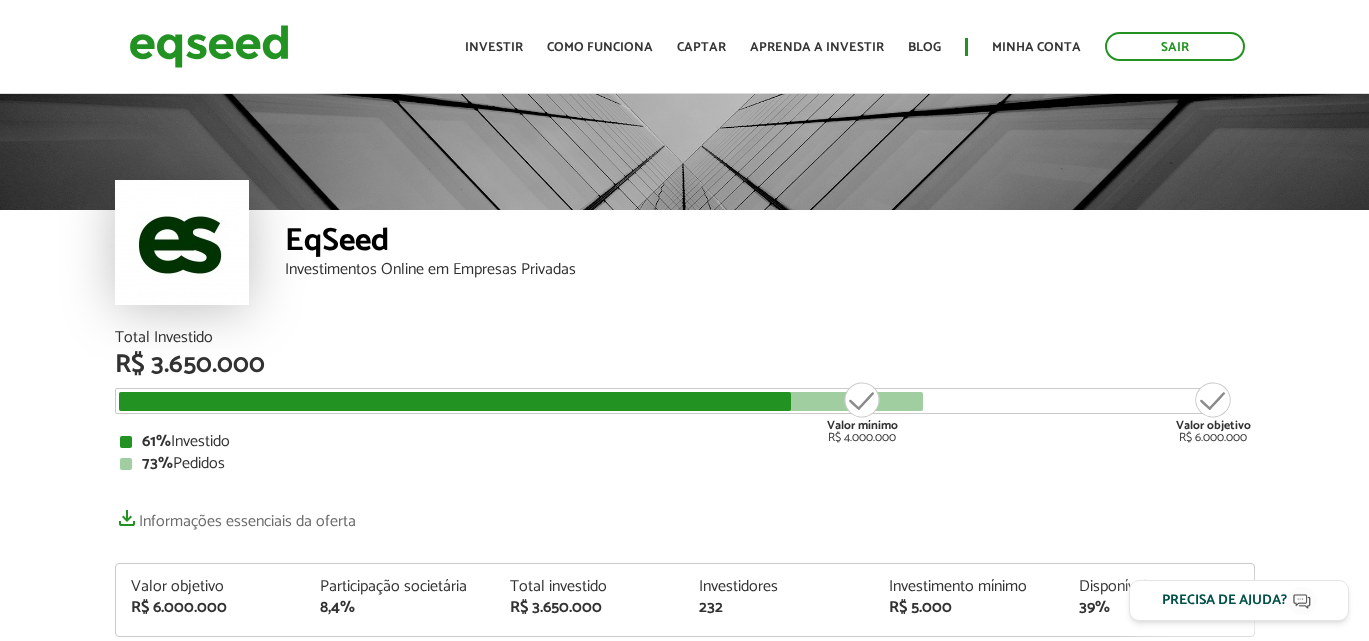scroll, scrollTop: 0, scrollLeft: 0, axis: both 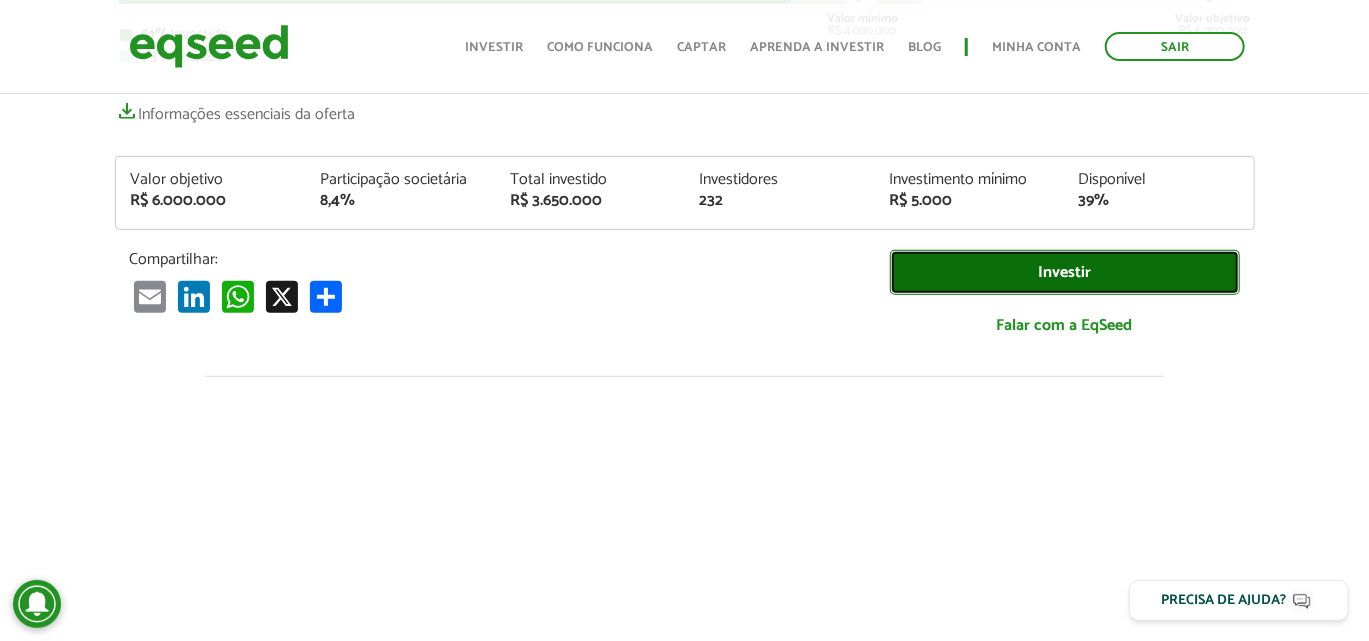 click on "Investir" at bounding box center (1065, 272) 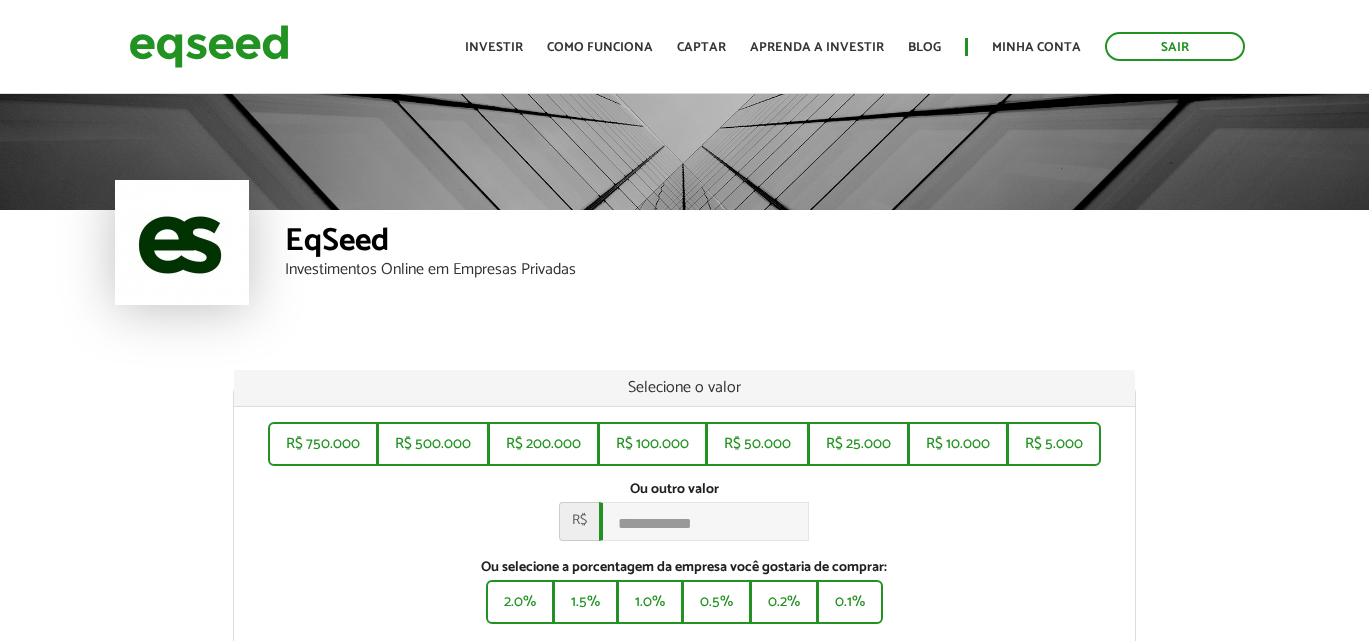 scroll, scrollTop: 0, scrollLeft: 0, axis: both 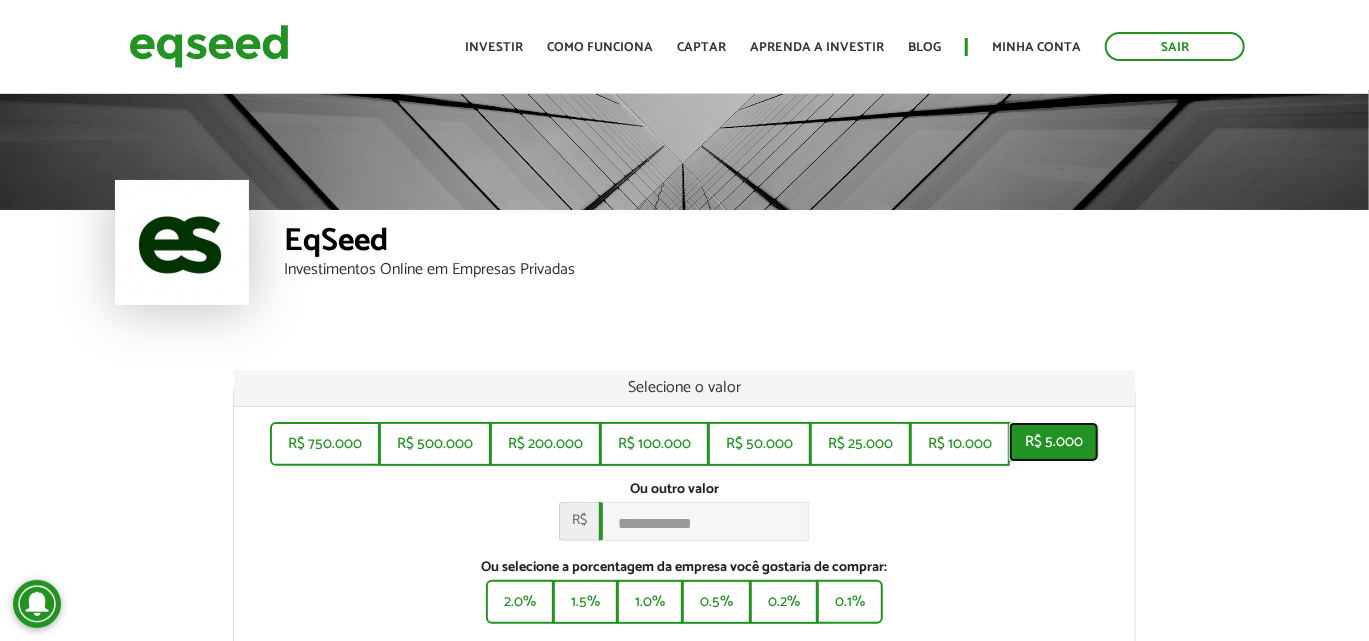 click on "R$ 5.000" at bounding box center [1054, 442] 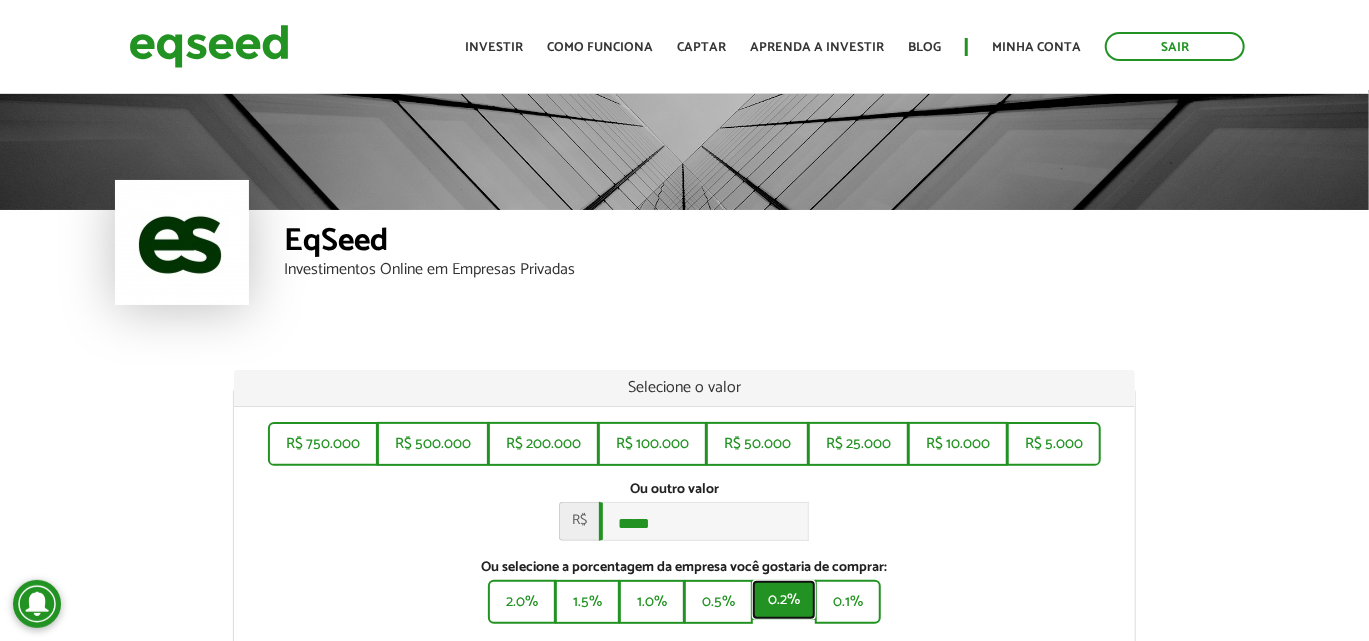 click on "0.2%" at bounding box center [784, 600] 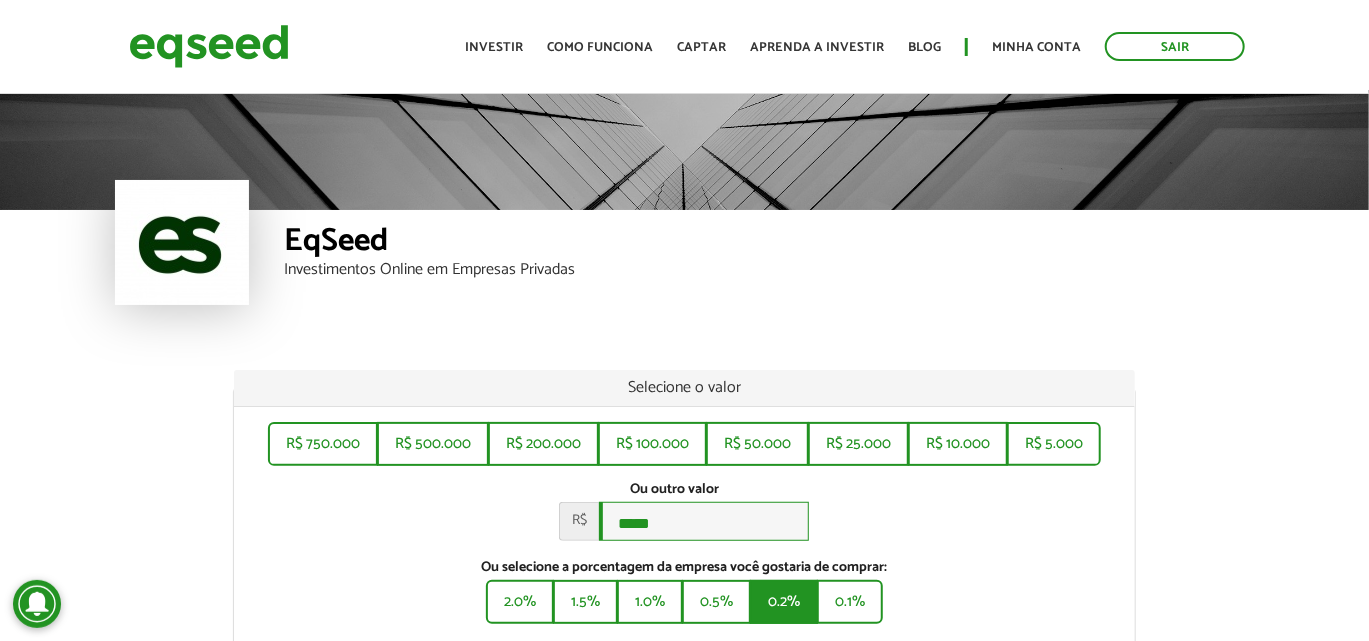 type on "*******" 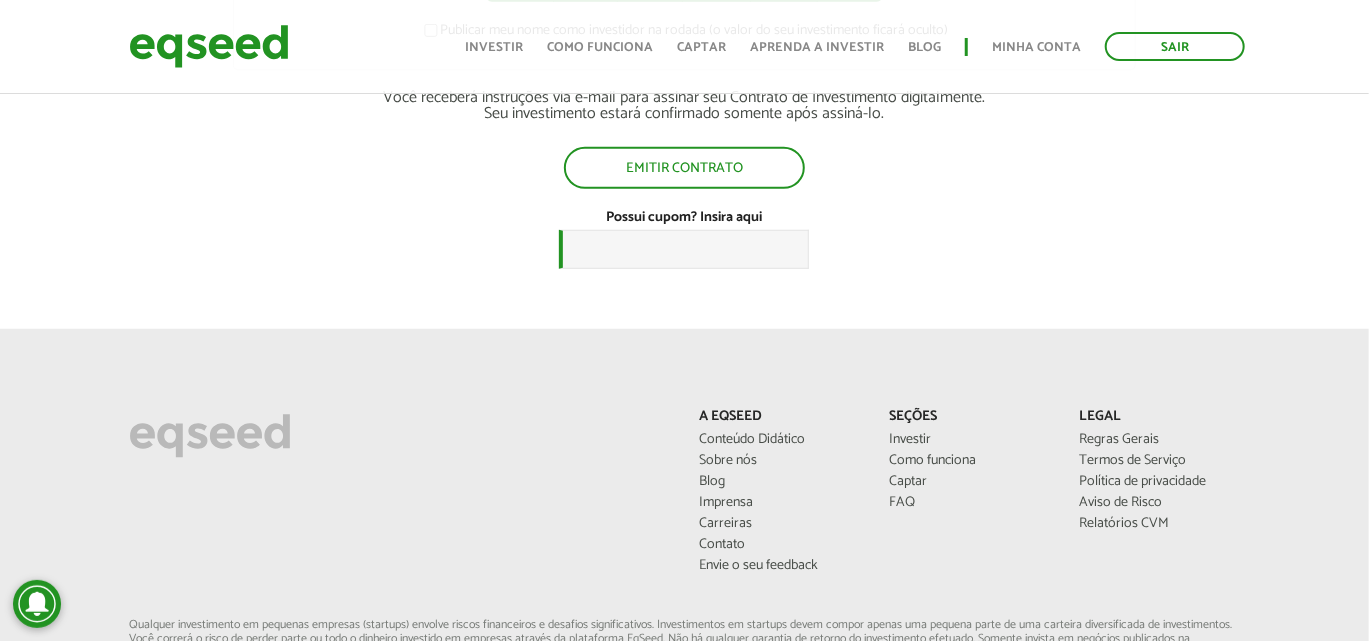 scroll, scrollTop: 618, scrollLeft: 0, axis: vertical 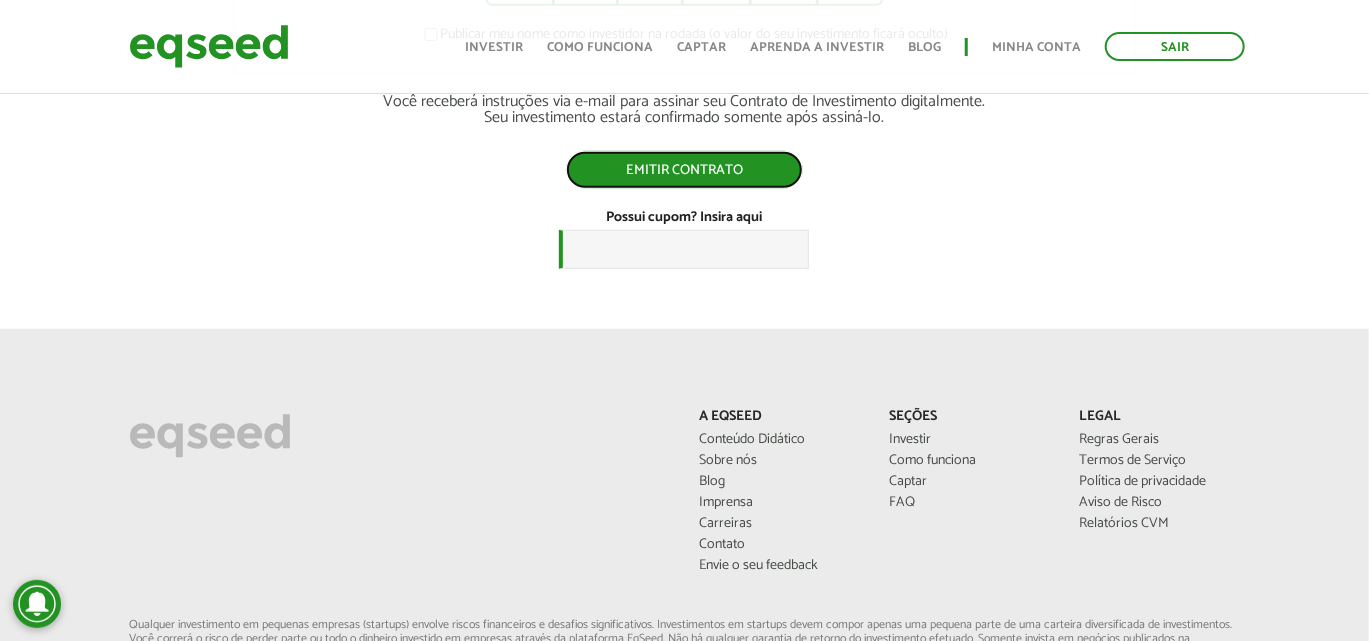 click on "Emitir contrato" at bounding box center (684, 170) 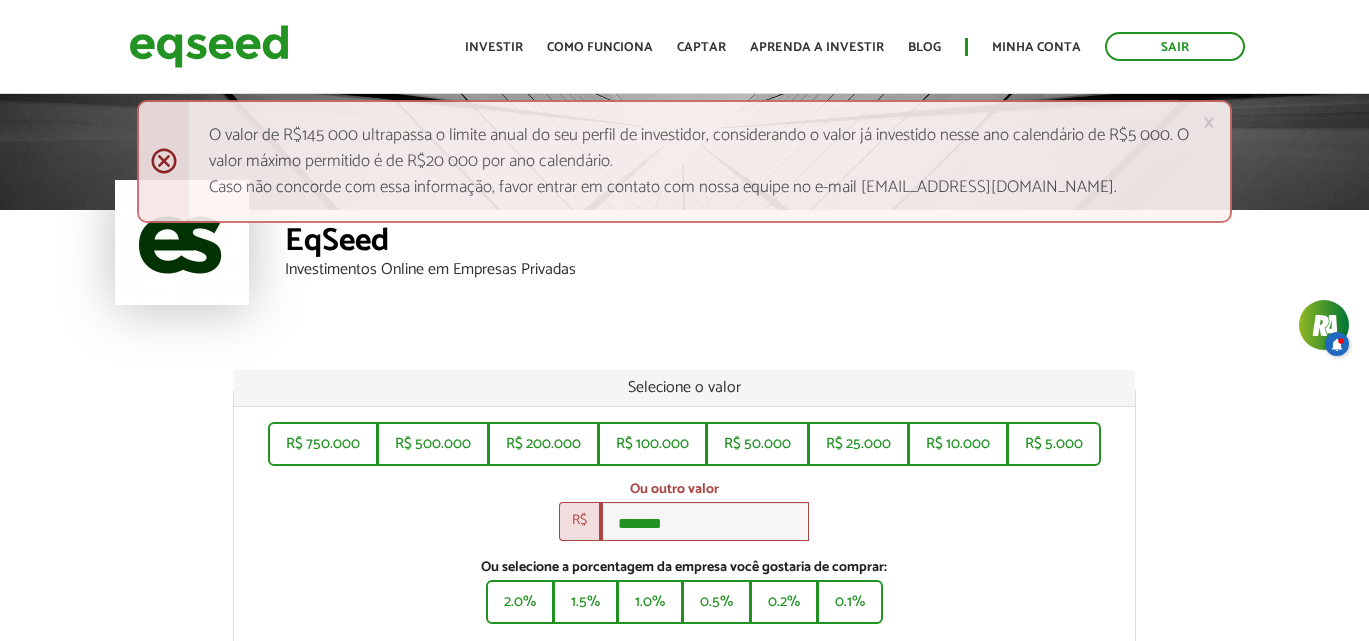 scroll, scrollTop: 0, scrollLeft: 0, axis: both 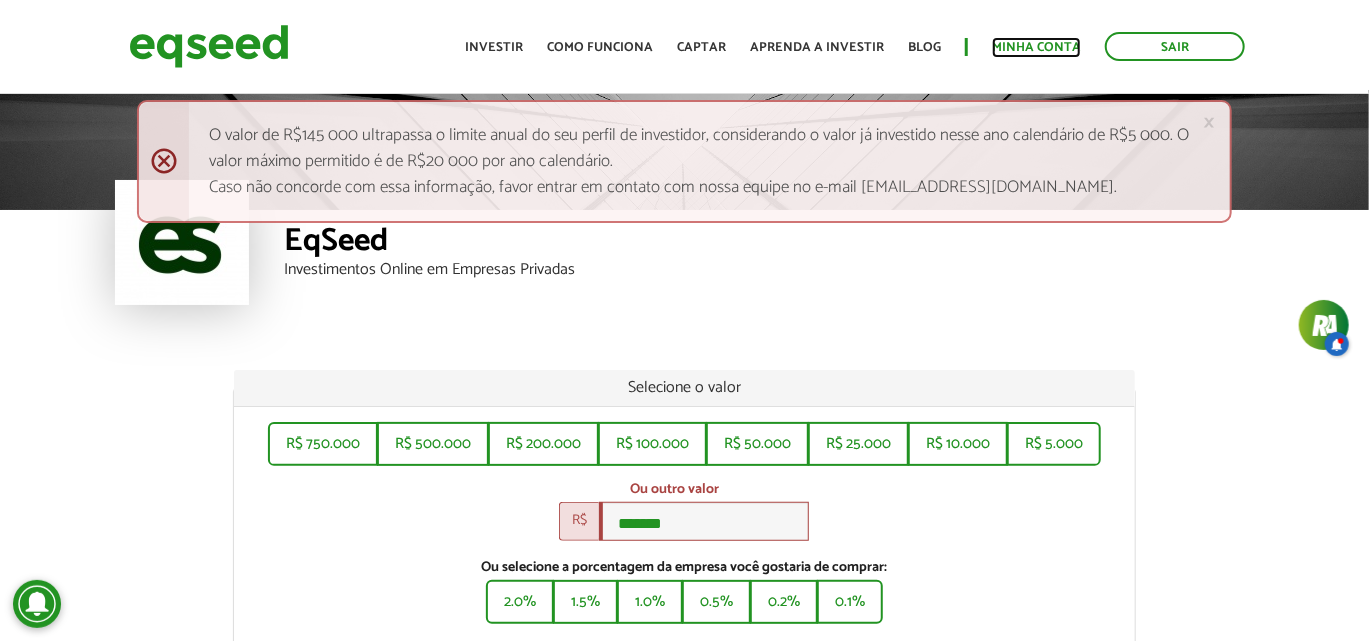click on "Minha conta" at bounding box center [1036, 47] 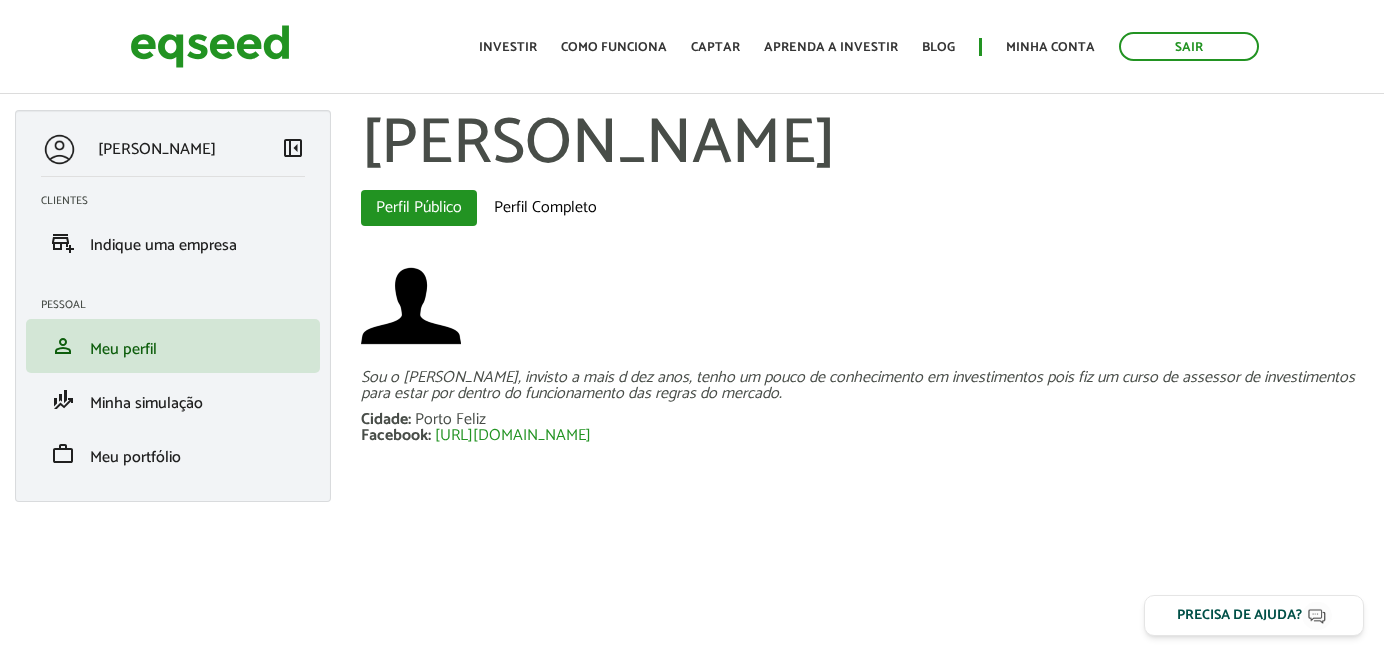 scroll, scrollTop: 0, scrollLeft: 0, axis: both 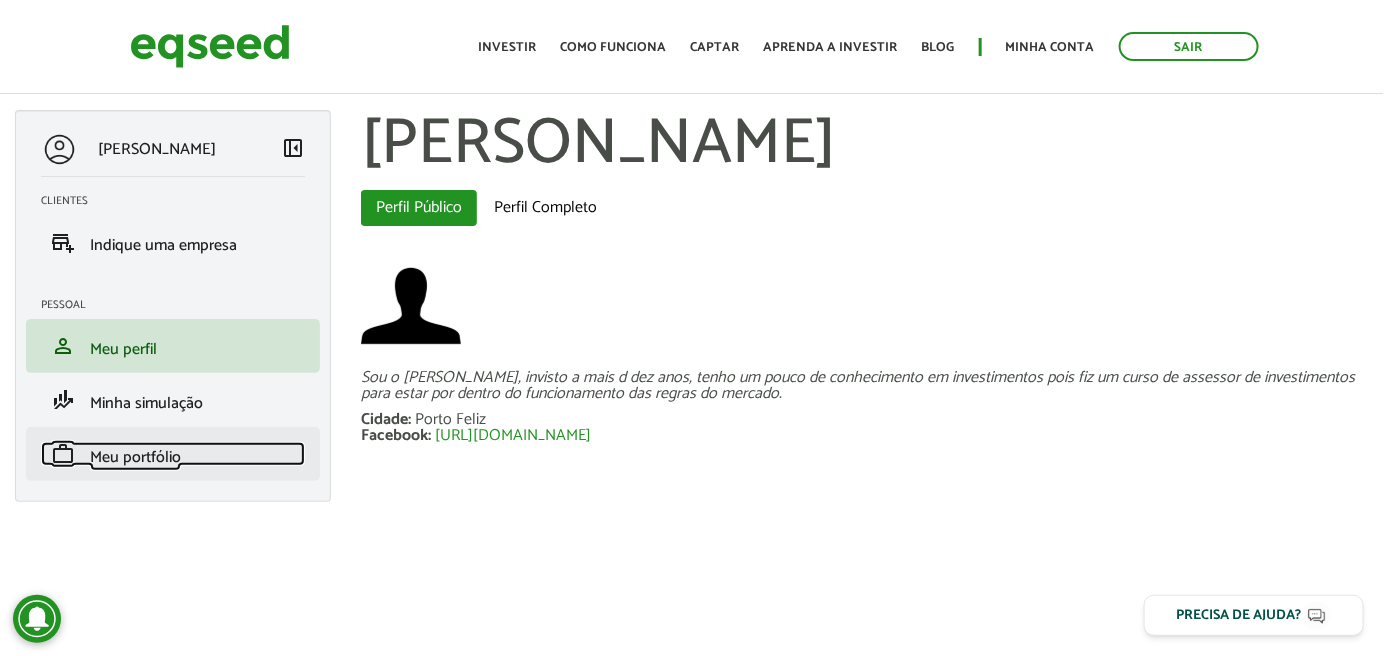 click on "Meu portfólio" at bounding box center (135, 457) 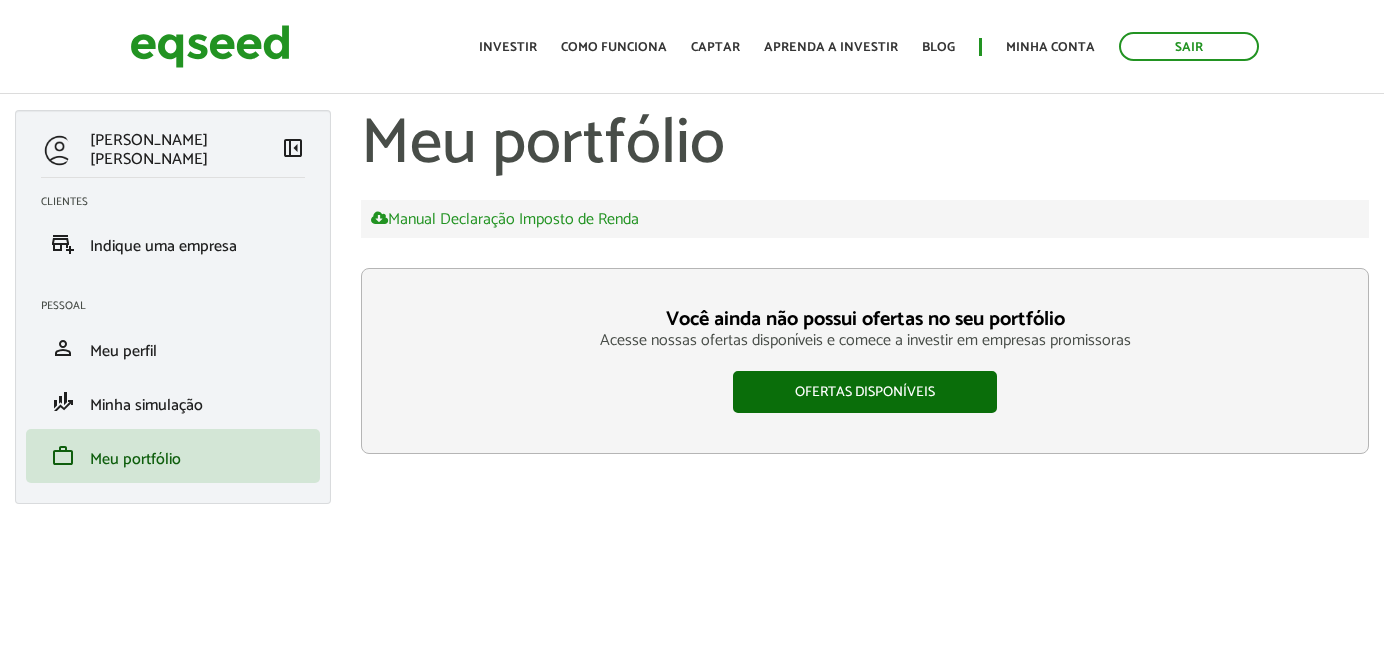 scroll, scrollTop: 0, scrollLeft: 0, axis: both 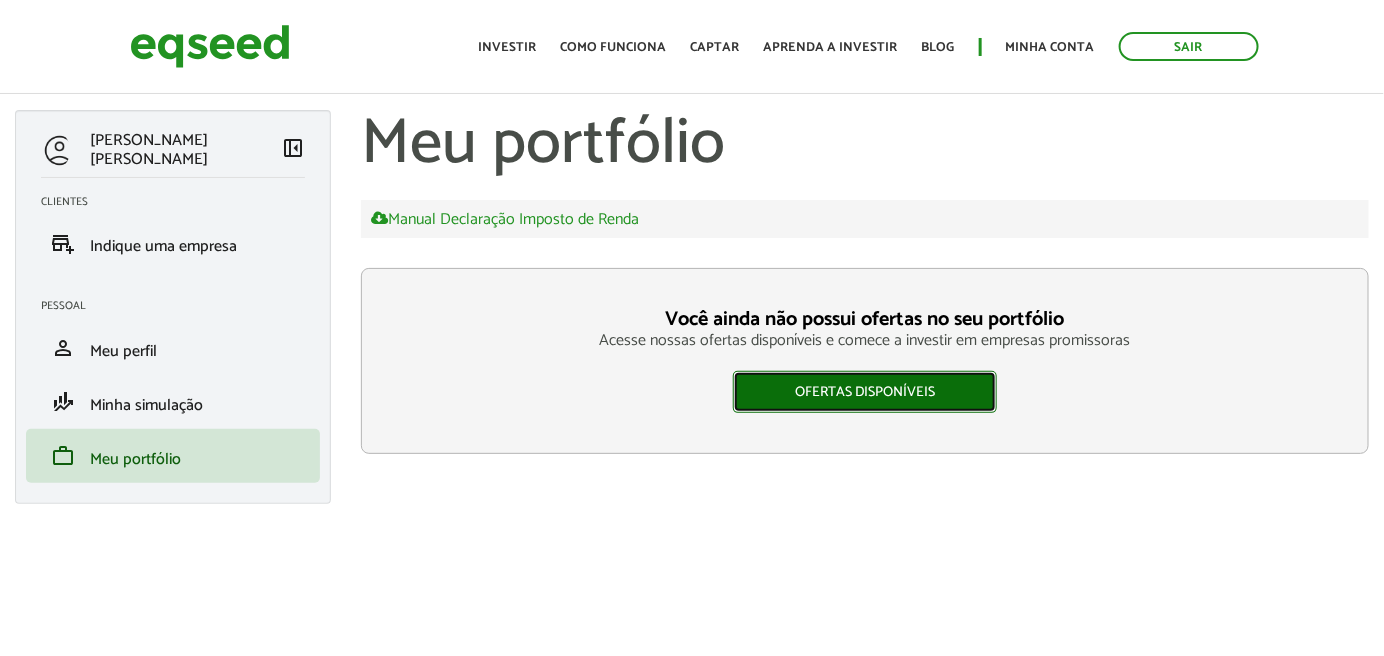 click on "Ofertas disponíveis" at bounding box center [865, 392] 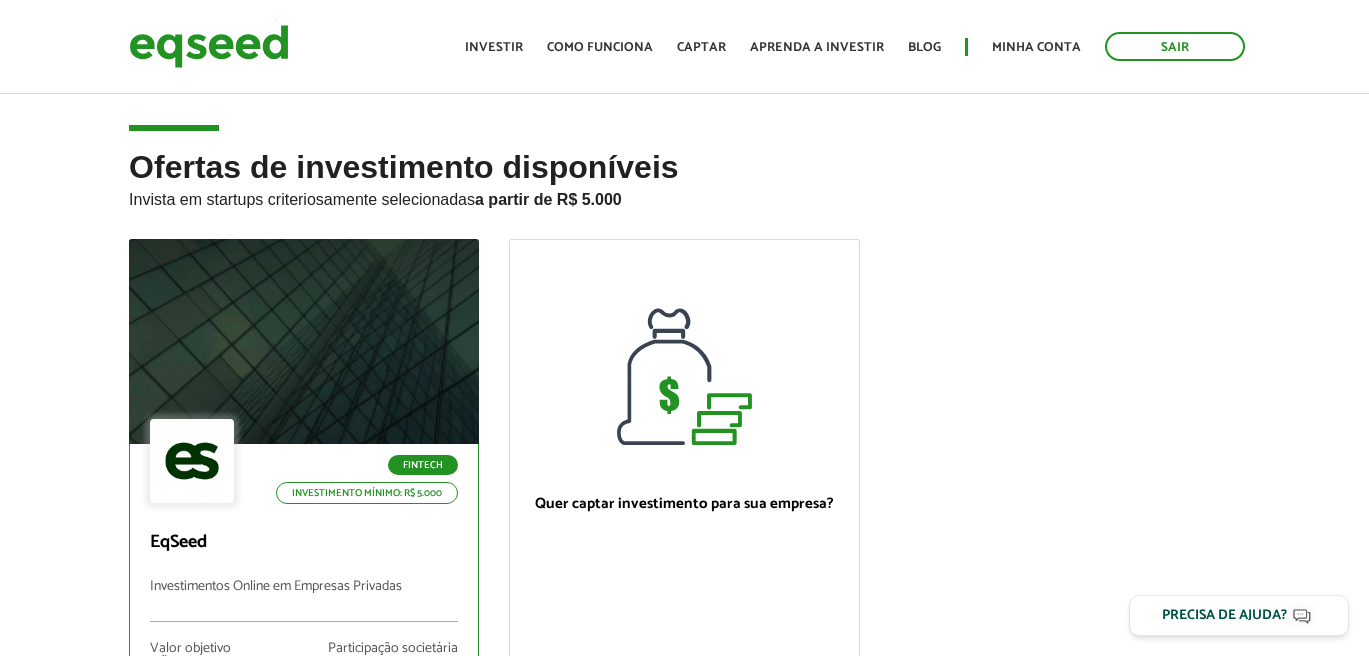 scroll, scrollTop: 0, scrollLeft: 0, axis: both 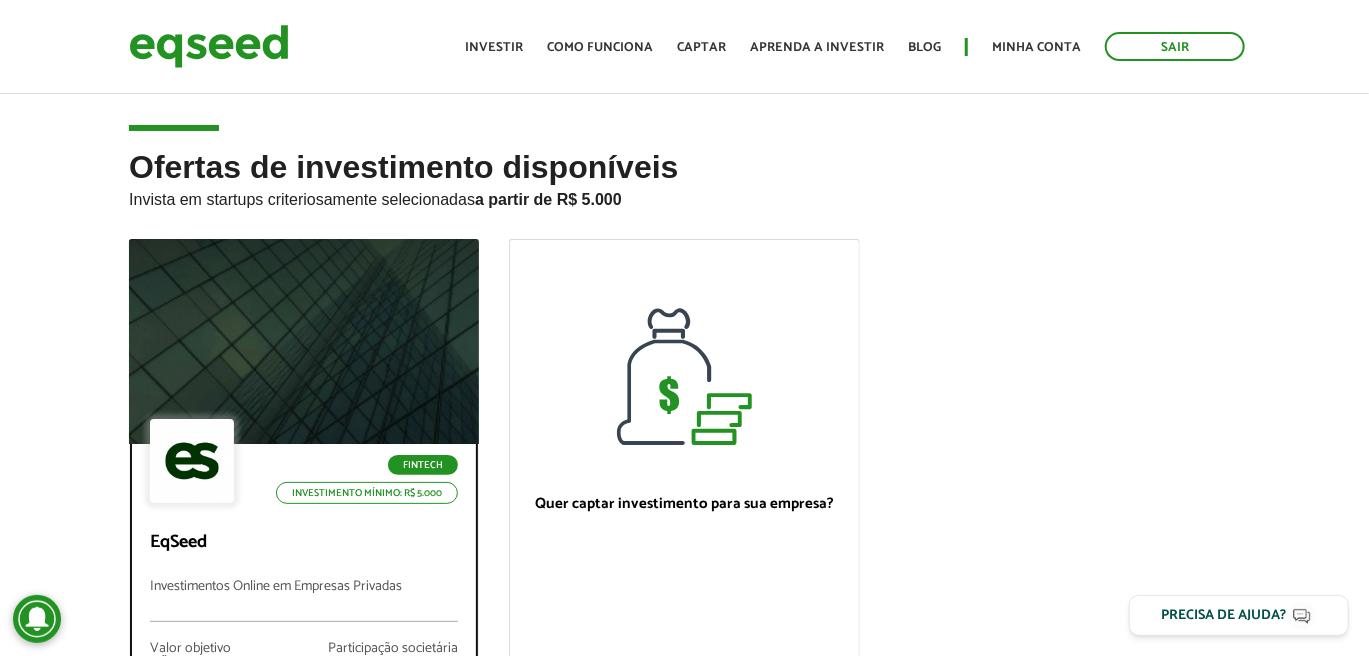 click on "Investimento mínimo: R$ 5.000" at bounding box center (367, 493) 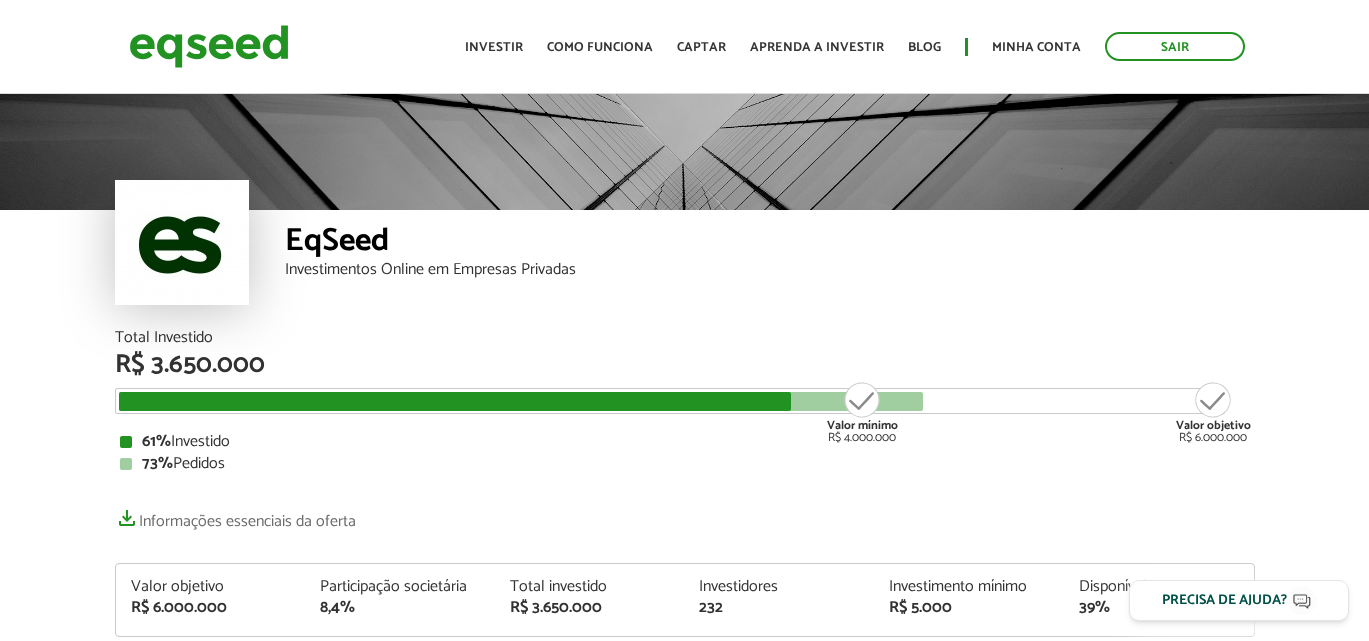 scroll, scrollTop: 0, scrollLeft: 0, axis: both 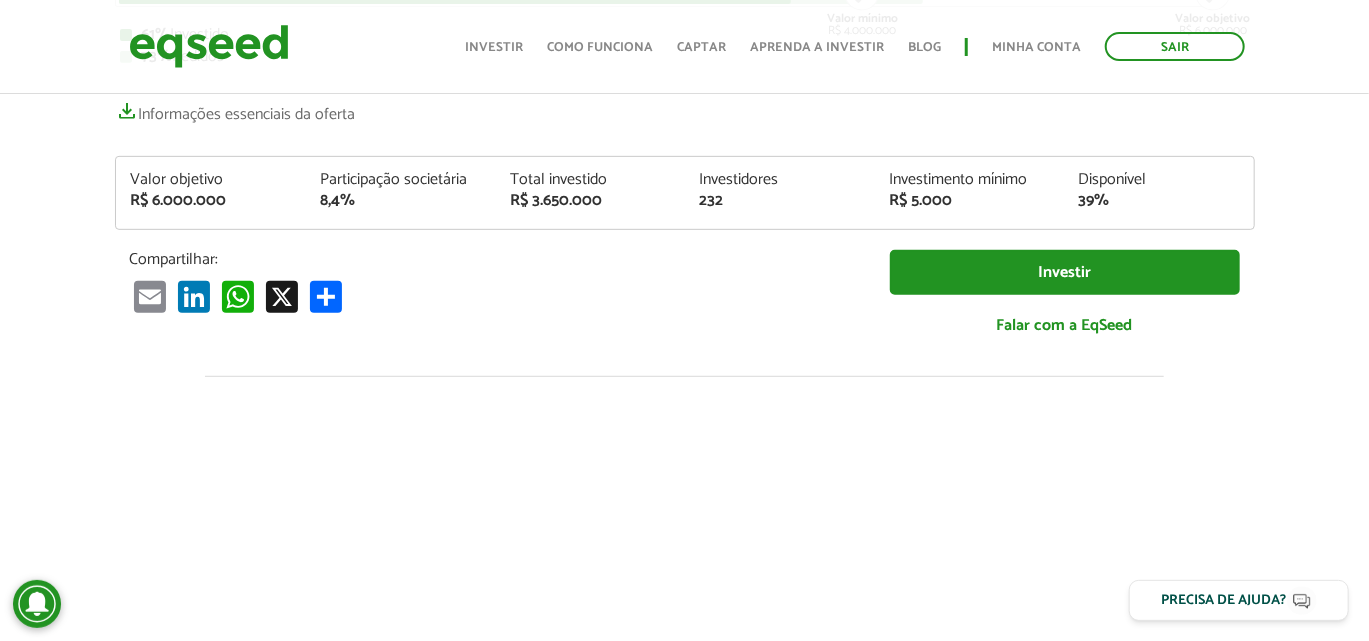 drag, startPoint x: 1378, startPoint y: 62, endPoint x: 1380, endPoint y: 100, distance: 38.052597 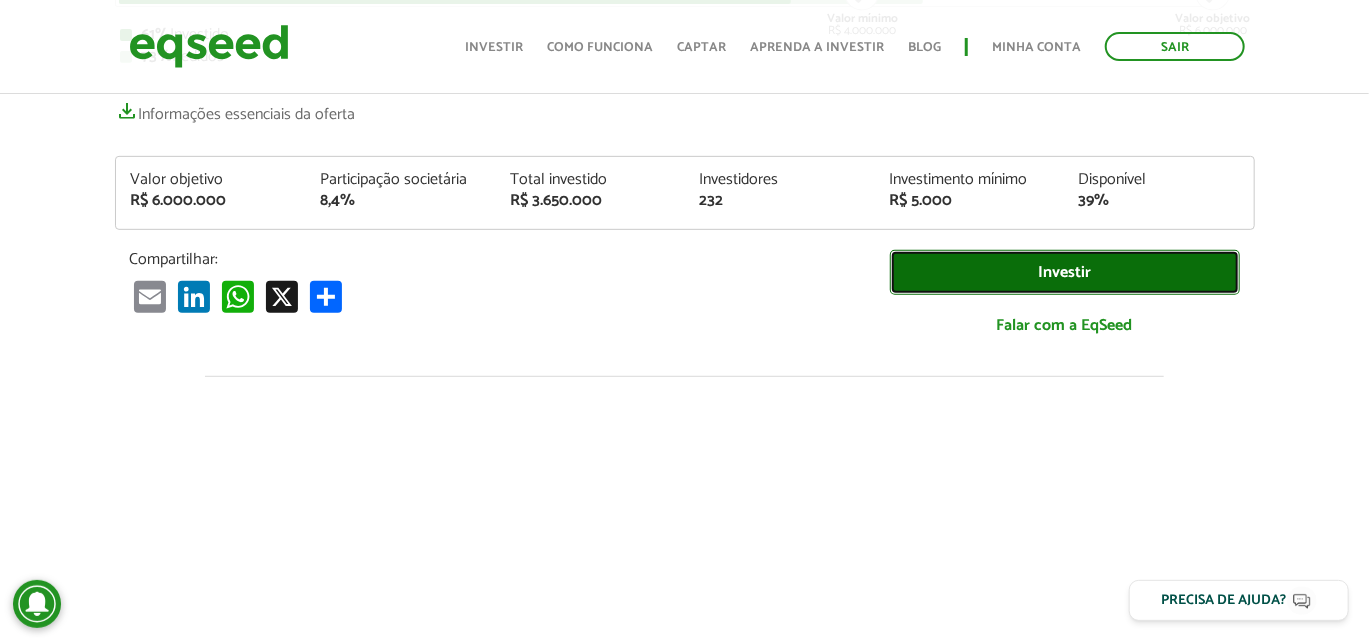 click on "Investir" at bounding box center (1065, 272) 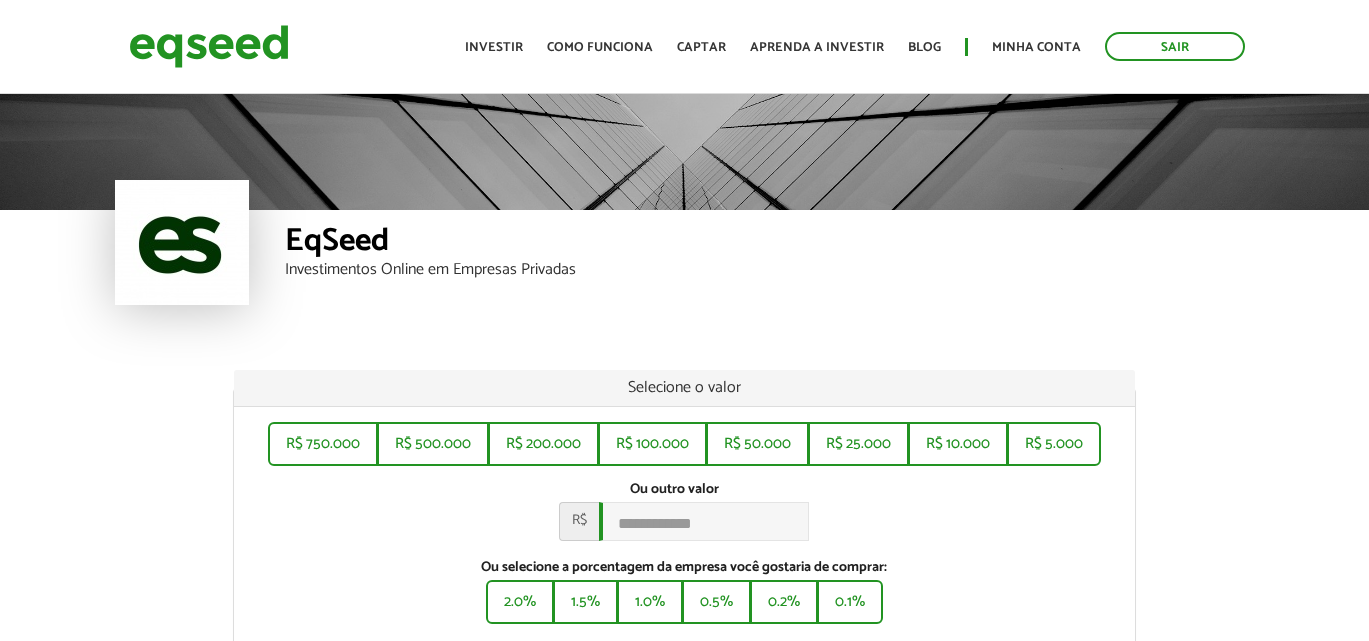 scroll, scrollTop: 0, scrollLeft: 0, axis: both 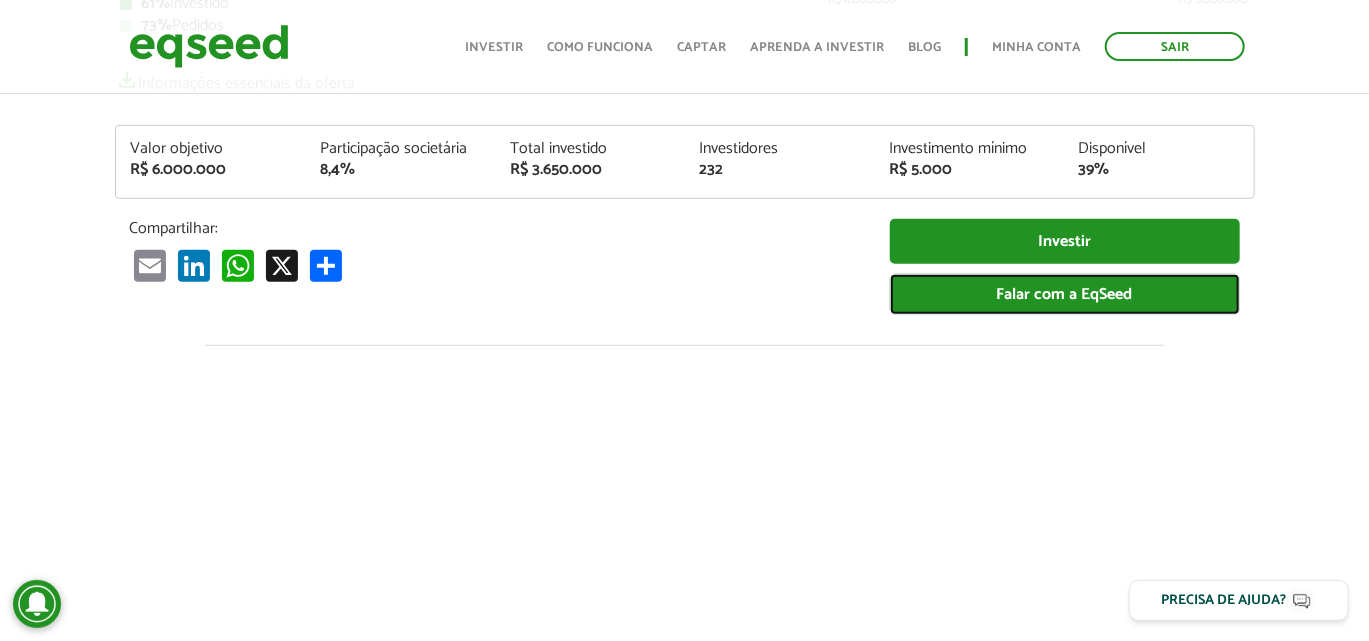 click on "Falar com a EqSeed" at bounding box center [1065, 294] 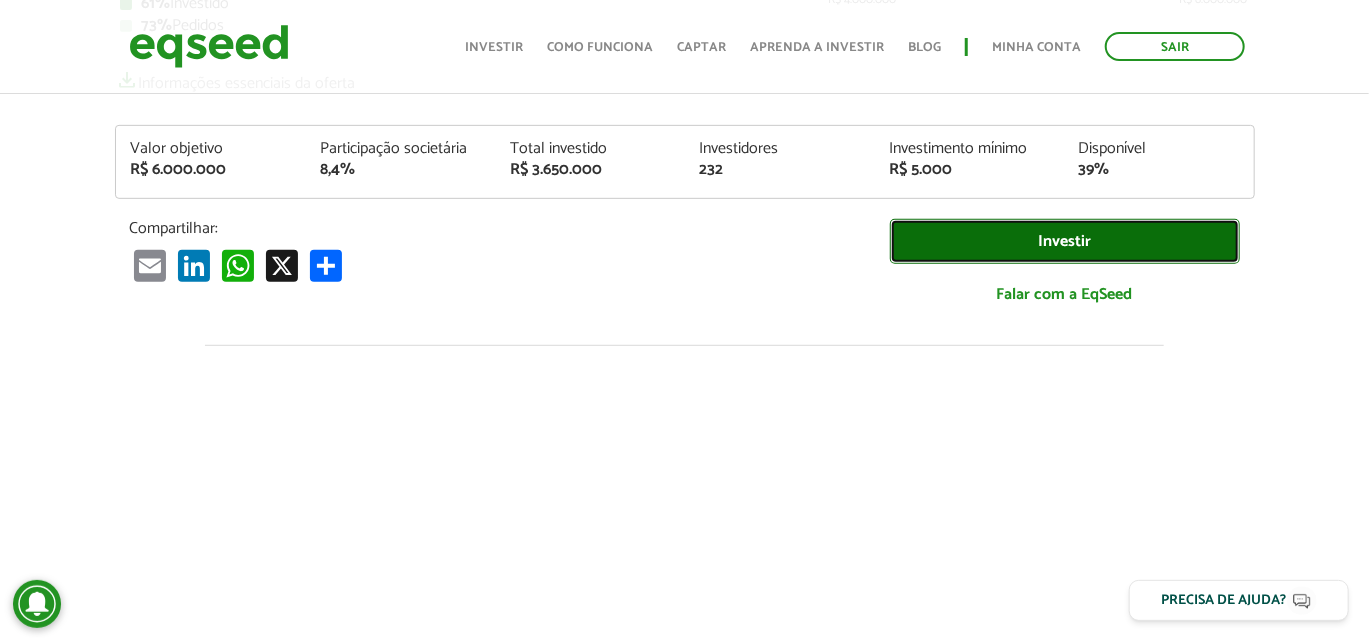 click on "Investir" at bounding box center (1065, 241) 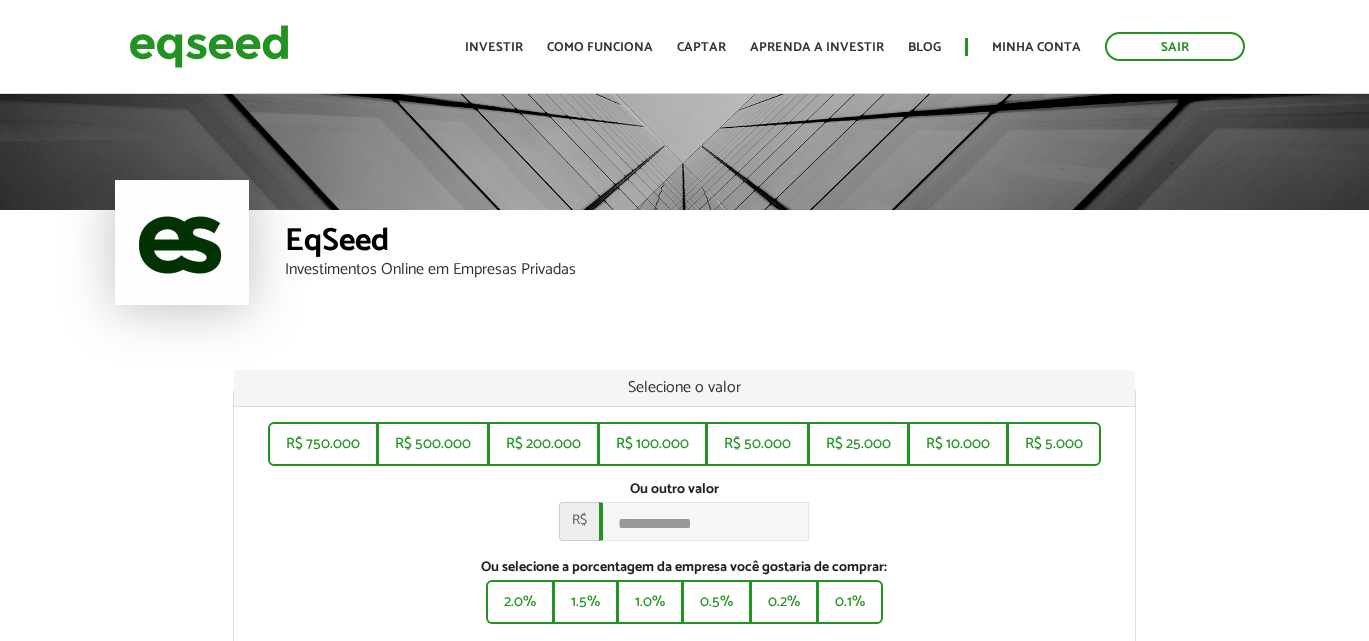 scroll, scrollTop: 0, scrollLeft: 0, axis: both 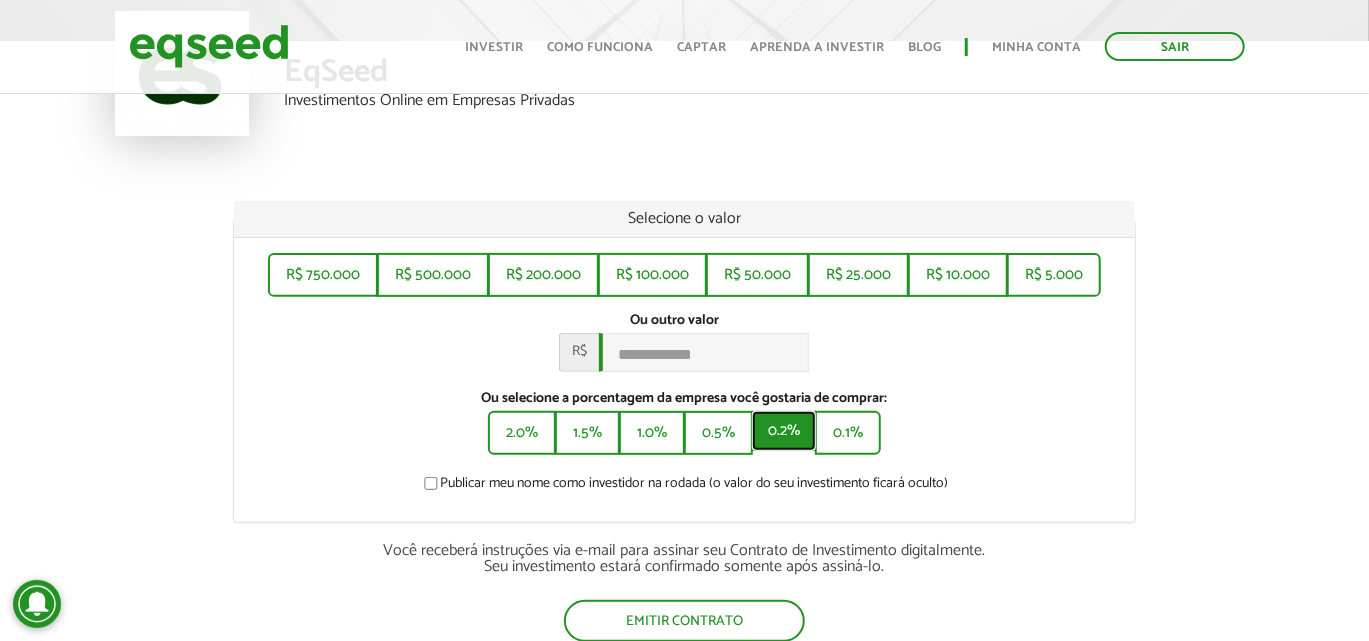 click on "0.2%" at bounding box center (784, 431) 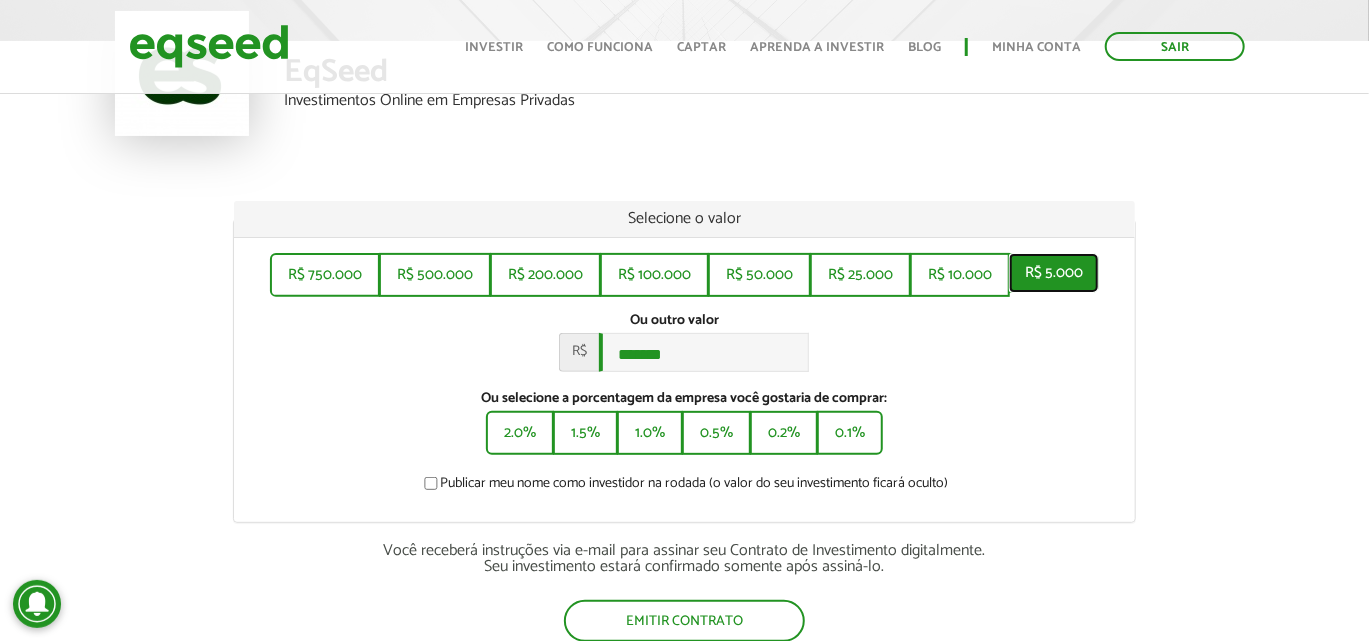 click on "R$ 5.000" at bounding box center [1054, 273] 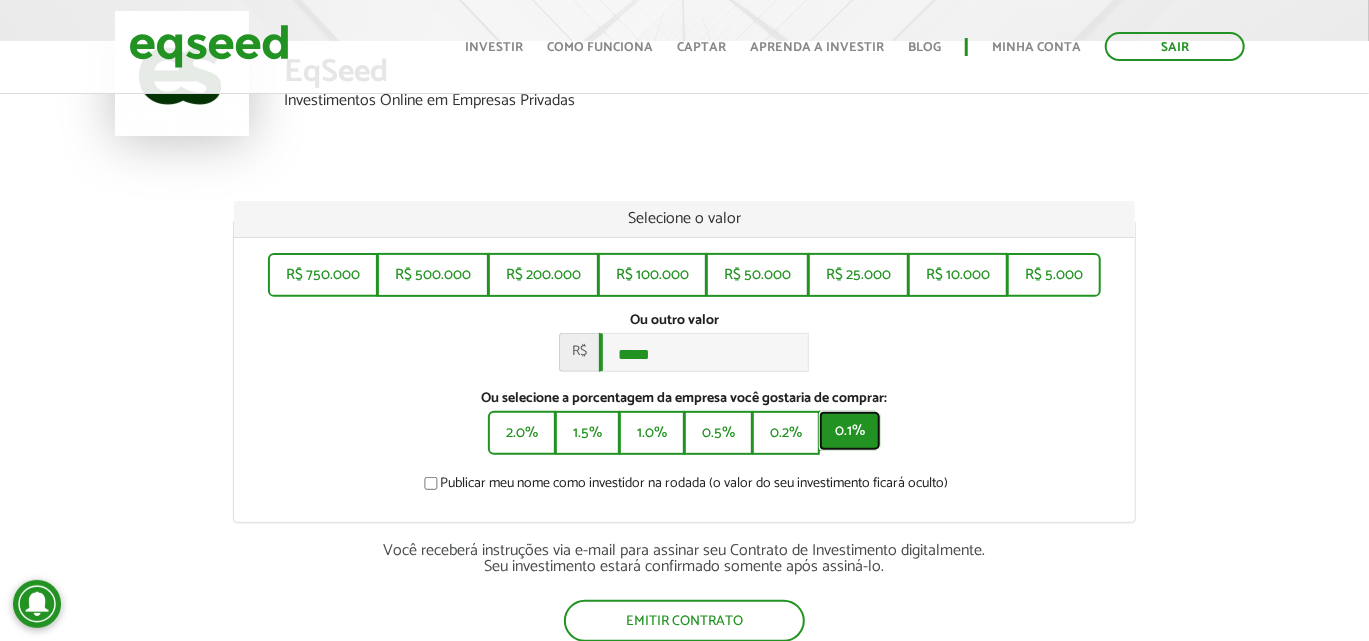 click on "0.1%" at bounding box center (850, 431) 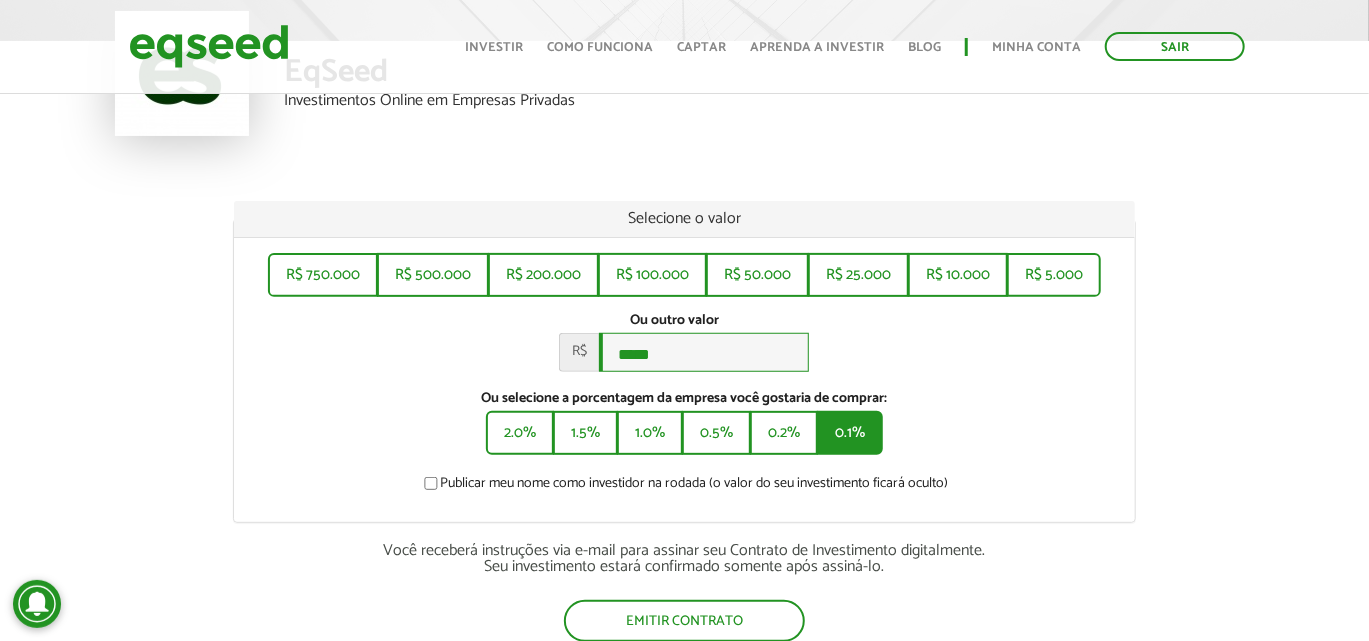 type on "******" 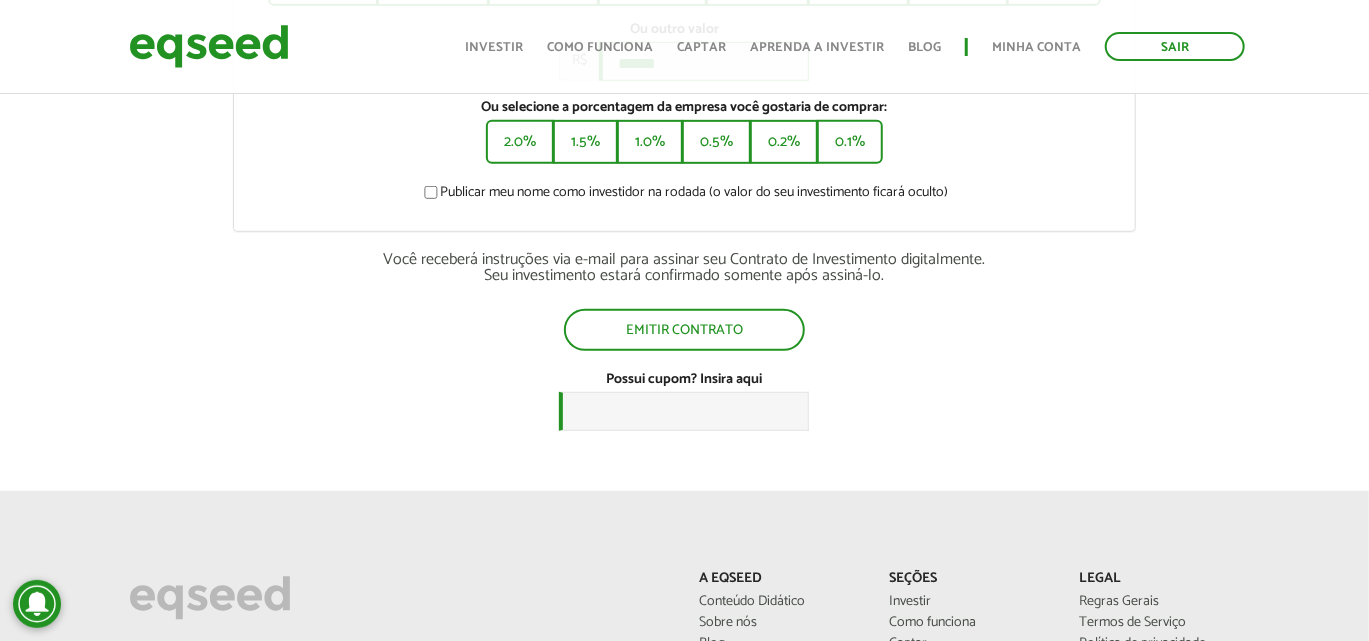 scroll, scrollTop: 464, scrollLeft: 0, axis: vertical 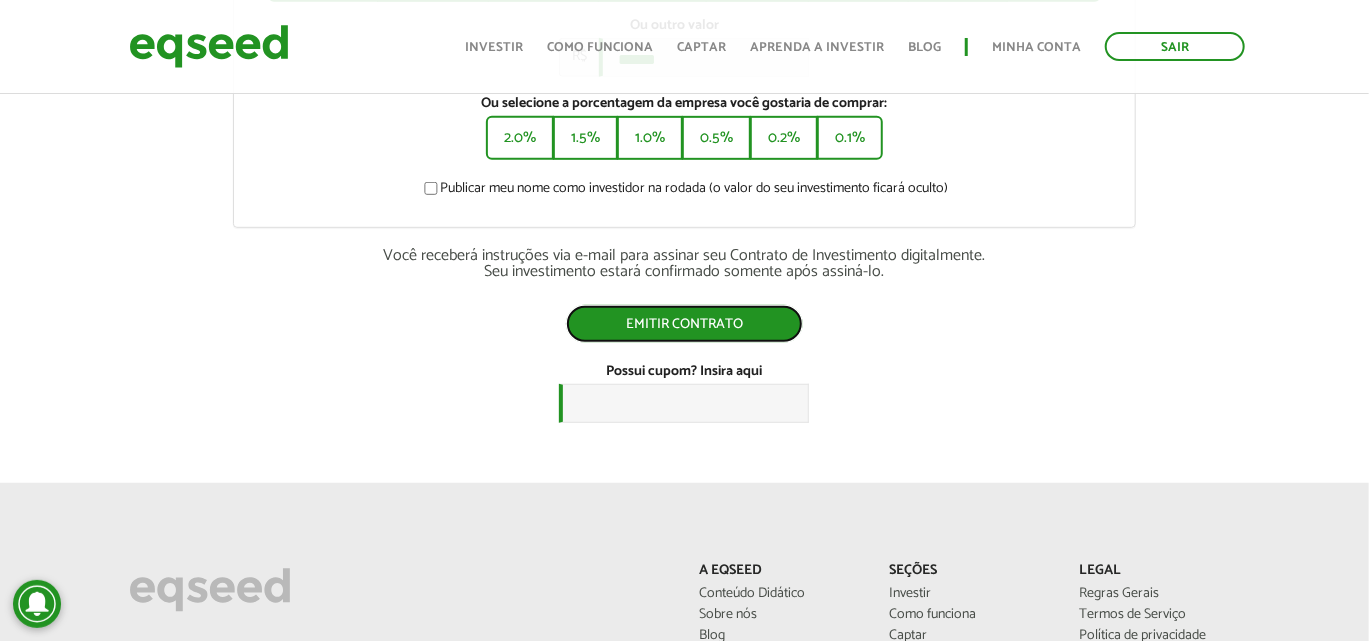 click on "Emitir contrato" at bounding box center [684, 324] 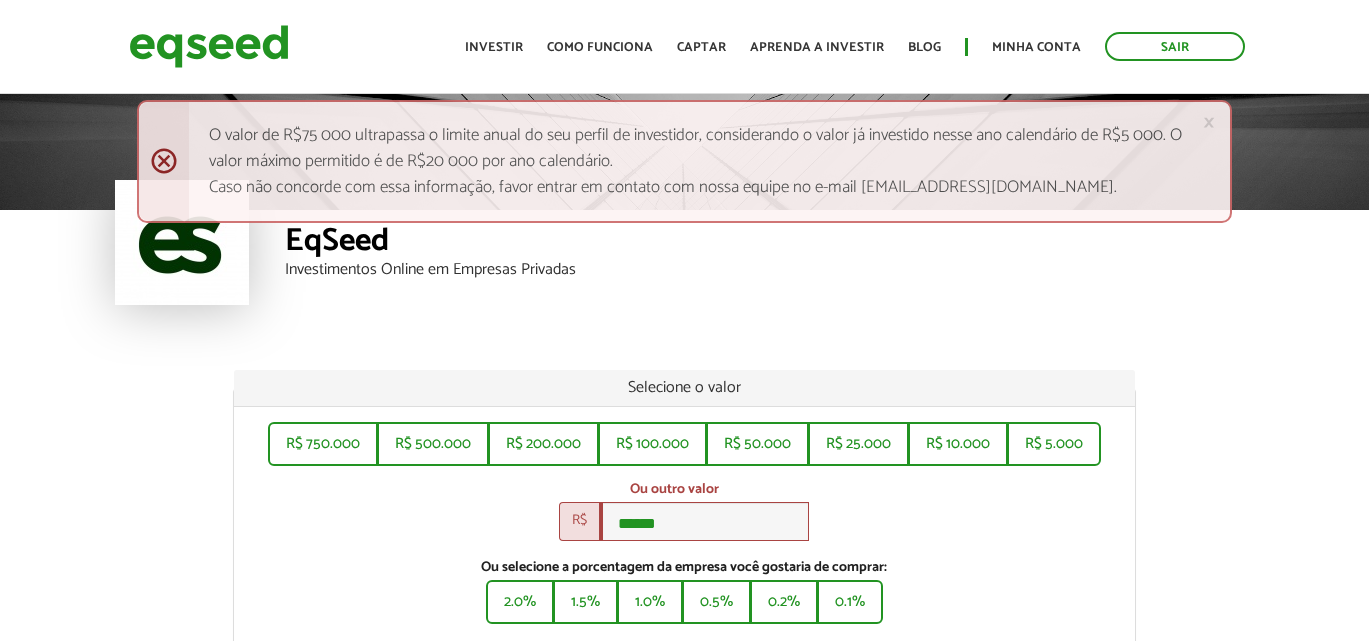 scroll, scrollTop: 0, scrollLeft: 0, axis: both 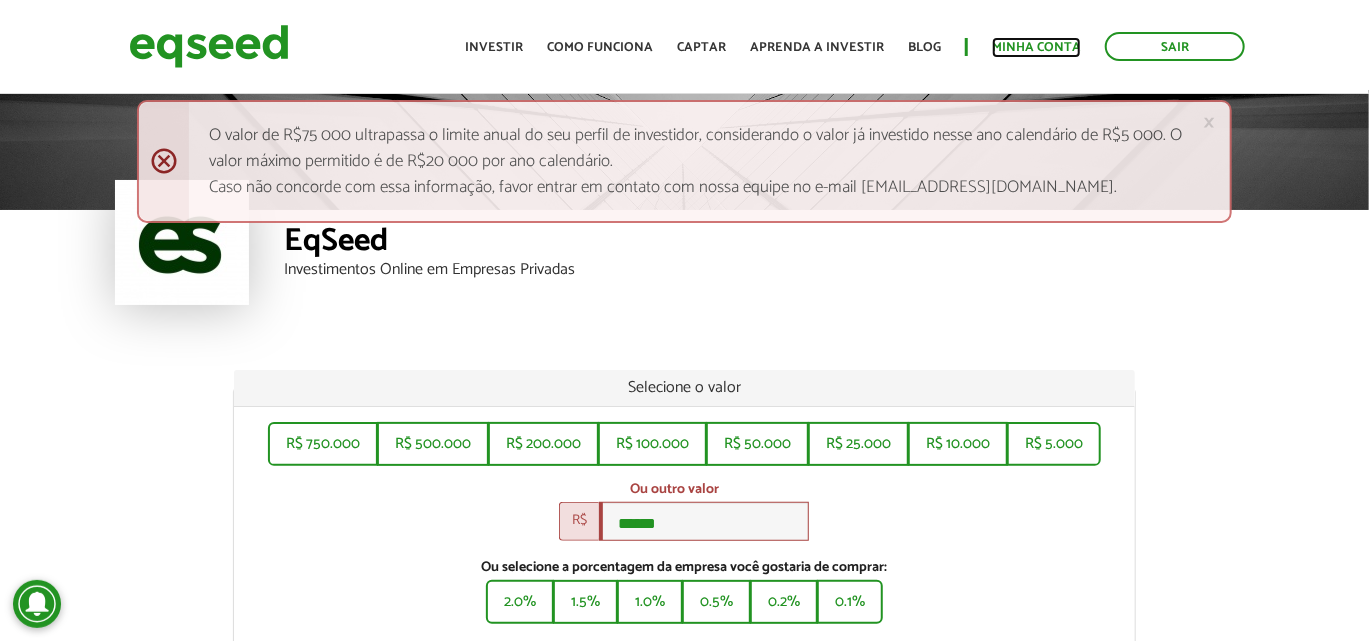 click on "Minha conta" at bounding box center [1036, 47] 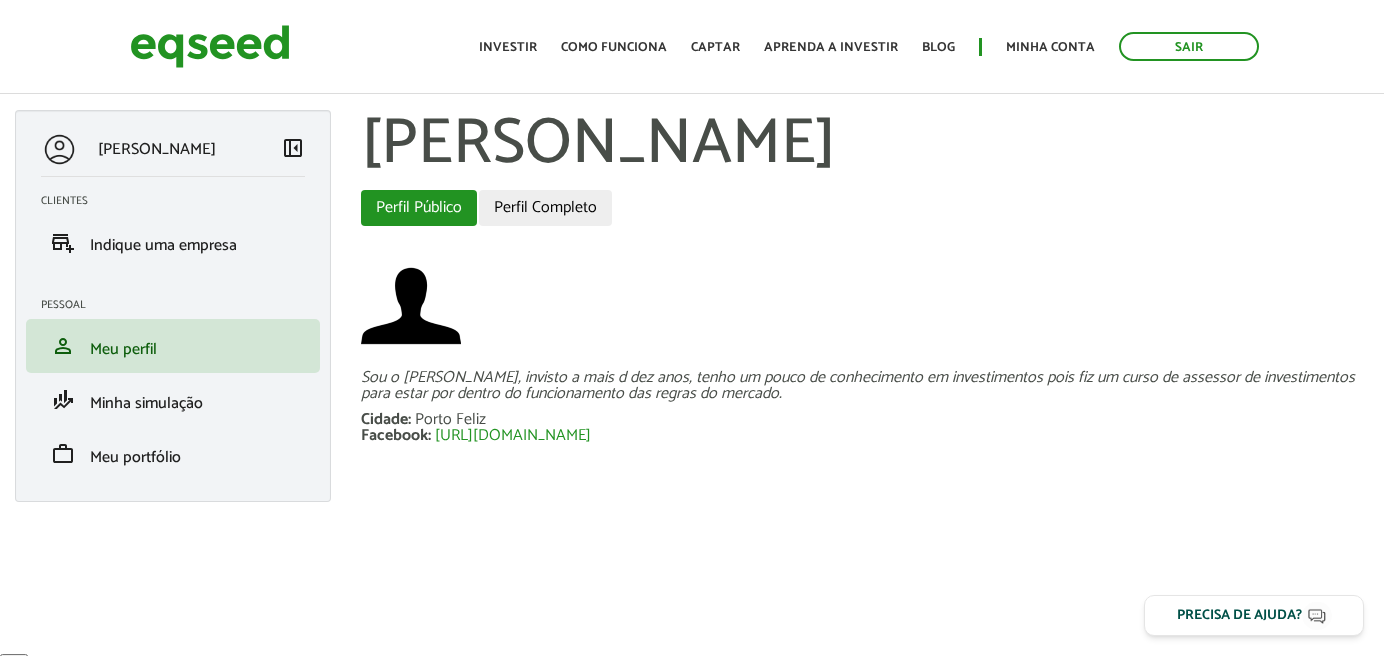 scroll, scrollTop: 0, scrollLeft: 0, axis: both 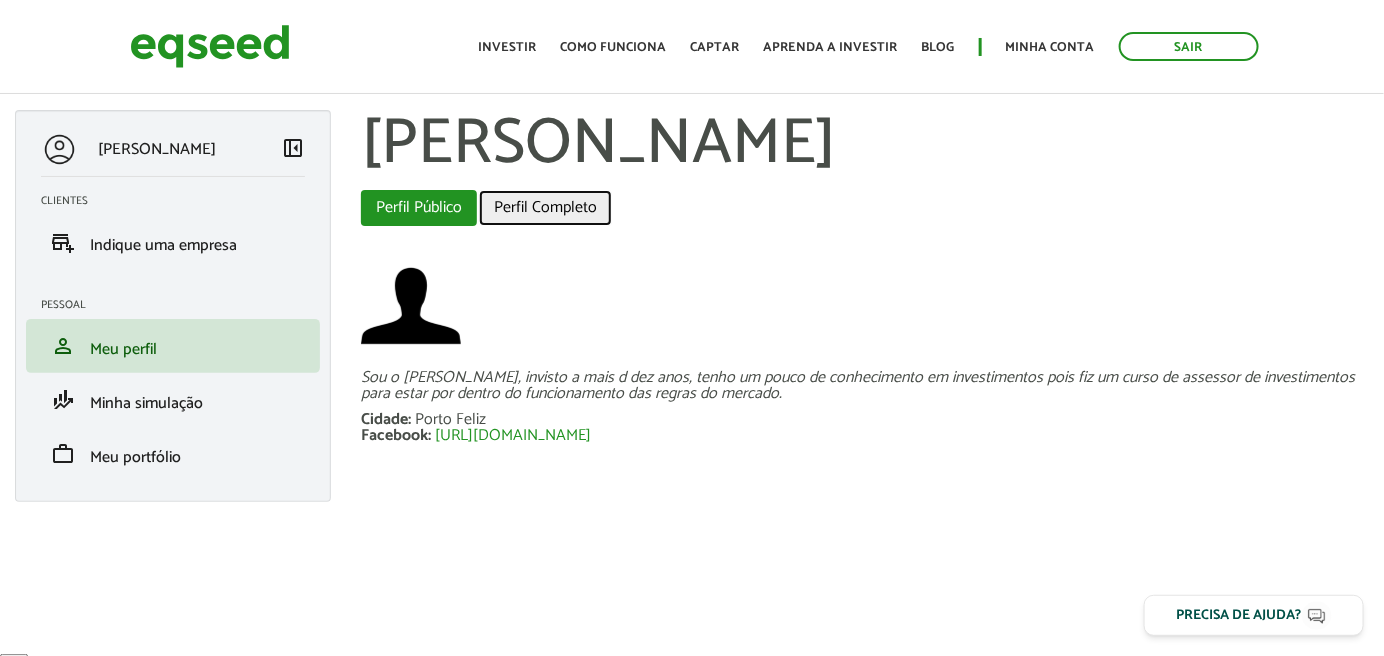 click on "Perfil Completo" at bounding box center (545, 208) 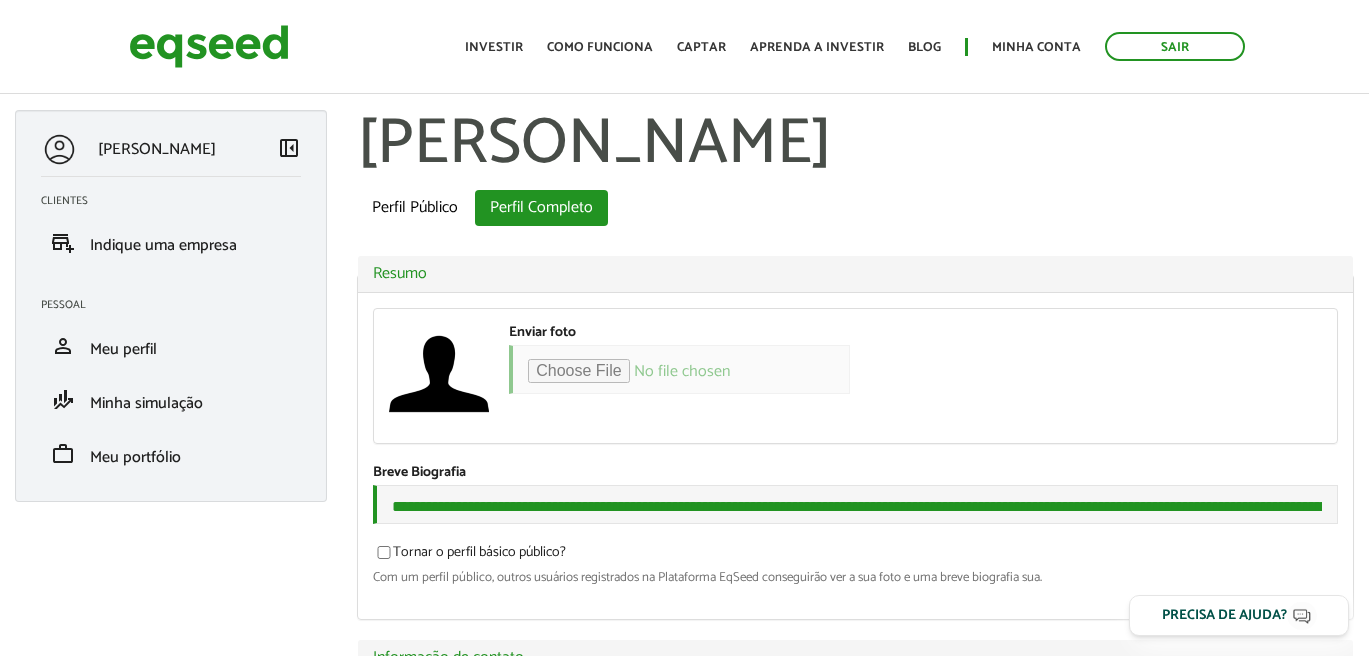 scroll, scrollTop: 0, scrollLeft: 0, axis: both 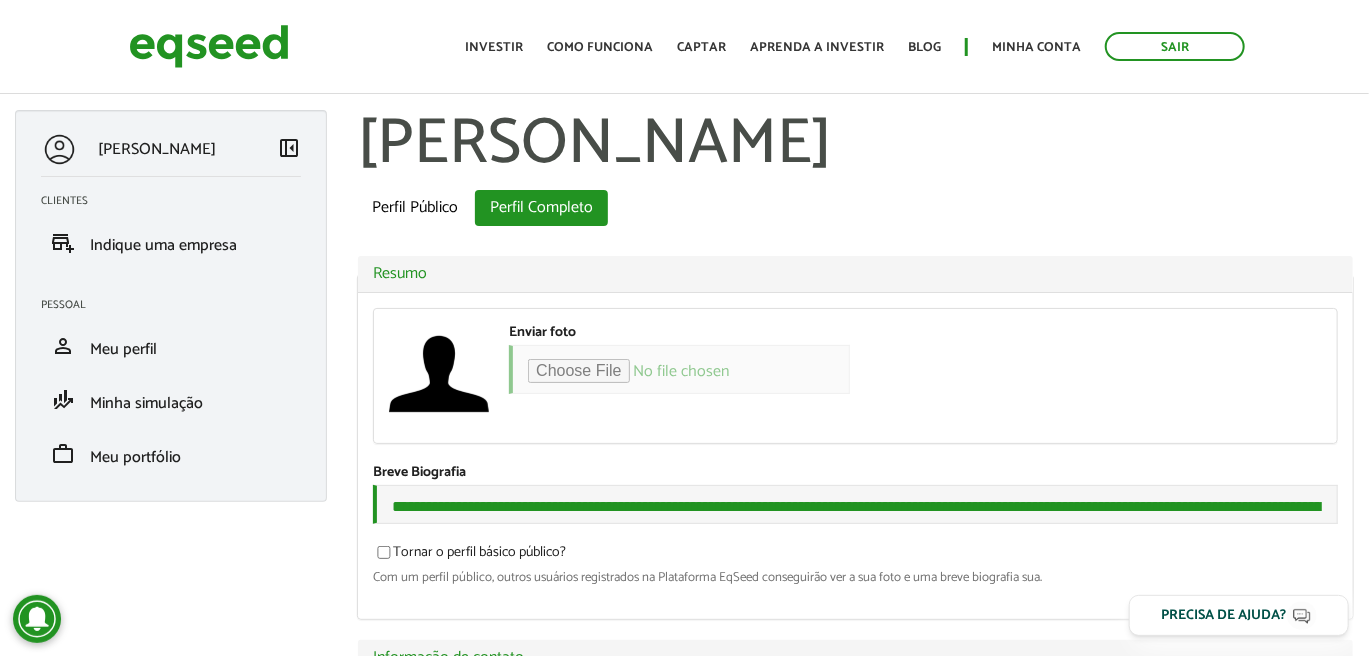 type on "**********" 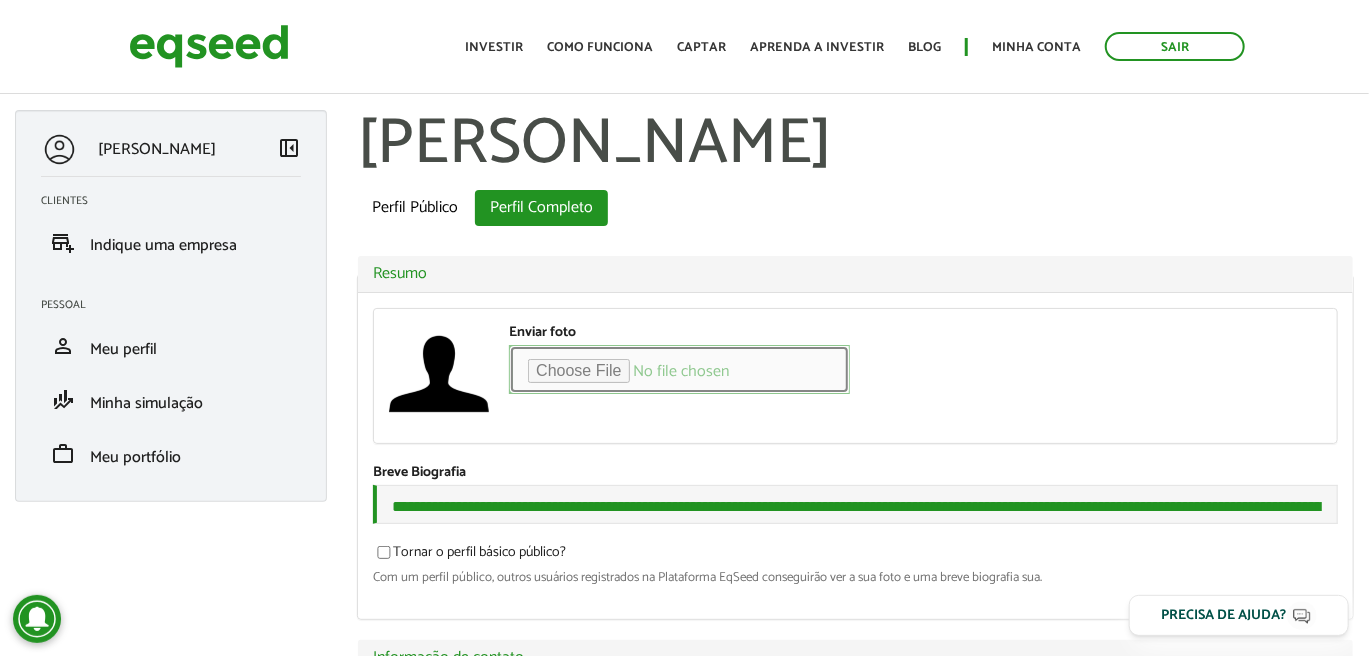 click on "Enviar foto" at bounding box center [679, 369] 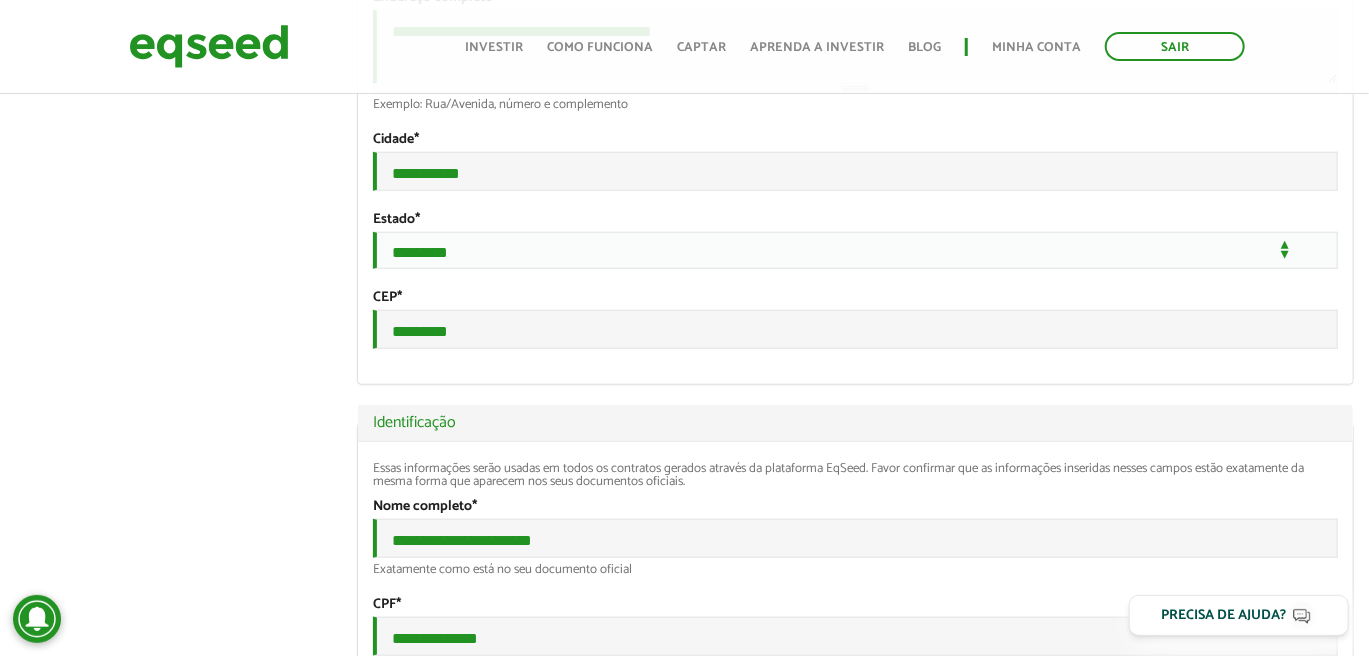scroll, scrollTop: 1359, scrollLeft: 0, axis: vertical 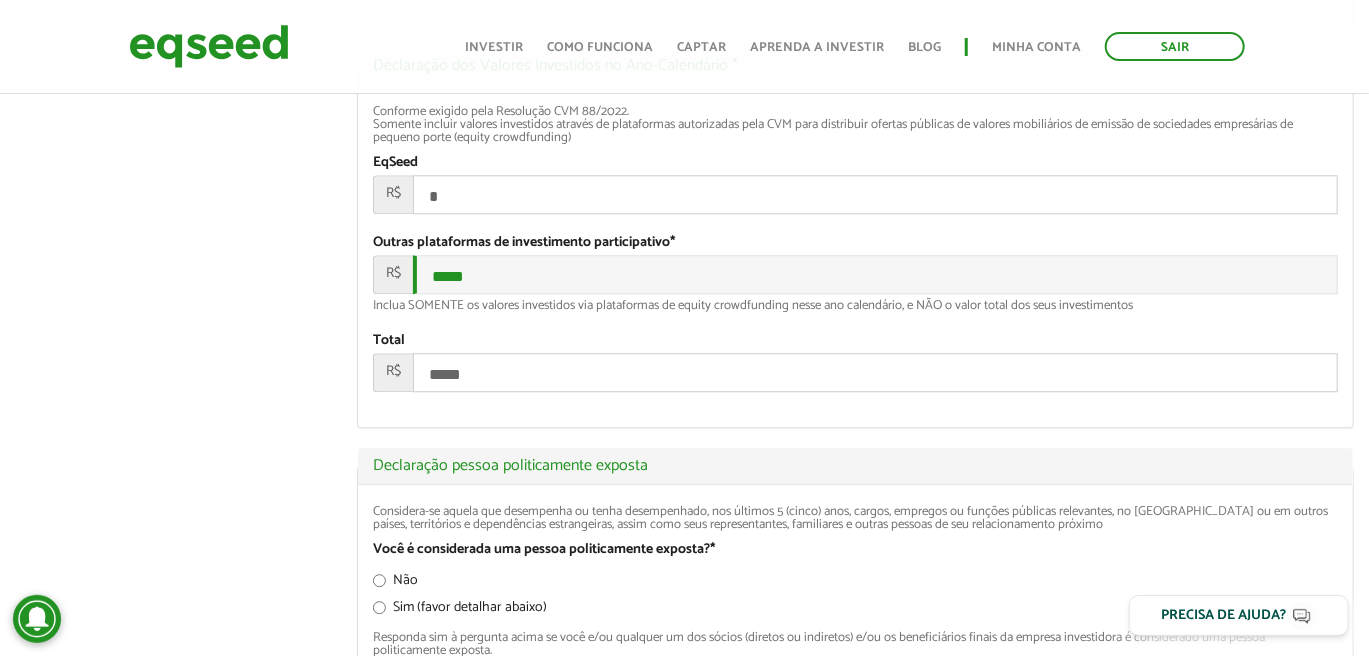 click on "*" at bounding box center [875, 194] 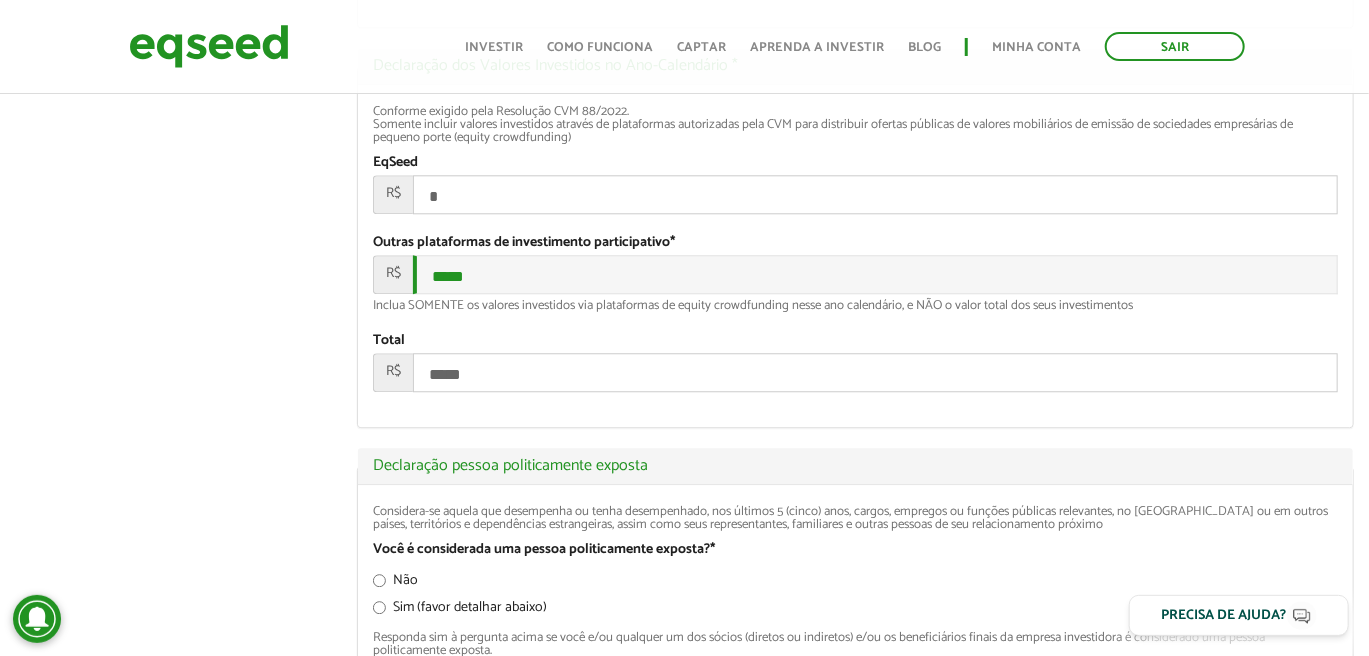 click on "[PERSON_NAME]
left_panel_close
Clientes
add_business Indique uma empresa
[GEOGRAPHIC_DATA]
person Meu perfil
finance_mode Minha simulação
work Meu portfólio
[PERSON_NAME]
Abas primárias Perfil Público
Perfil Completo (aba ativa)
Ocultar Resumo
Foto
Enviar foto
Seu rosto virtual ou imagem. Imagens maiores que 1024x1024 pixels serão reduzidas.
Breve Biografia
Tornar o perfil básico público?
Ocultar
*" at bounding box center (684, -359) 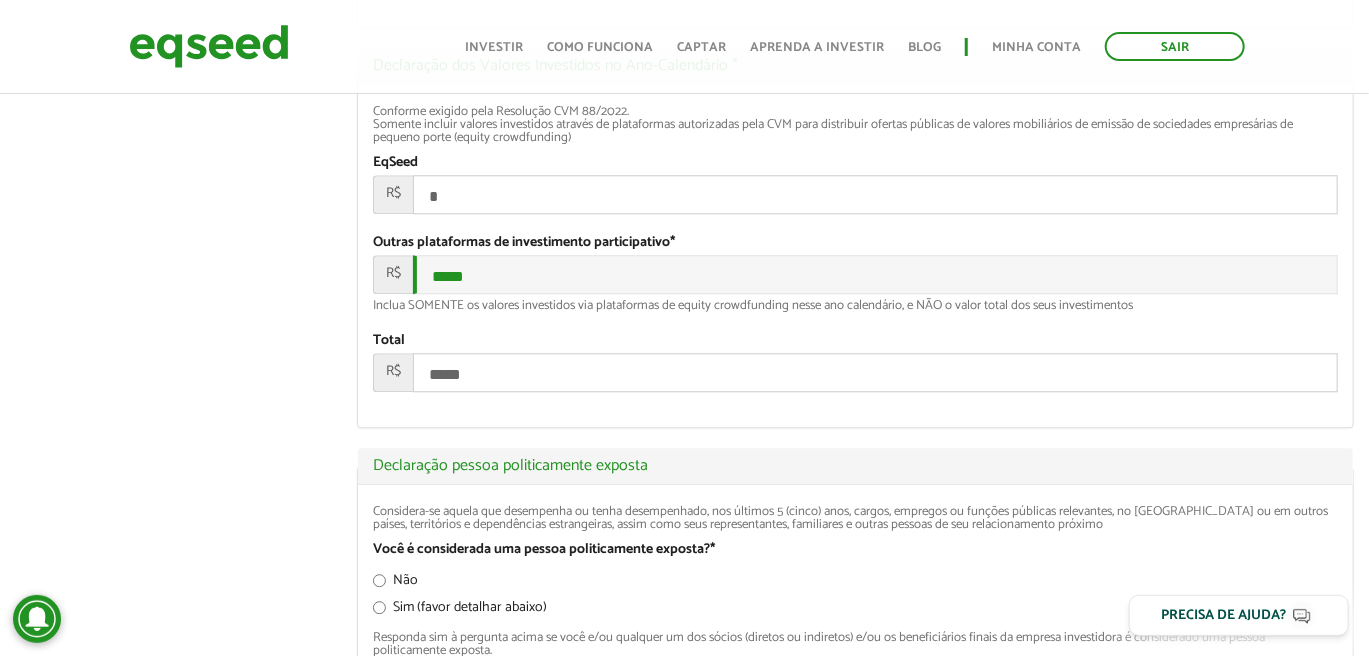 click on "[PERSON_NAME]
left_panel_close
Clientes
add_business Indique uma empresa
[GEOGRAPHIC_DATA]
person Meu perfil
finance_mode Minha simulação
work Meu portfólio
[PERSON_NAME]
Abas primárias Perfil Público
Perfil Completo (aba ativa)
Ocultar Resumo
Foto
Enviar foto
Seu rosto virtual ou imagem. Imagens maiores que 1024x1024 pixels serão reduzidas.
Breve Biografia
Tornar o perfil básico público?
Ocultar
*" at bounding box center [684, -359] 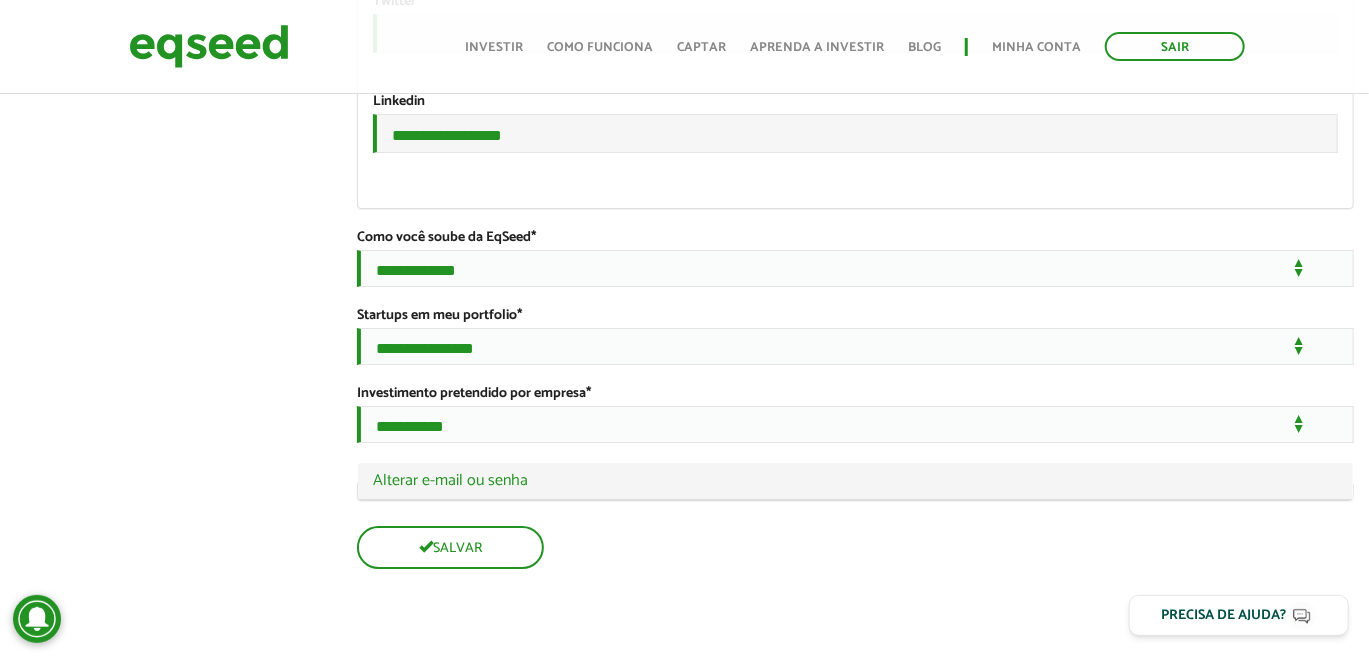 scroll, scrollTop: 3508, scrollLeft: 0, axis: vertical 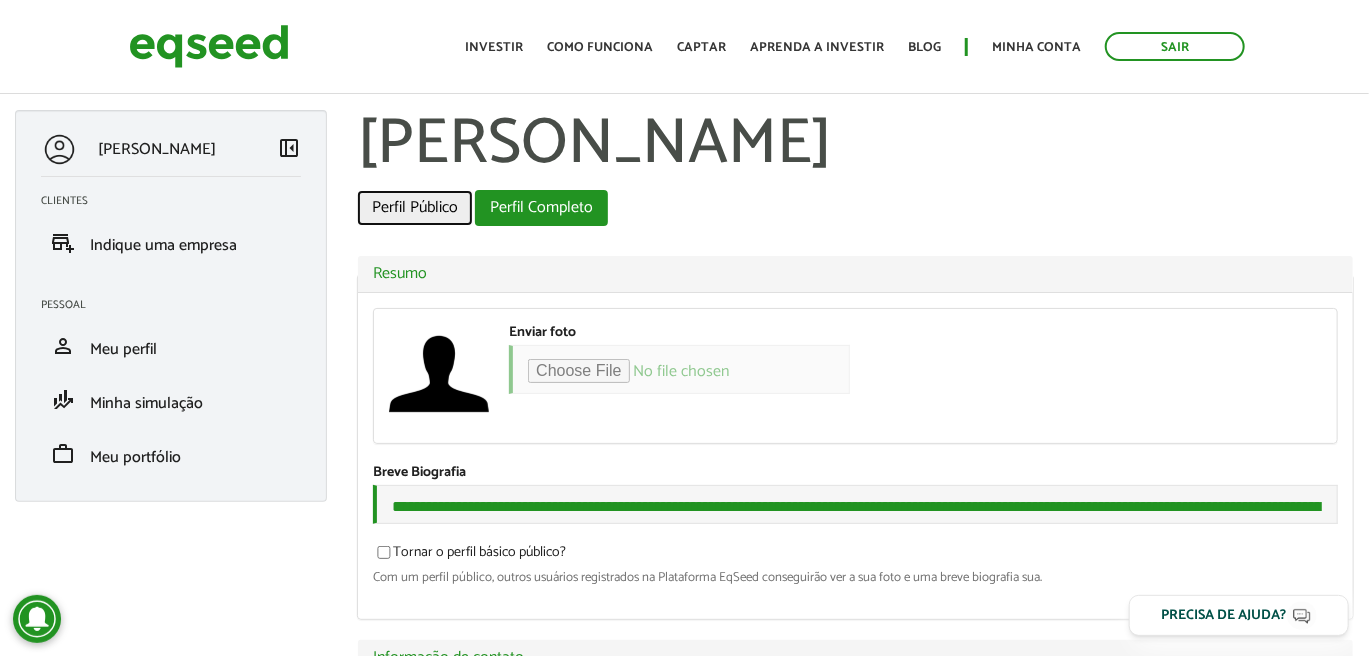 click on "Perfil Público" at bounding box center (415, 208) 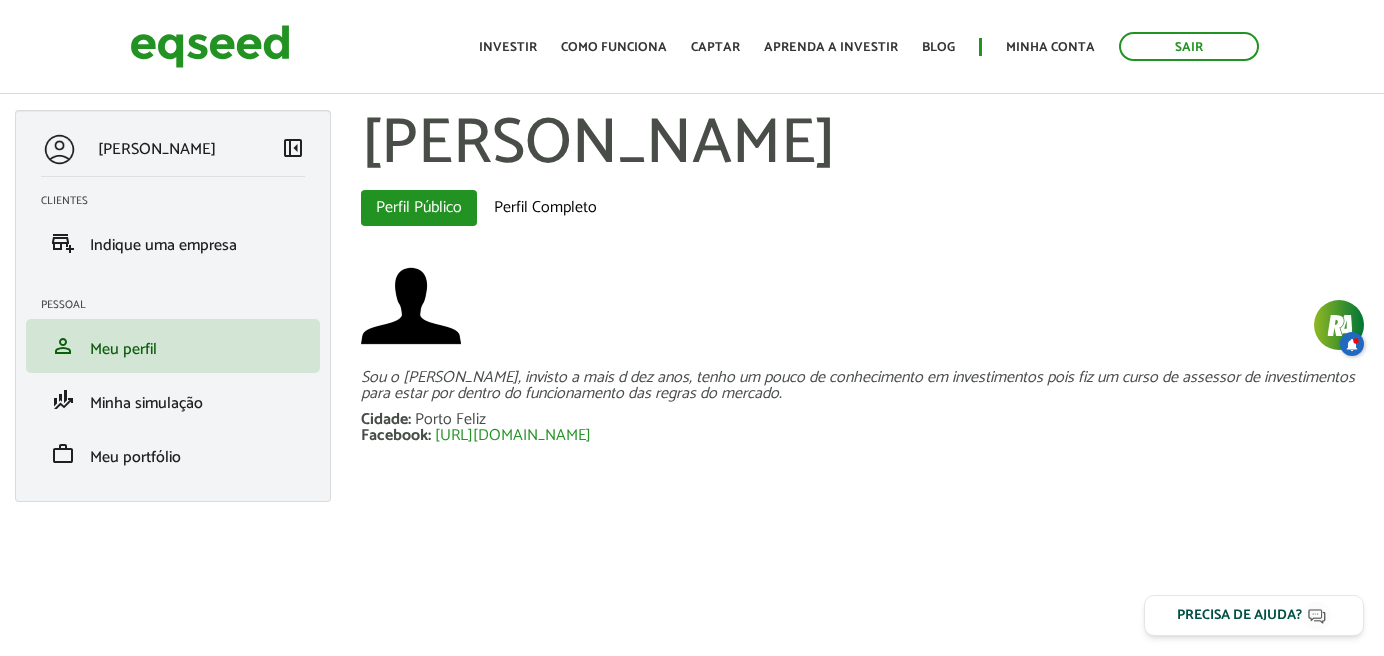 scroll, scrollTop: 0, scrollLeft: 0, axis: both 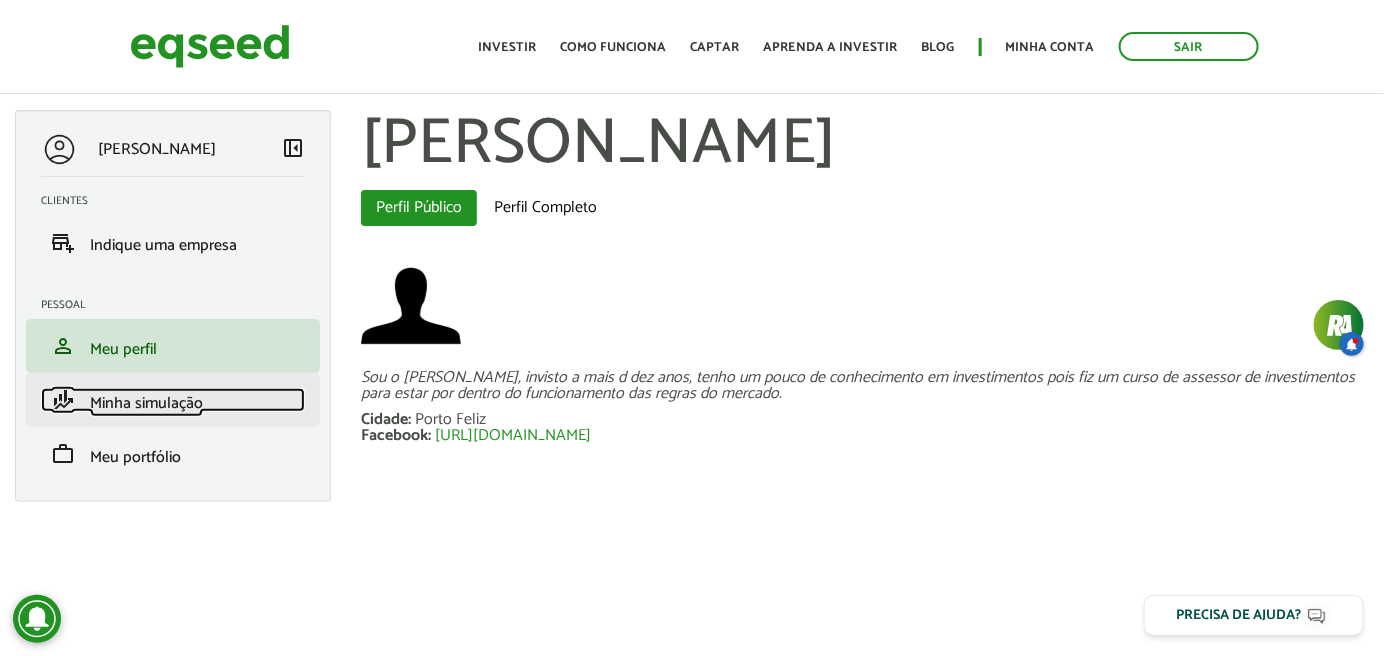 click on "Minha simulação" at bounding box center (146, 403) 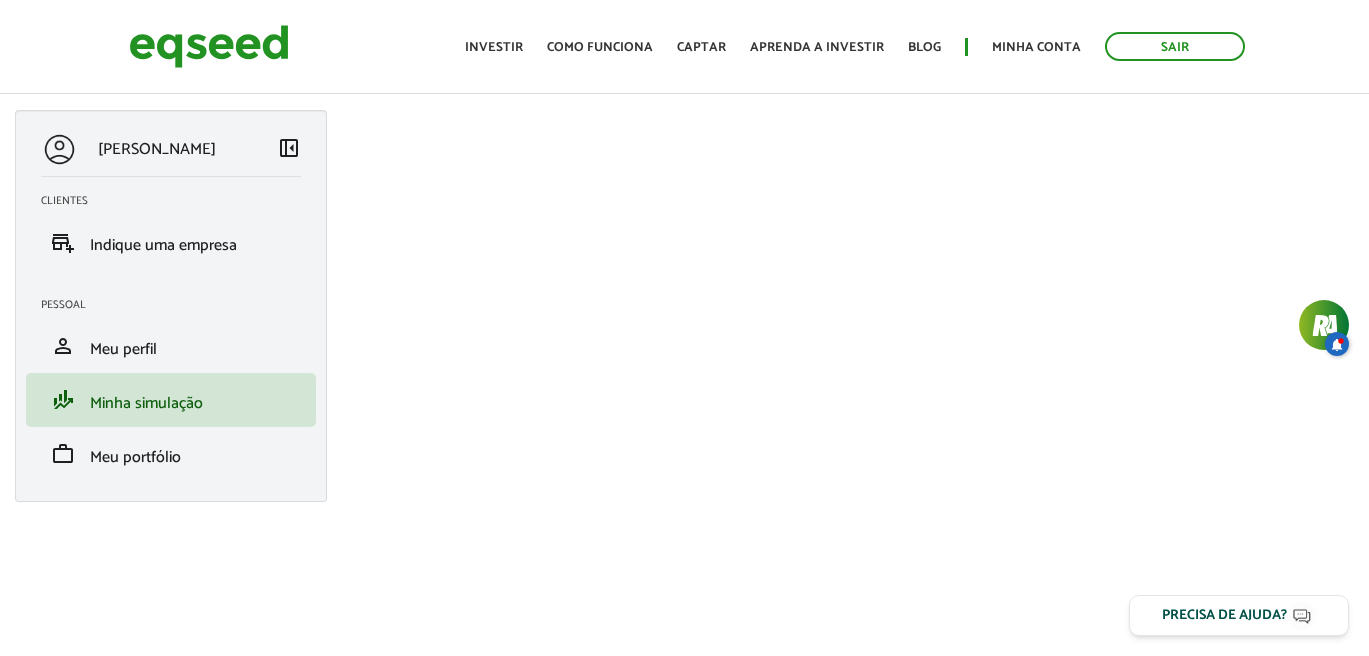 scroll, scrollTop: 0, scrollLeft: 0, axis: both 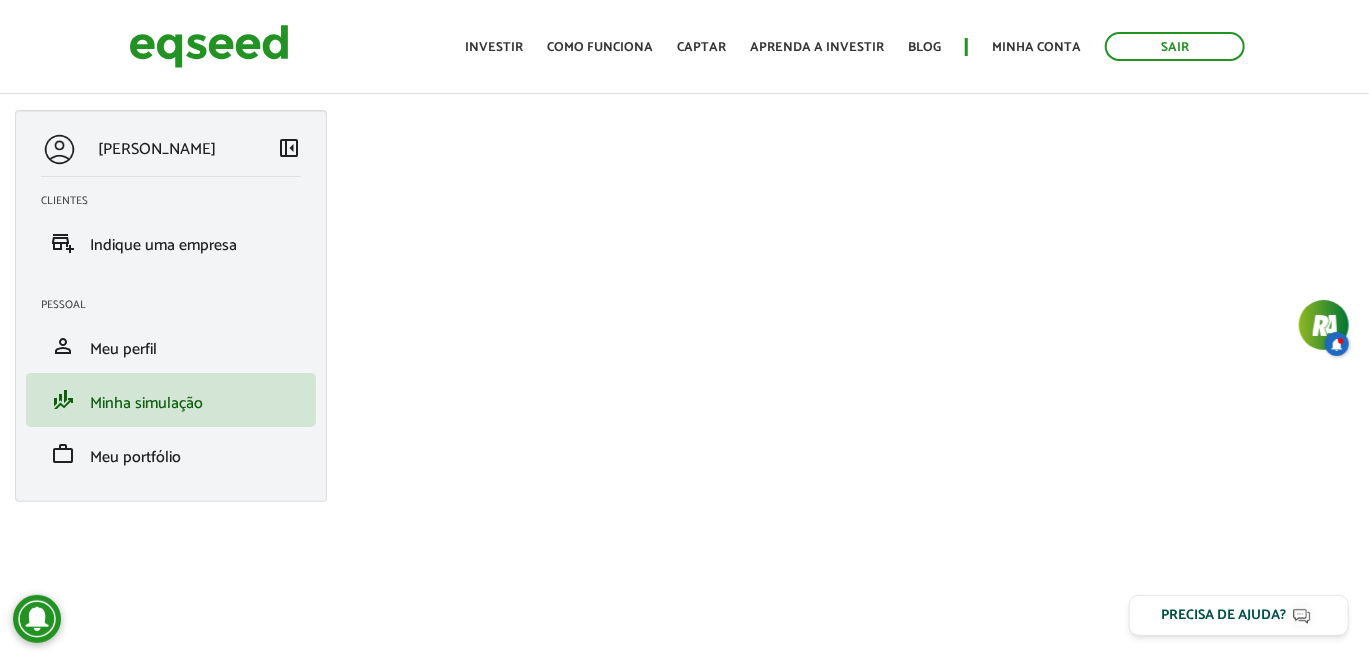 click on "André Alessandro Justo
left_panel_close
Clientes
add_business Indique uma empresa
Pessoal
person Meu perfil
finance_mode Minha simulação
work Meu portfólio
Minha simulação
Voltar" at bounding box center (684, 377) 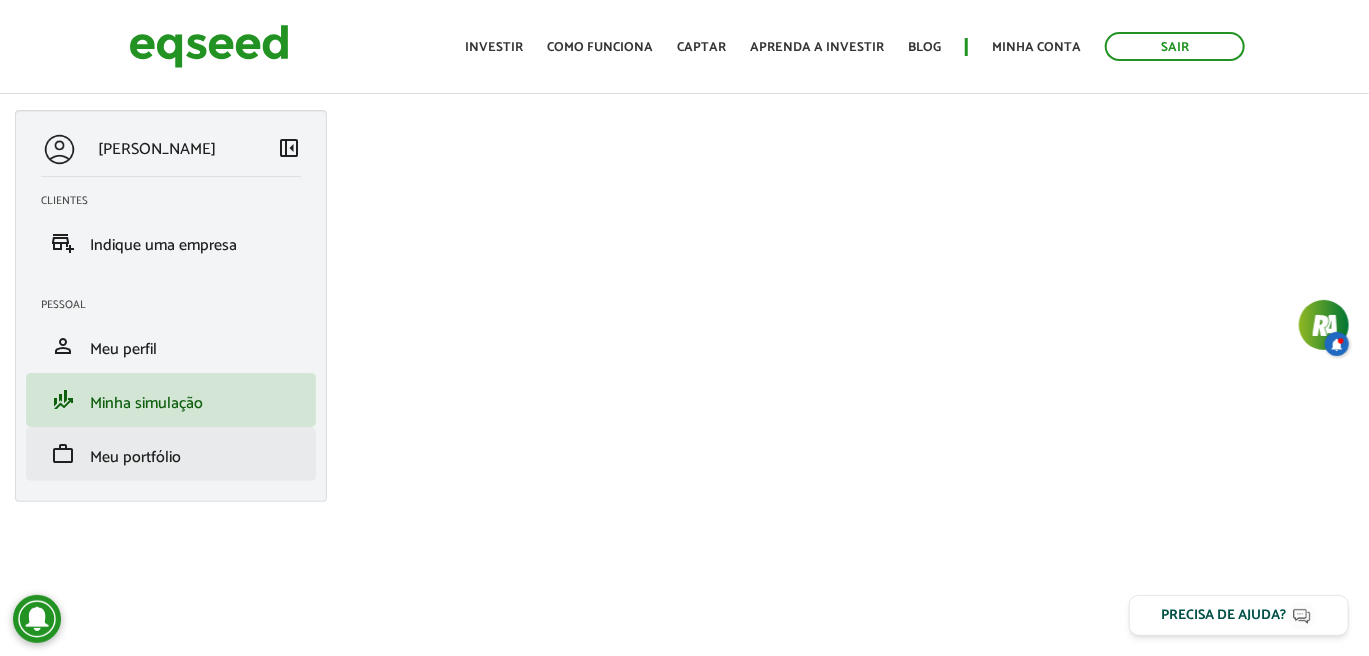 click on "work Meu portfólio" at bounding box center (171, 454) 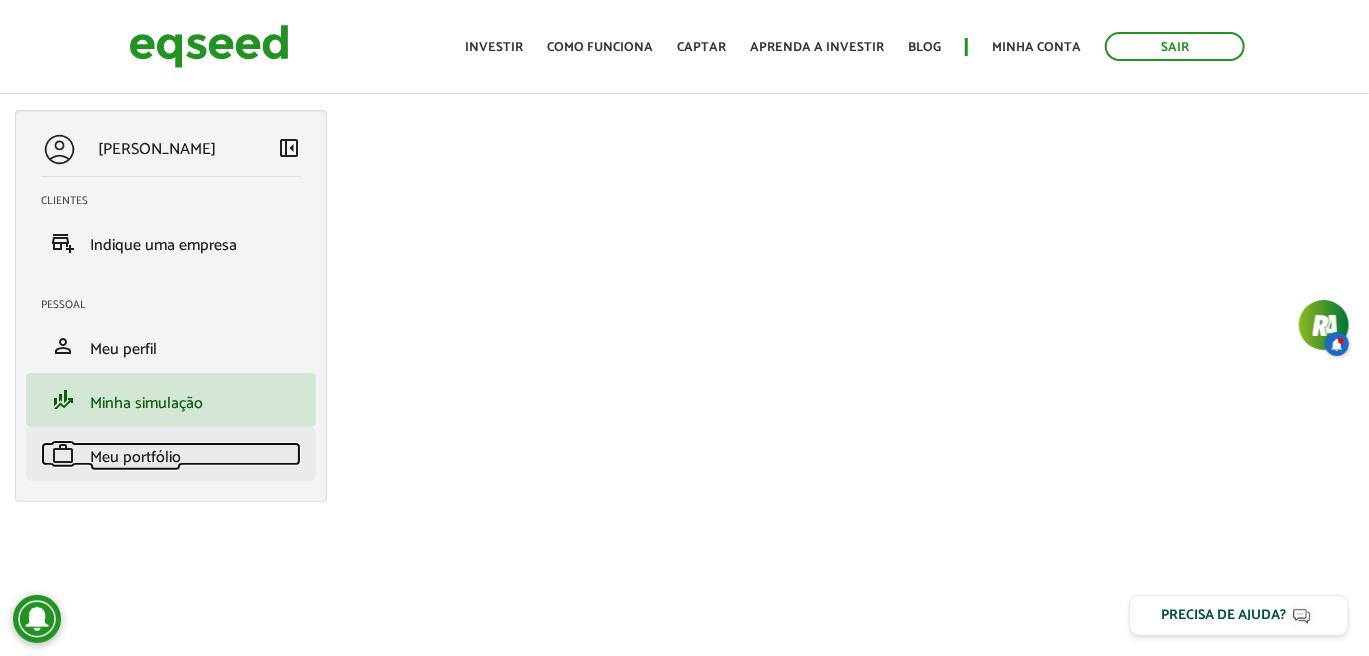 click on "Meu portfólio" at bounding box center (135, 457) 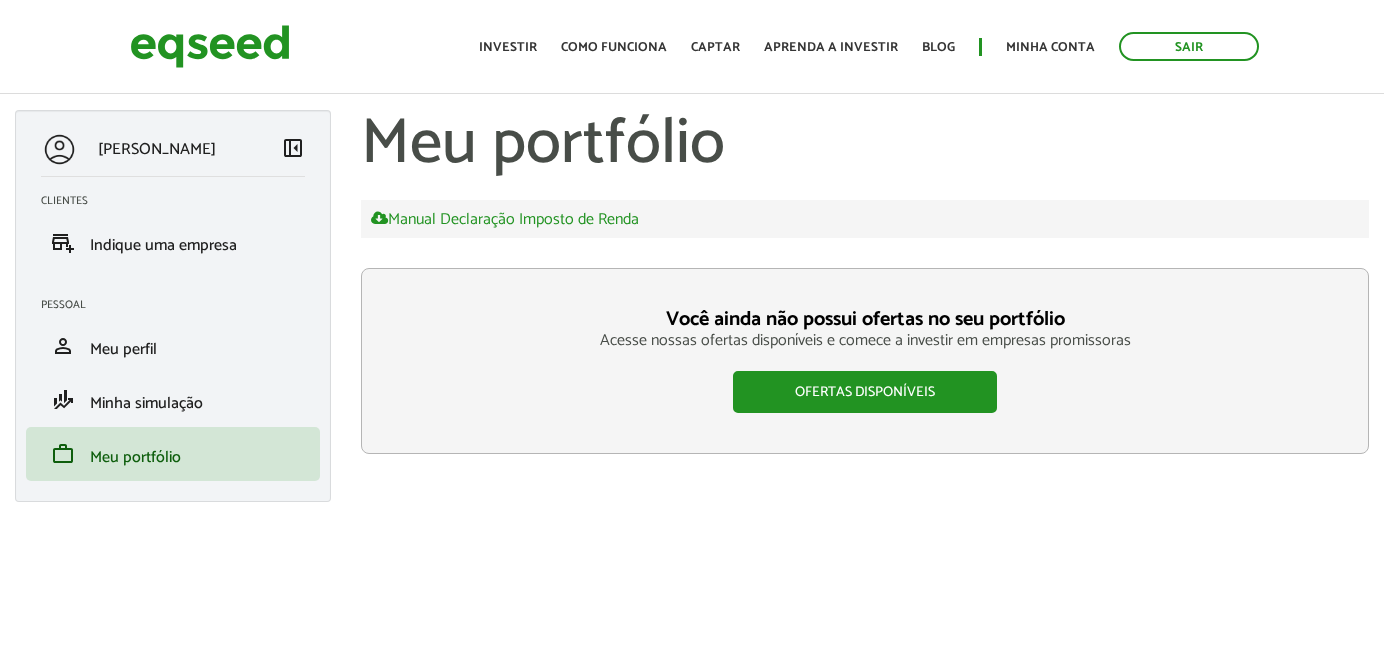 scroll, scrollTop: 0, scrollLeft: 0, axis: both 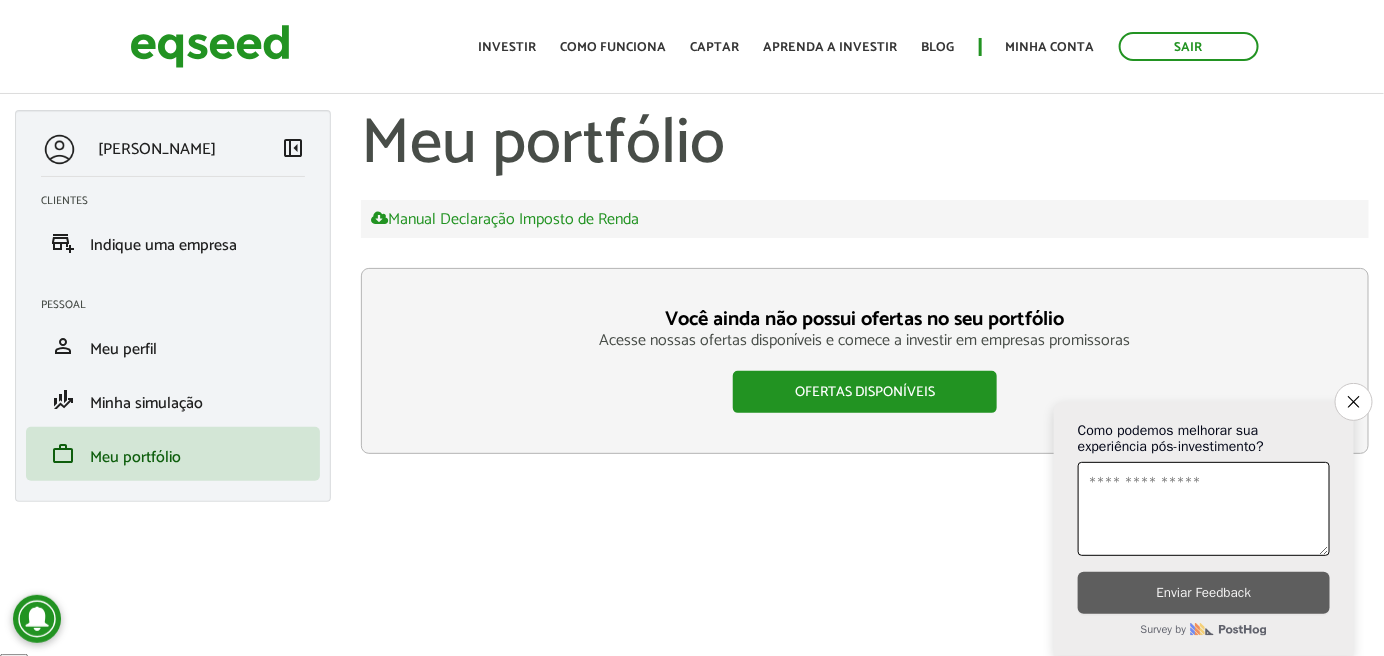 click at bounding box center (1204, 509) 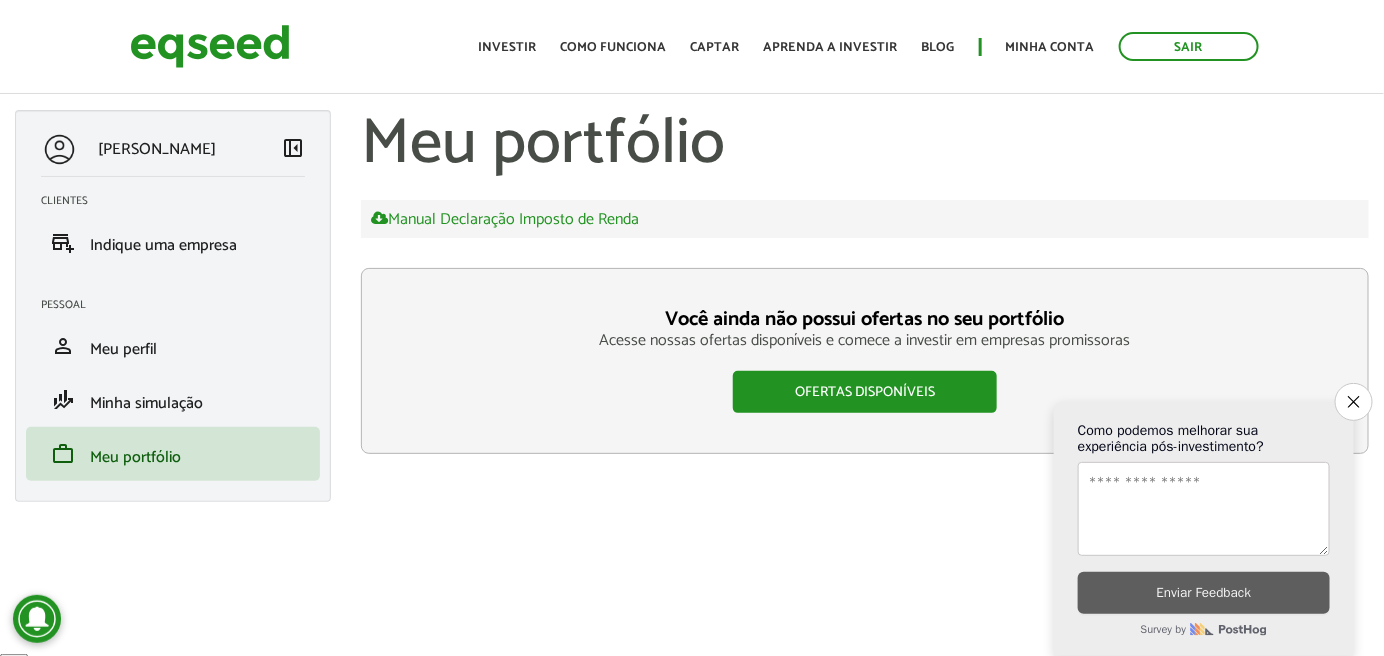 click on "[PERSON_NAME]
left_panel_close
Clientes
add_business Indique uma empresa
[GEOGRAPHIC_DATA]
person Meu perfil
finance_mode Minha simulação
work Meu portfólio
Meu portfólio
Manual Declaração Imposto de Renda Você ainda não possui ofertas no seu portfólio Acesse nossas ofertas disponíveis e comece a investir em empresas promissoras
Ofertas disponíveis
Voltar" at bounding box center (692, 320) 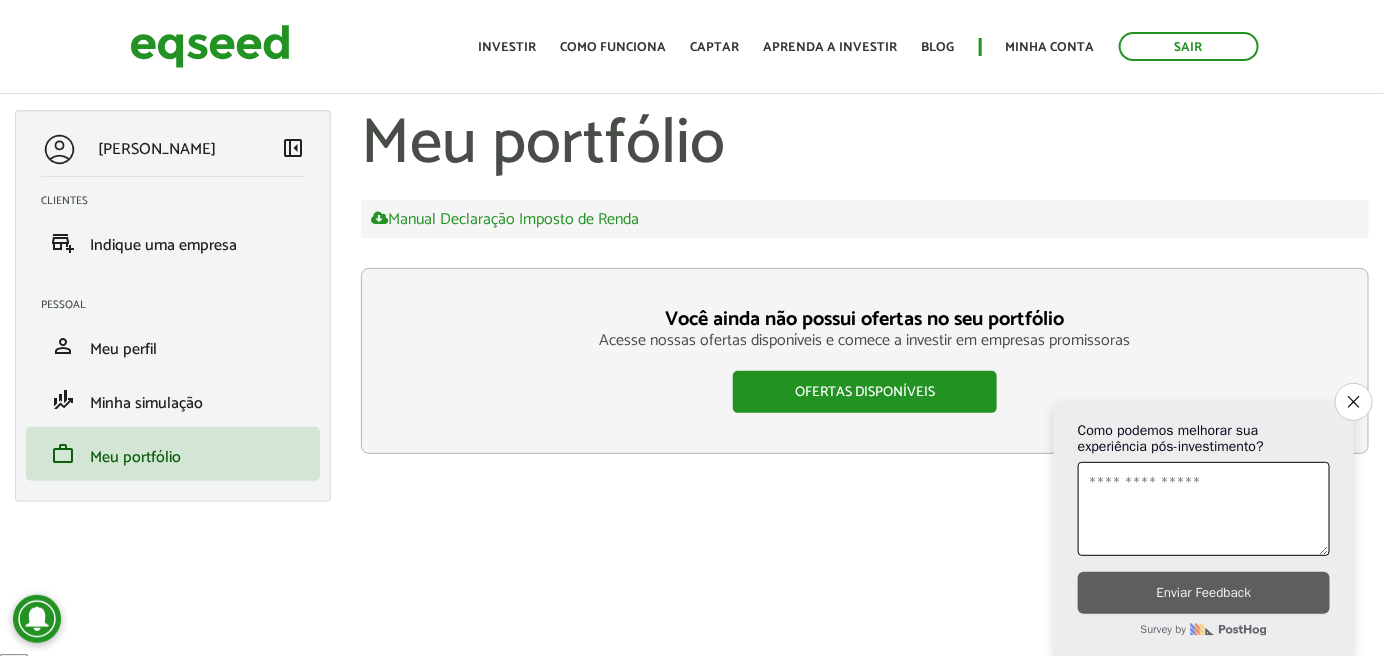 click at bounding box center (1204, 509) 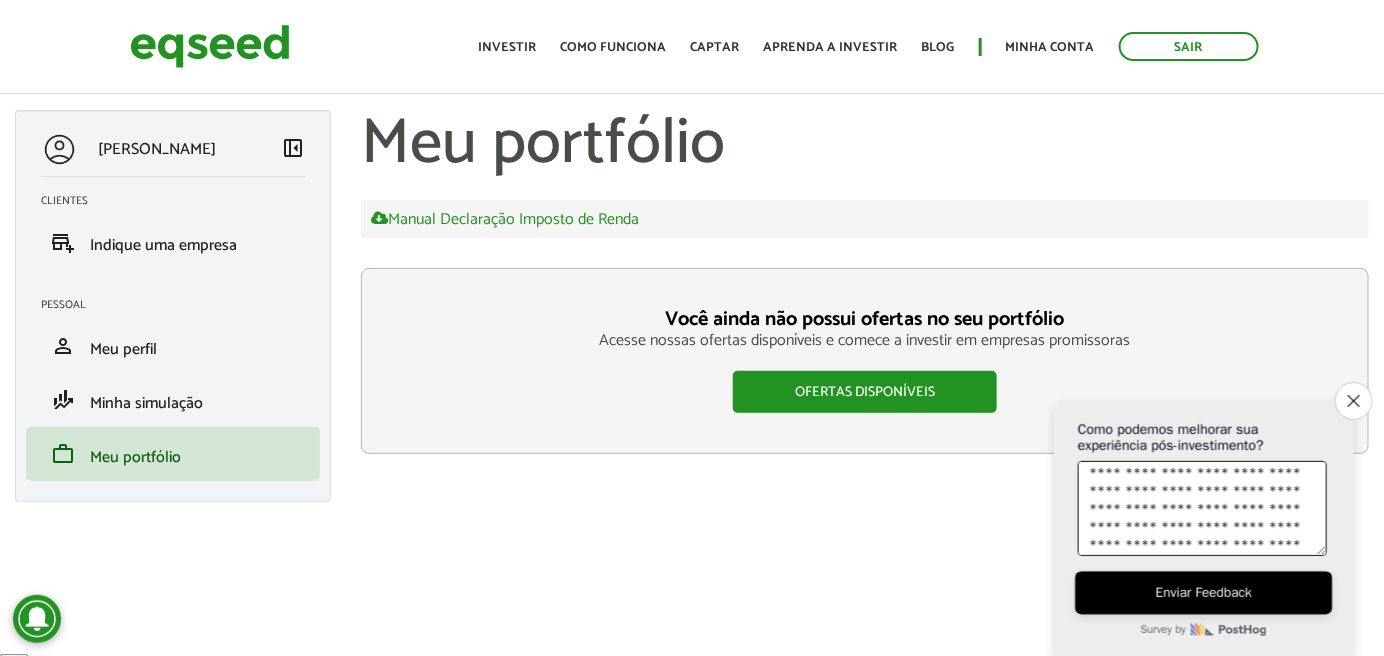 scroll, scrollTop: 62, scrollLeft: 0, axis: vertical 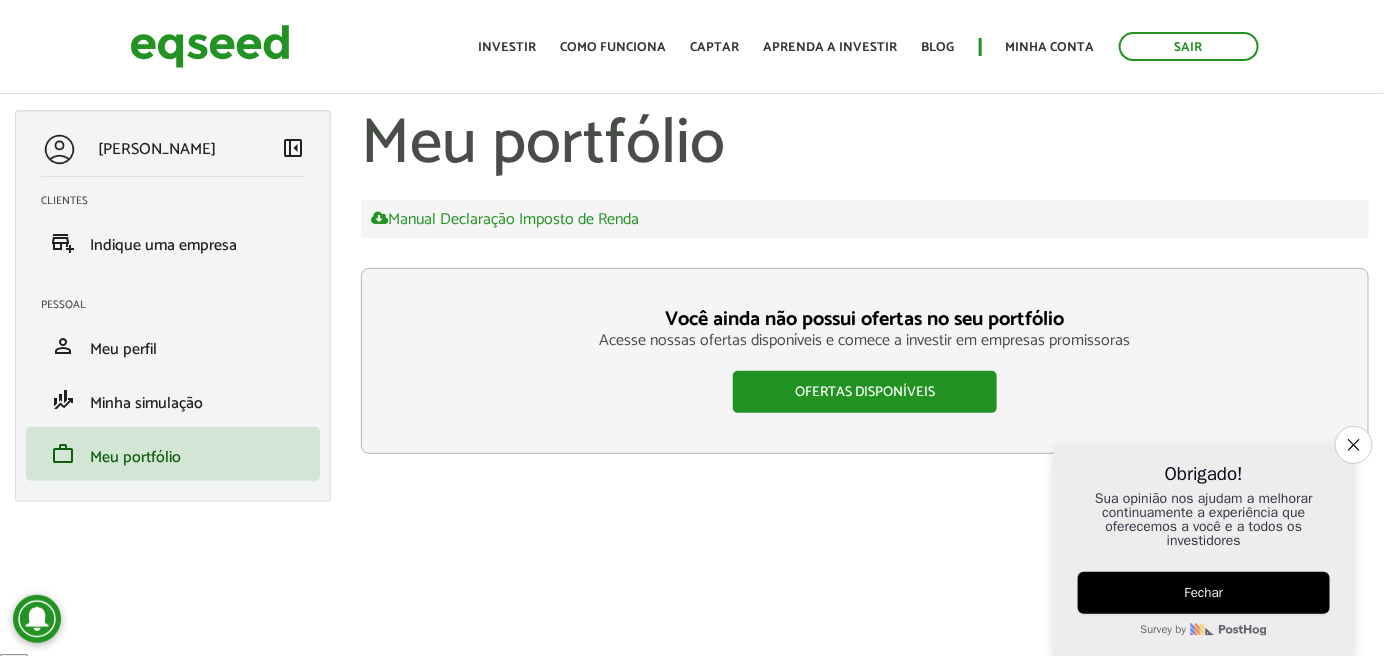 click on "Fechar" at bounding box center [1204, 593] 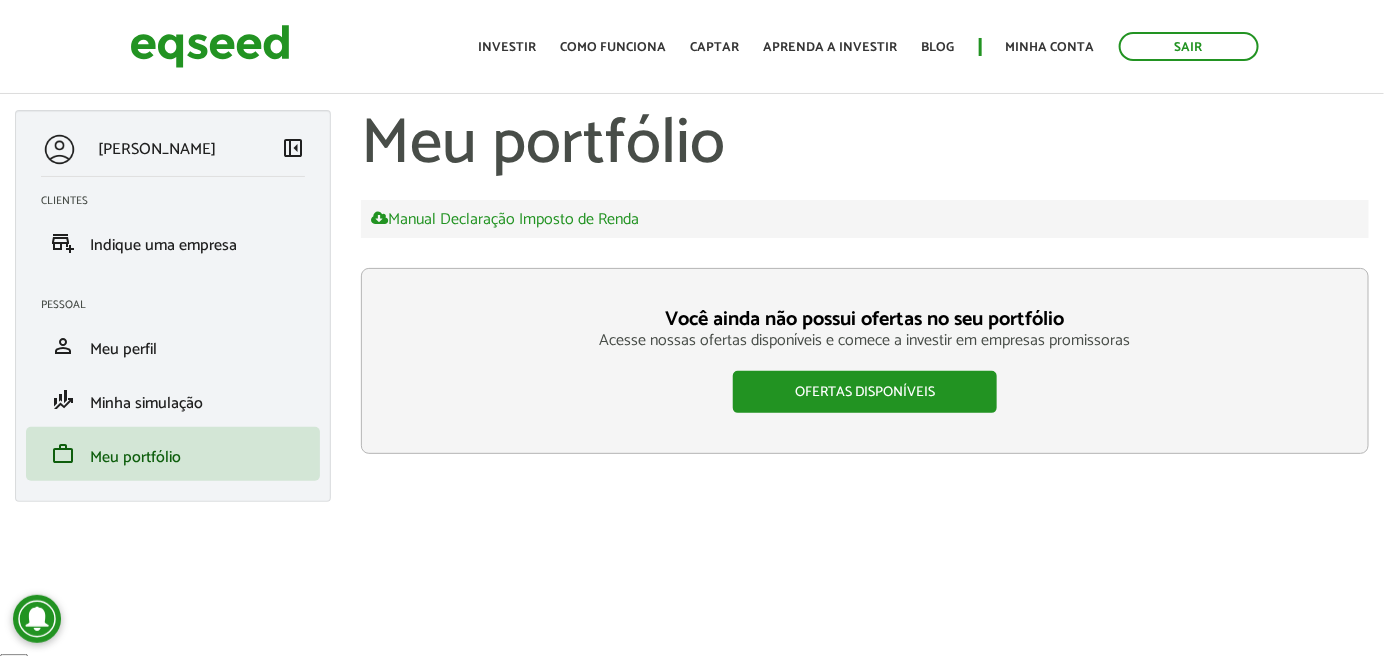 click on "Sair
Toggle navigation
Toggle navigation
Início
Investir Como funciona Captar Aprenda a investir Blog Minha conta Sair" at bounding box center (692, 46) 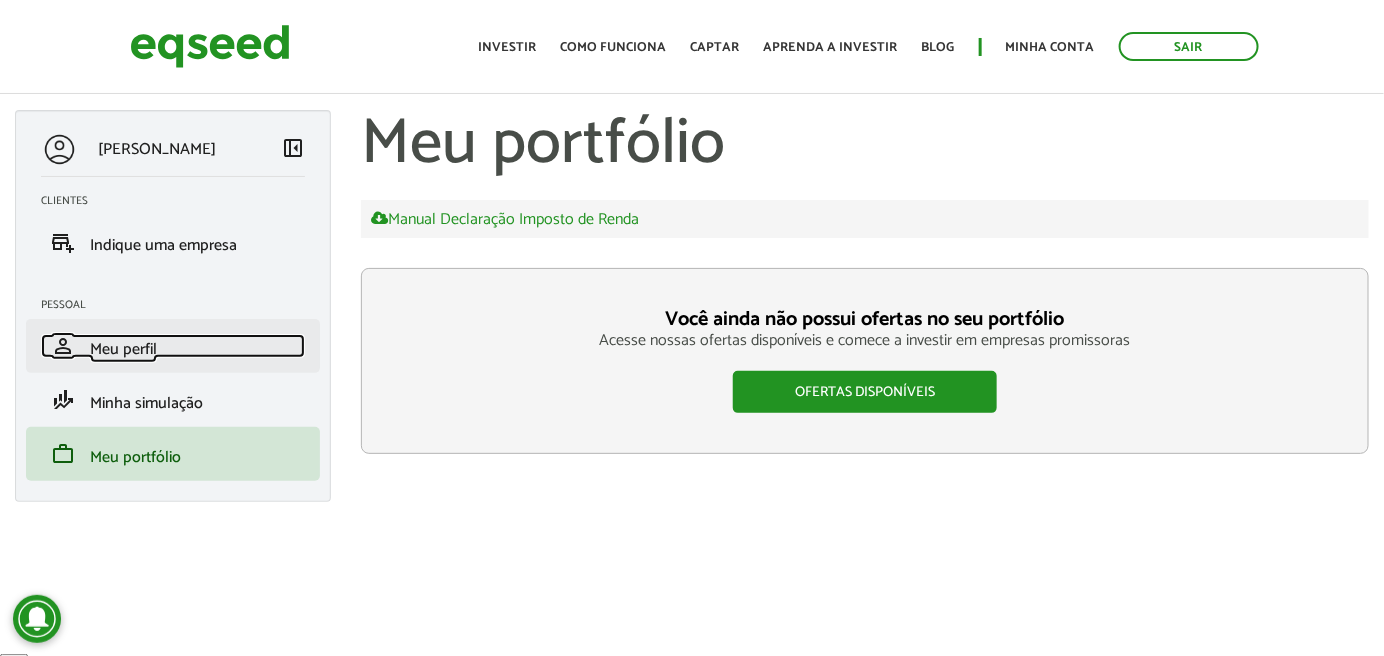 click on "person Meu perfil" at bounding box center (173, 346) 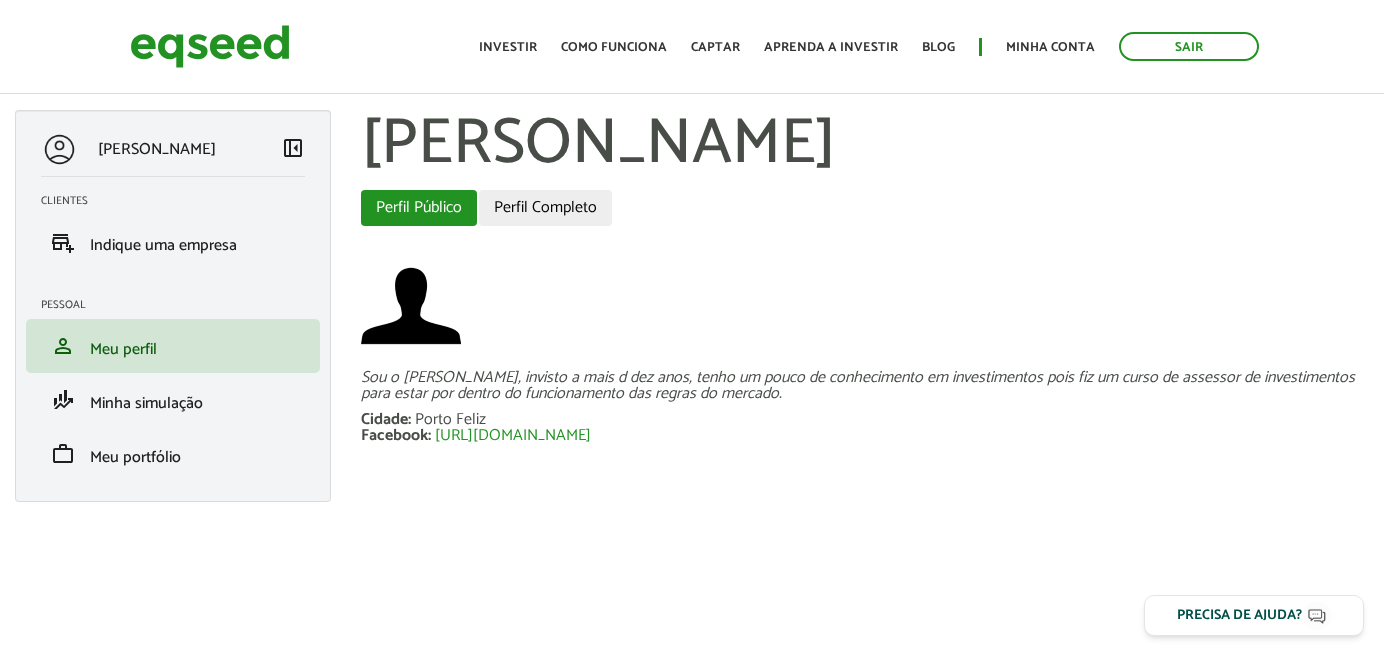 scroll, scrollTop: 0, scrollLeft: 0, axis: both 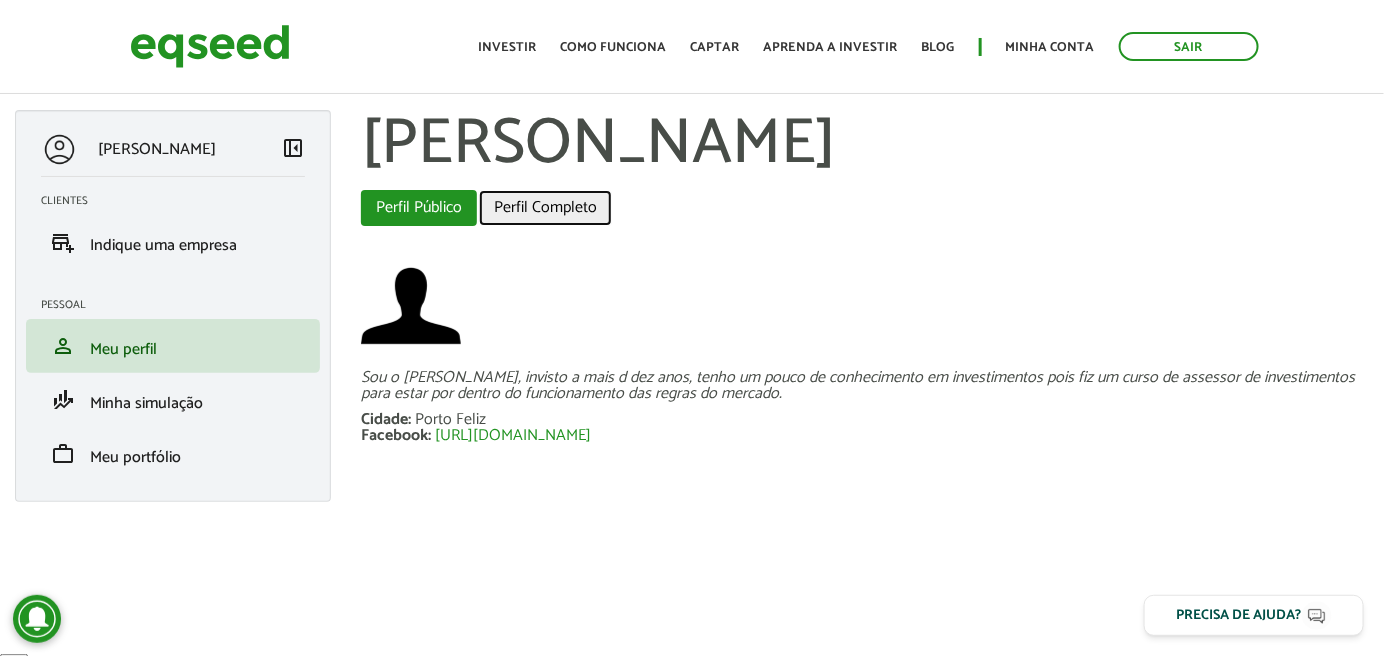 click on "Perfil Completo" at bounding box center [545, 208] 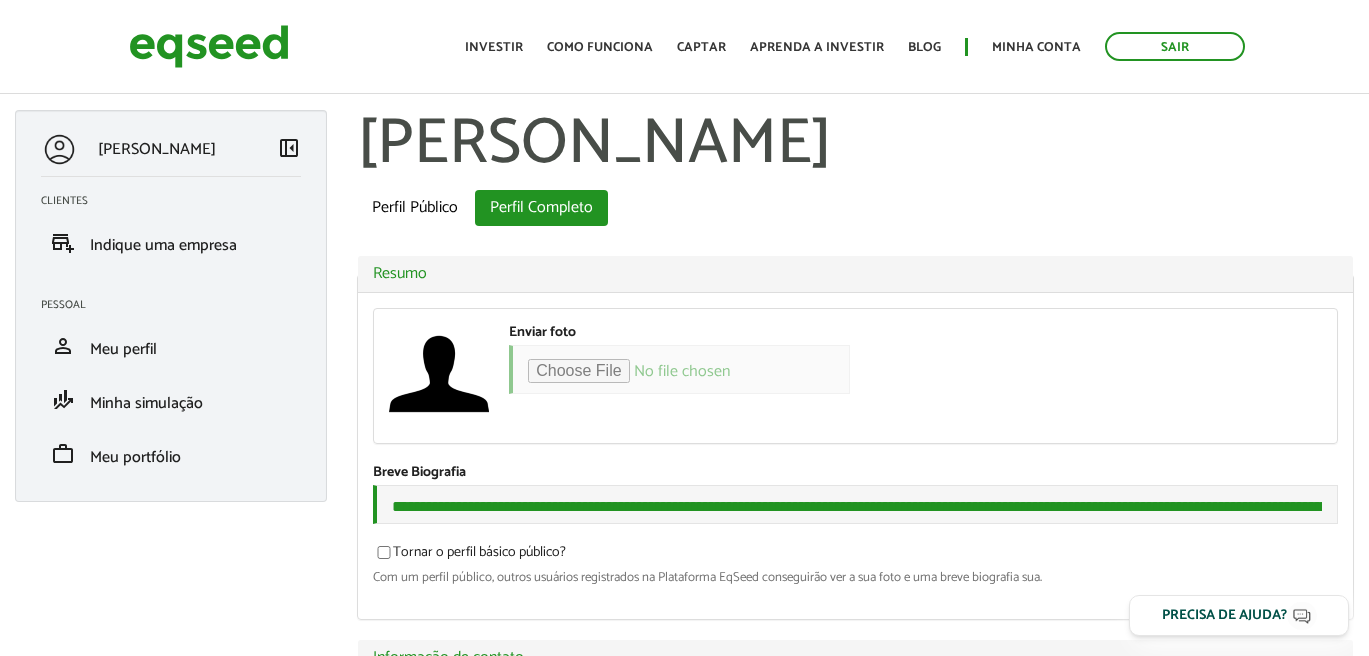 scroll, scrollTop: 0, scrollLeft: 0, axis: both 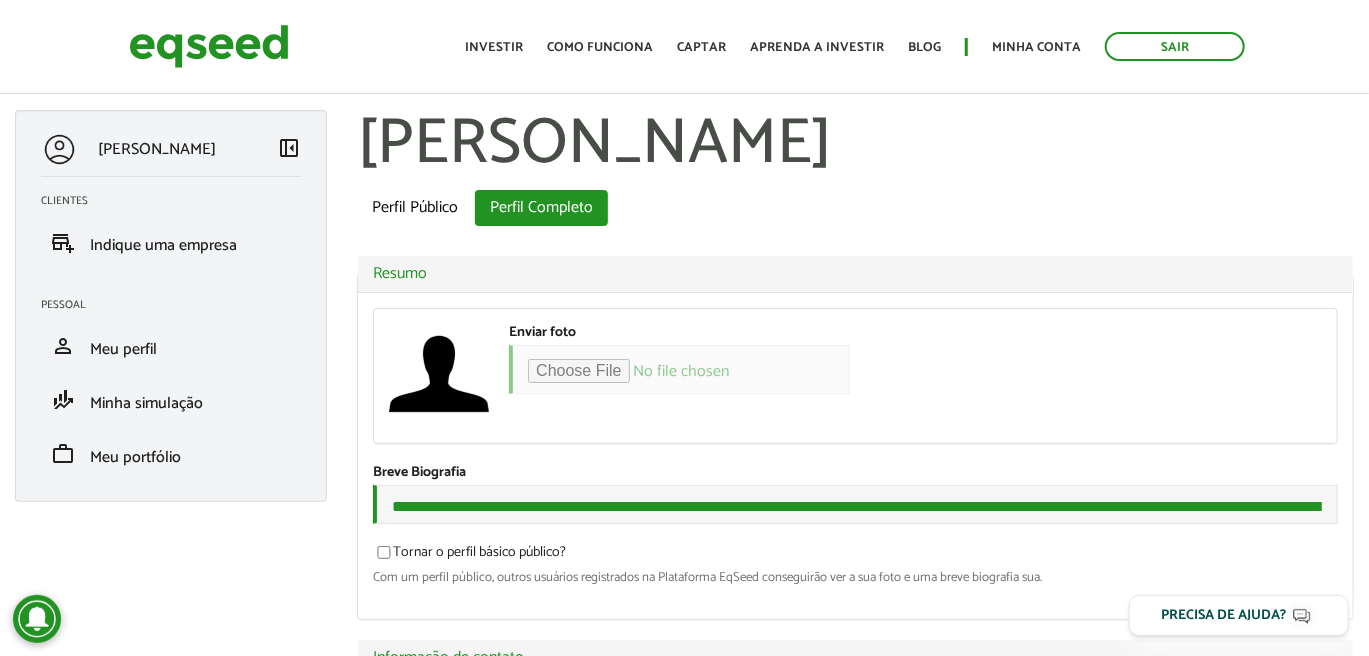 type on "**********" 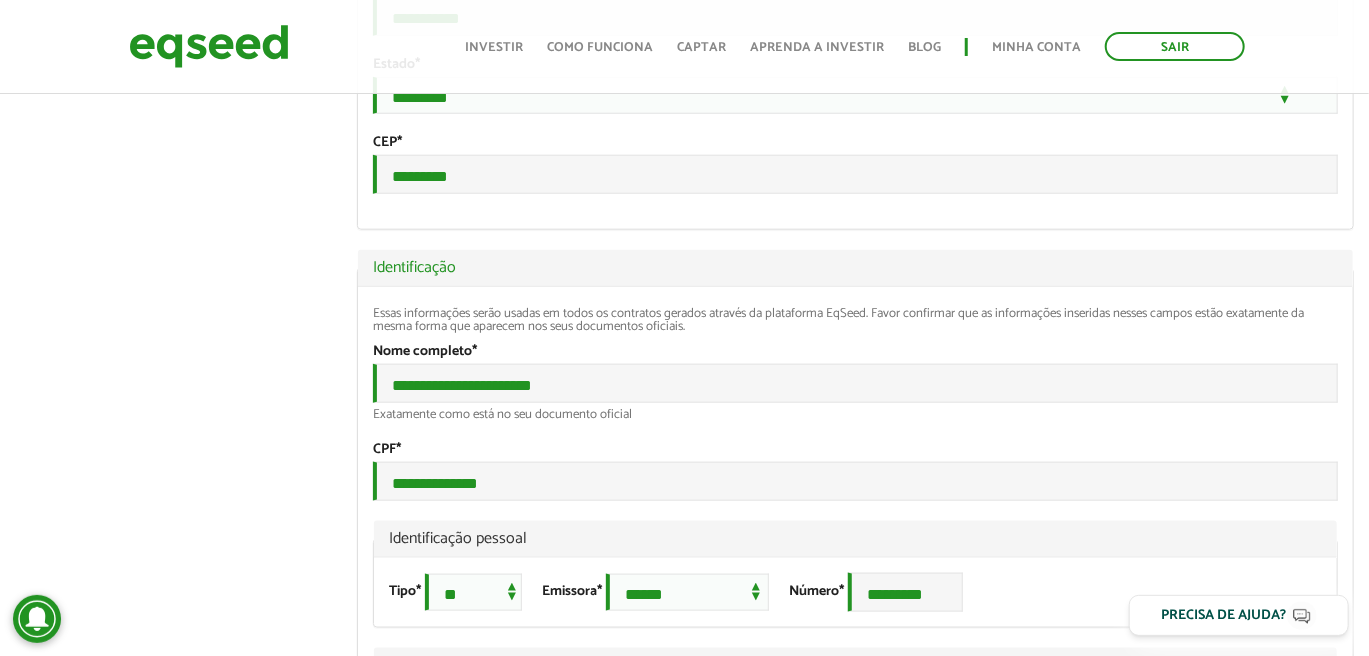 scroll, scrollTop: 943, scrollLeft: 0, axis: vertical 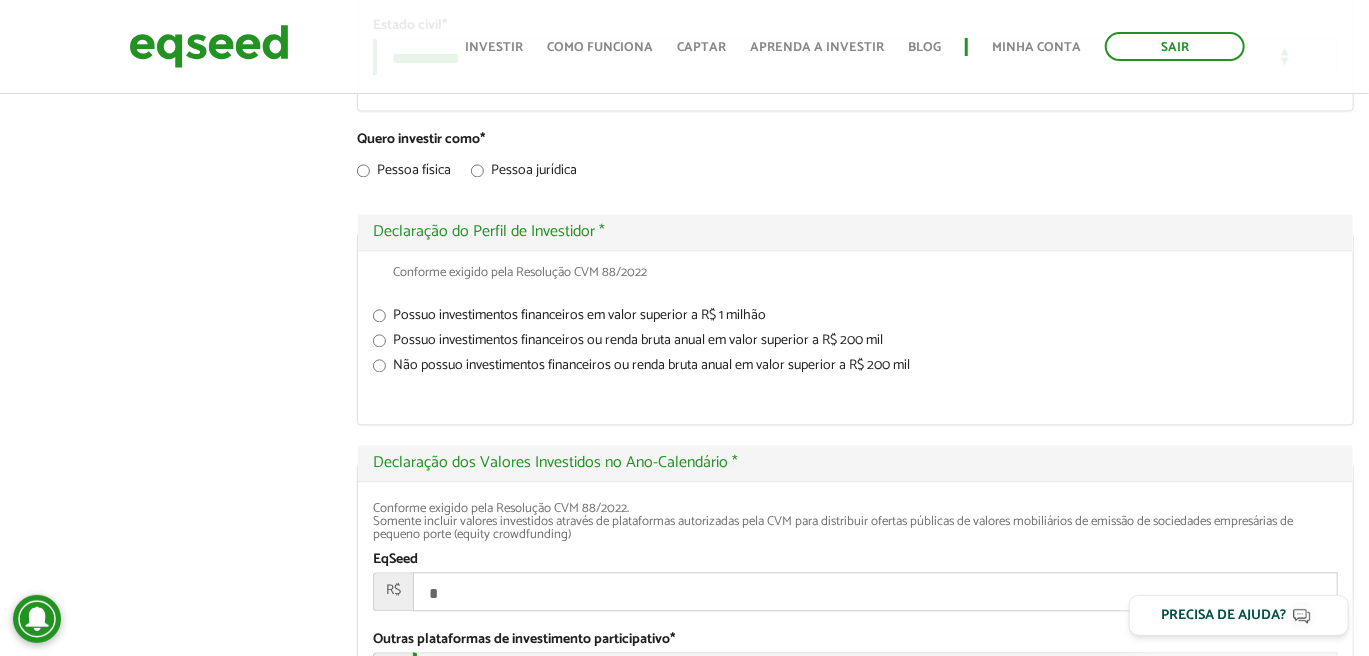 click on "Possuo investimentos financeiros ou renda bruta anual em valor superior a R$ 200 mil" at bounding box center (855, 344) 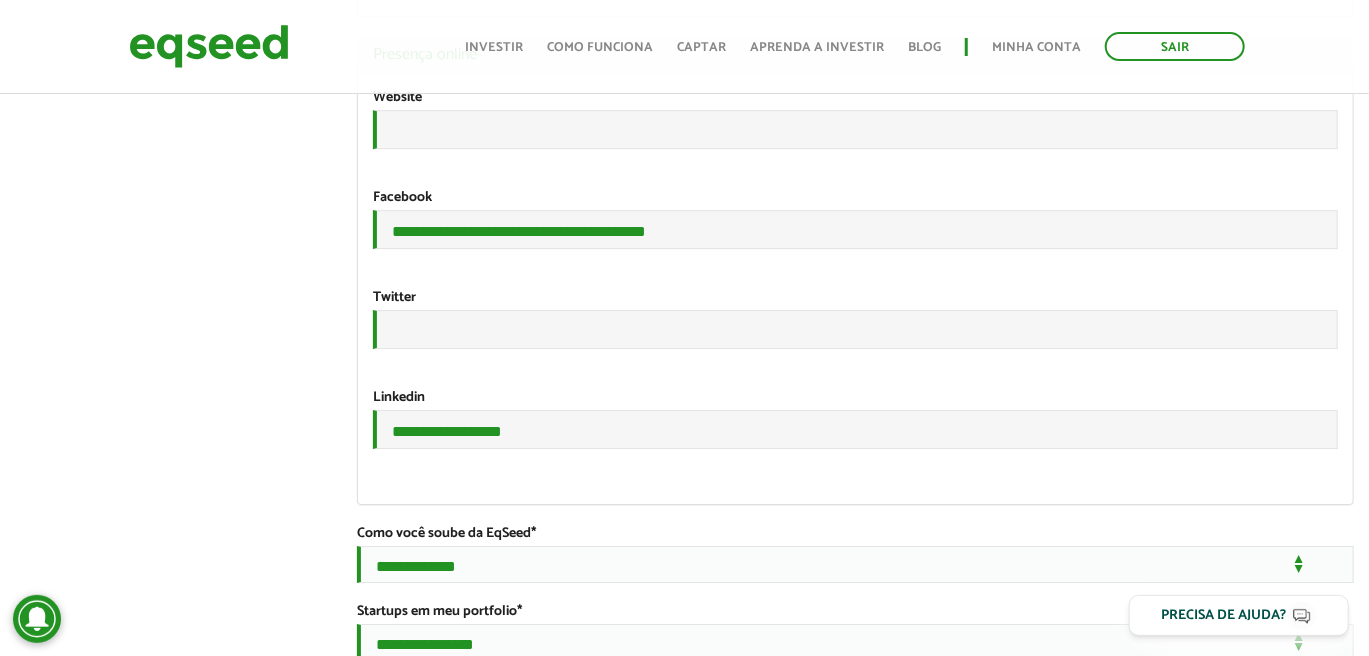 scroll, scrollTop: 3508, scrollLeft: 0, axis: vertical 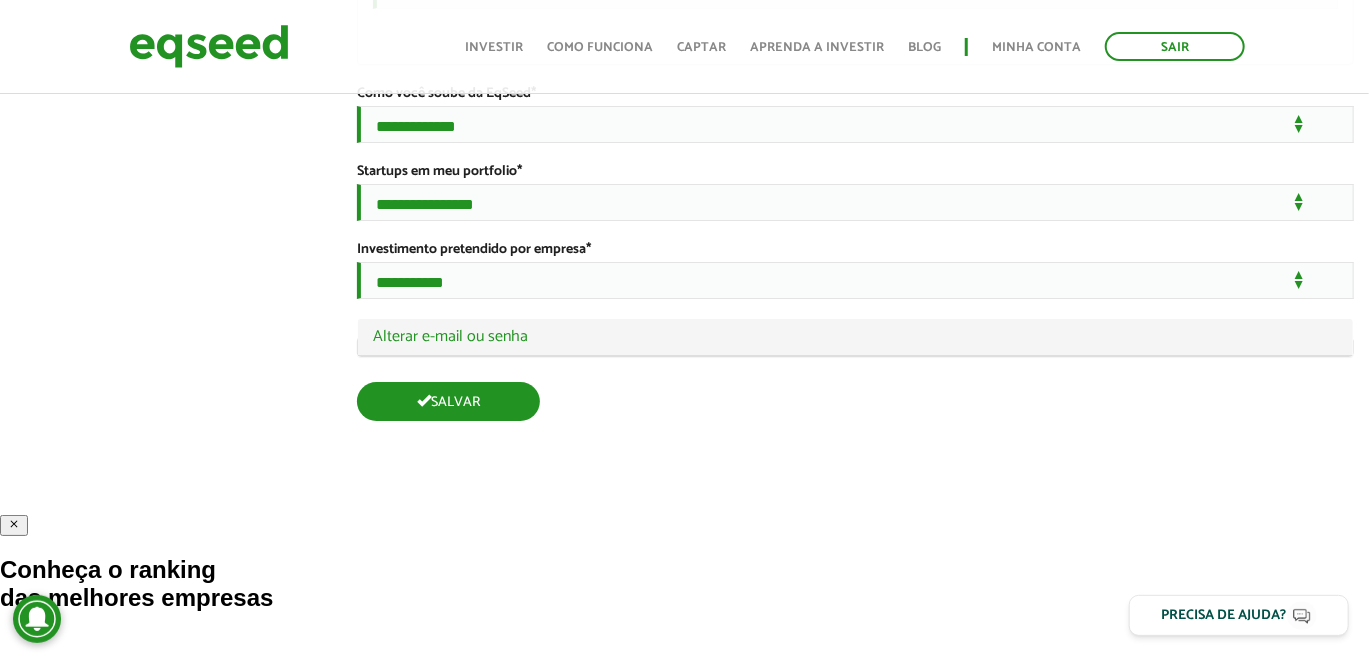 click on "Salvar" at bounding box center [448, 401] 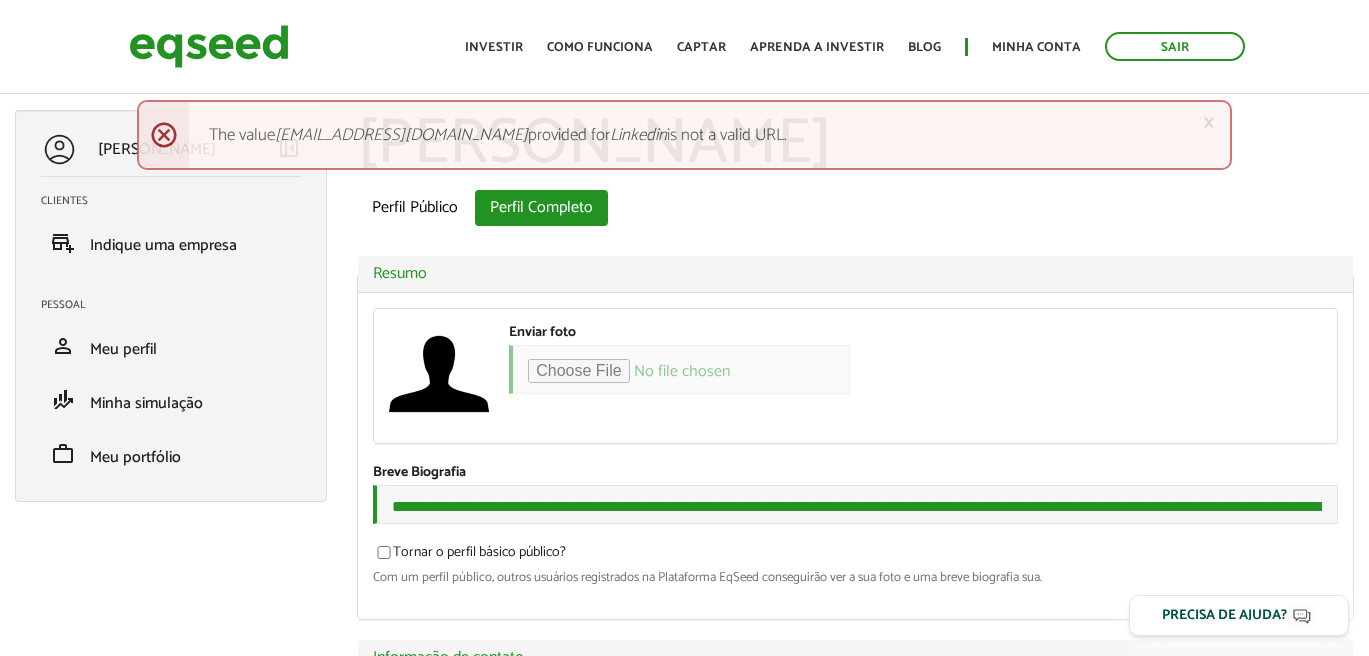 scroll, scrollTop: 0, scrollLeft: 0, axis: both 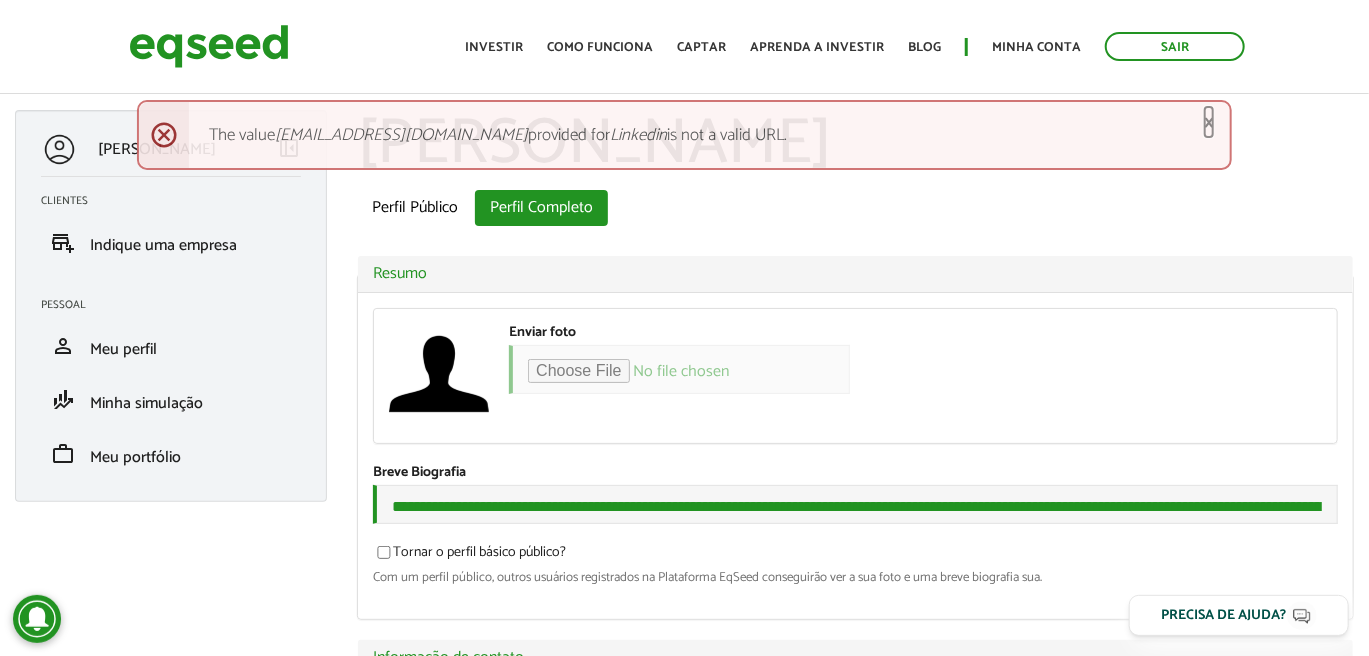 click on "×" at bounding box center (1209, 122) 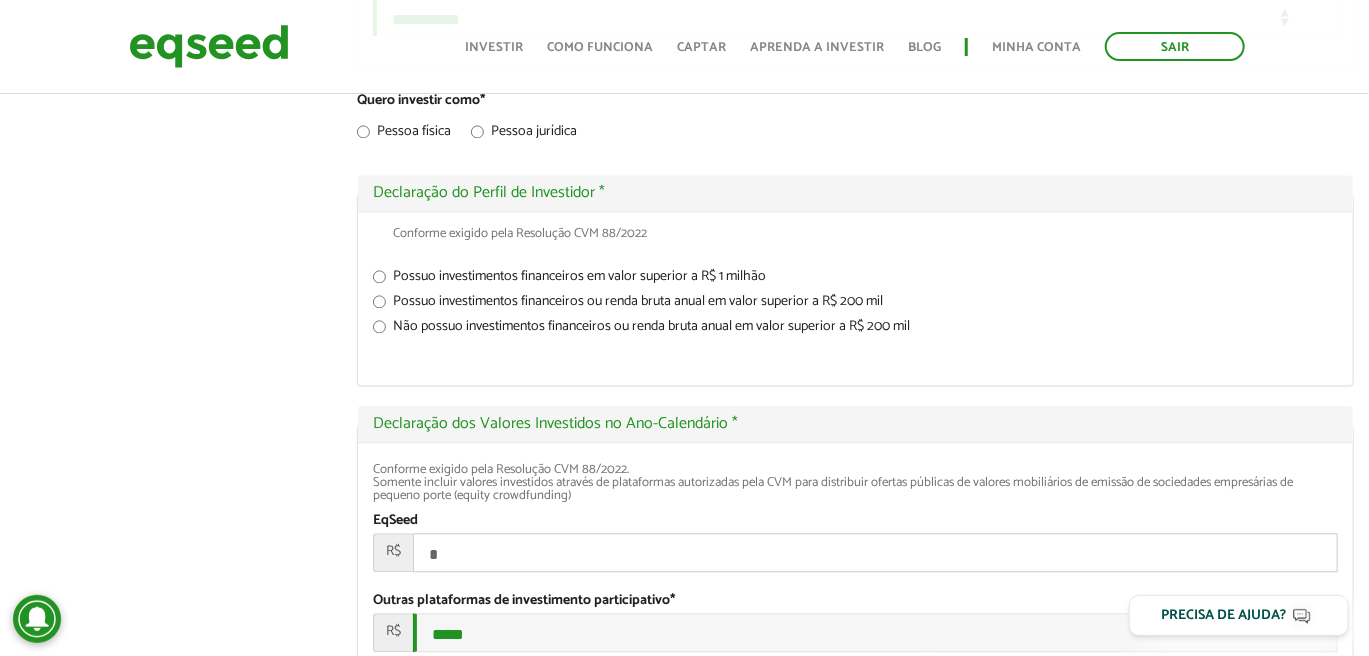 scroll, scrollTop: 2133, scrollLeft: 0, axis: vertical 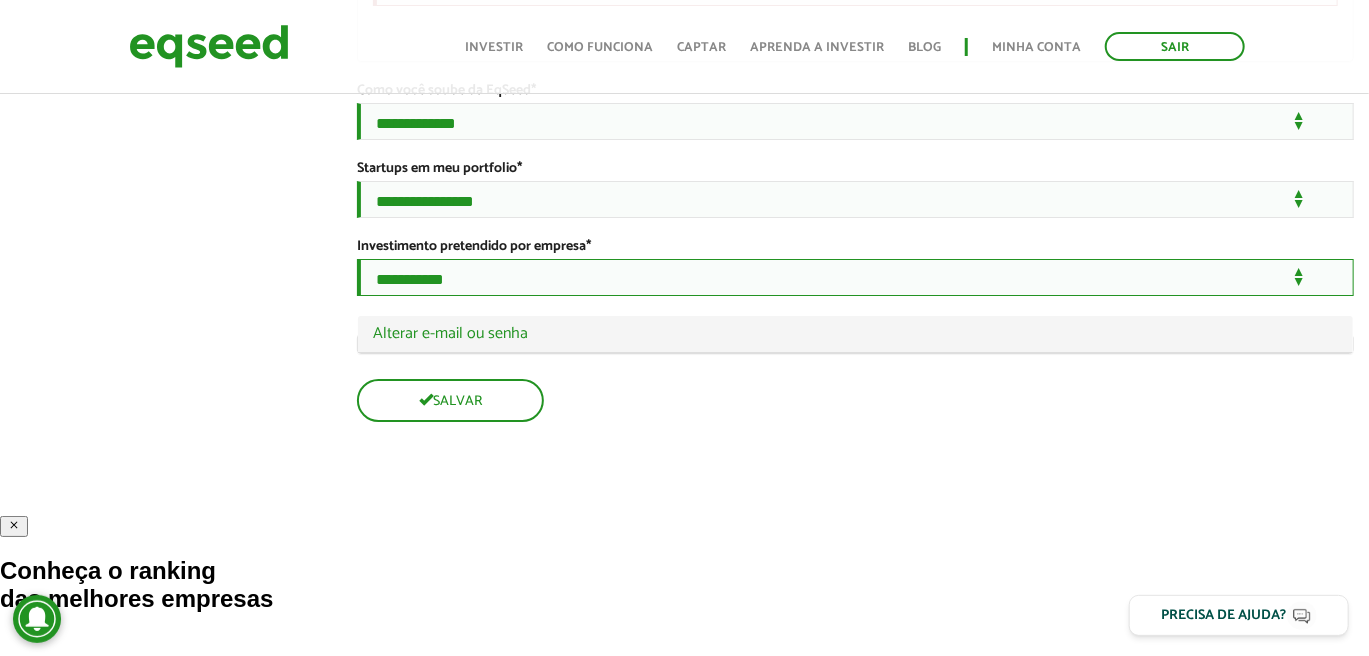 click on "**********" at bounding box center (855, 277) 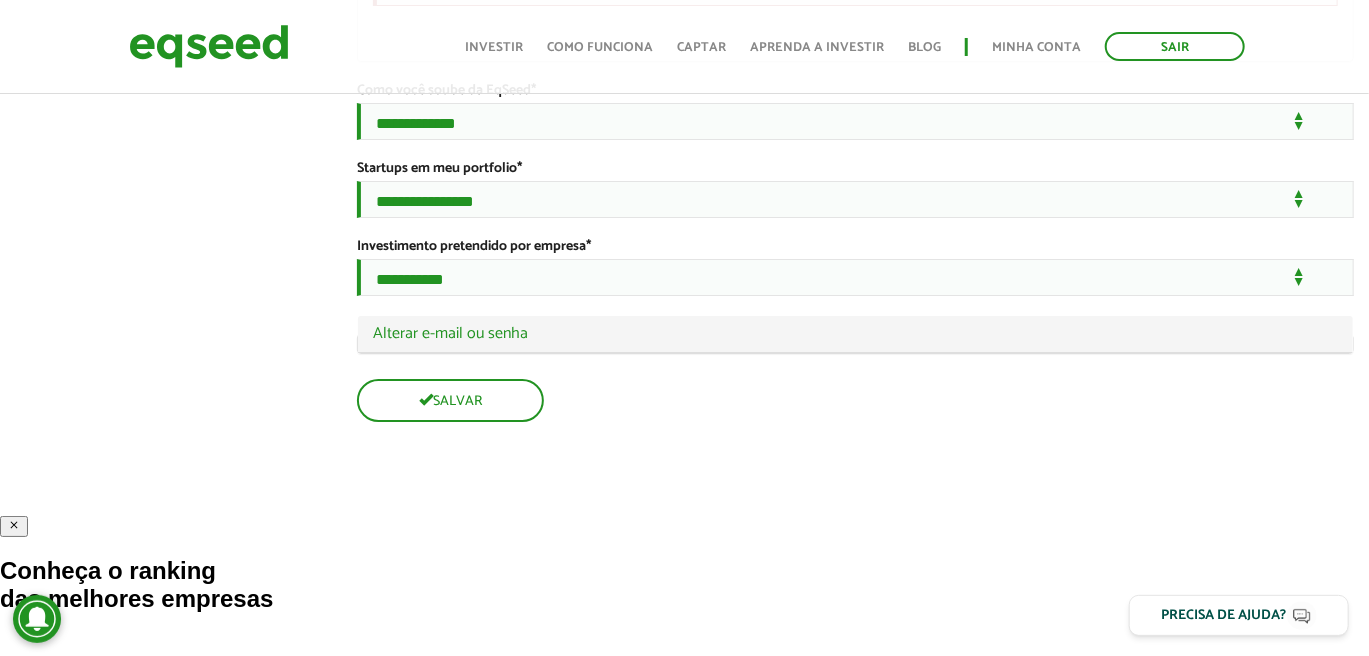 click on "[PERSON_NAME]
left_panel_close
Clientes
add_business Indique uma empresa
[GEOGRAPHIC_DATA]
person Meu perfil
finance_mode Minha simulação
work Meu portfólio
[PERSON_NAME]
Abas primárias Perfil Público
Perfil Completo (aba ativa)
Ocultar Resumo
Foto
Enviar foto
Seu rosto virtual ou imagem. Imagens maiores que 1024x1024 pixels serão reduzidas.
Breve Biografia
Tornar o perfil básico público?
Ocultar
*" at bounding box center (684, -1478) 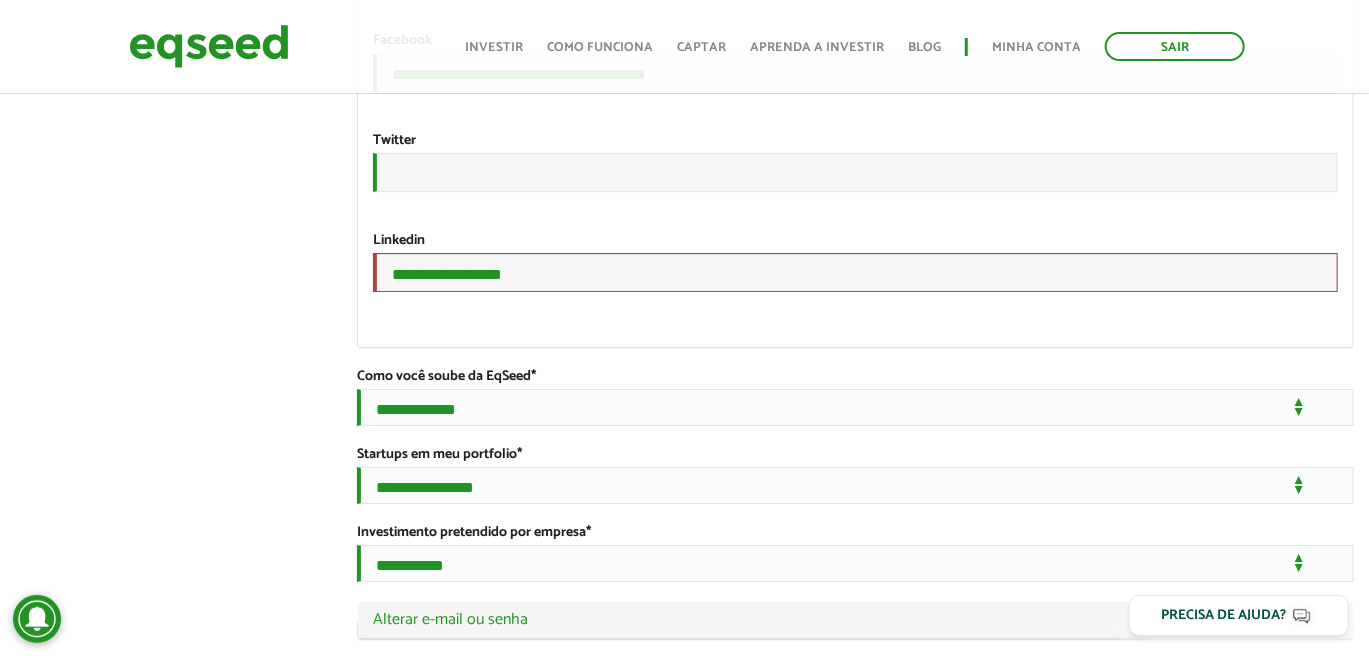 scroll, scrollTop: 3227, scrollLeft: 0, axis: vertical 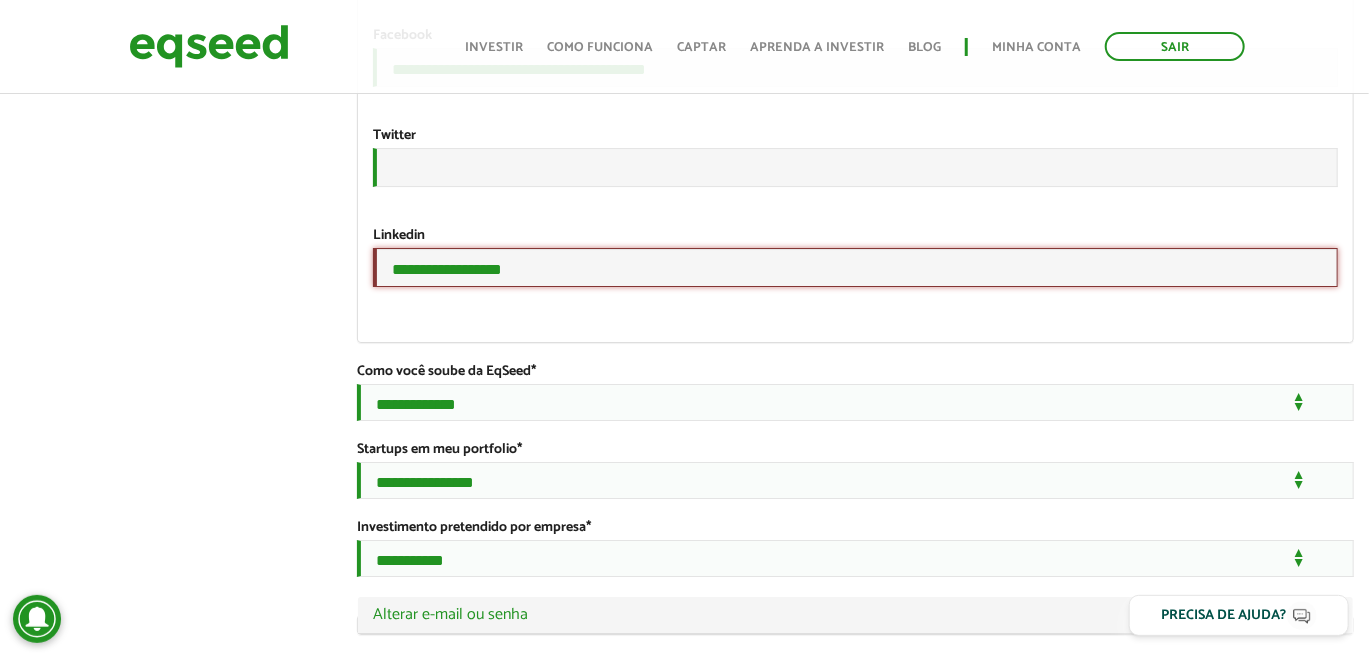 click on "**********" at bounding box center (855, 267) 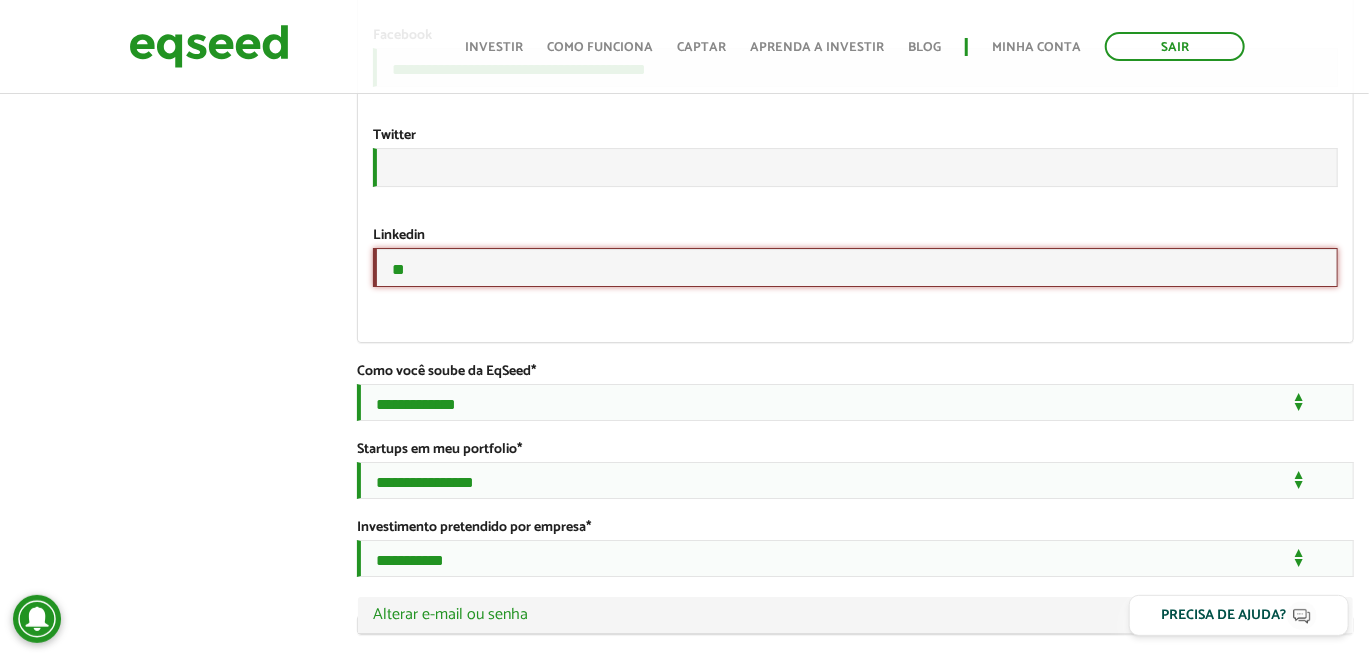 type on "*" 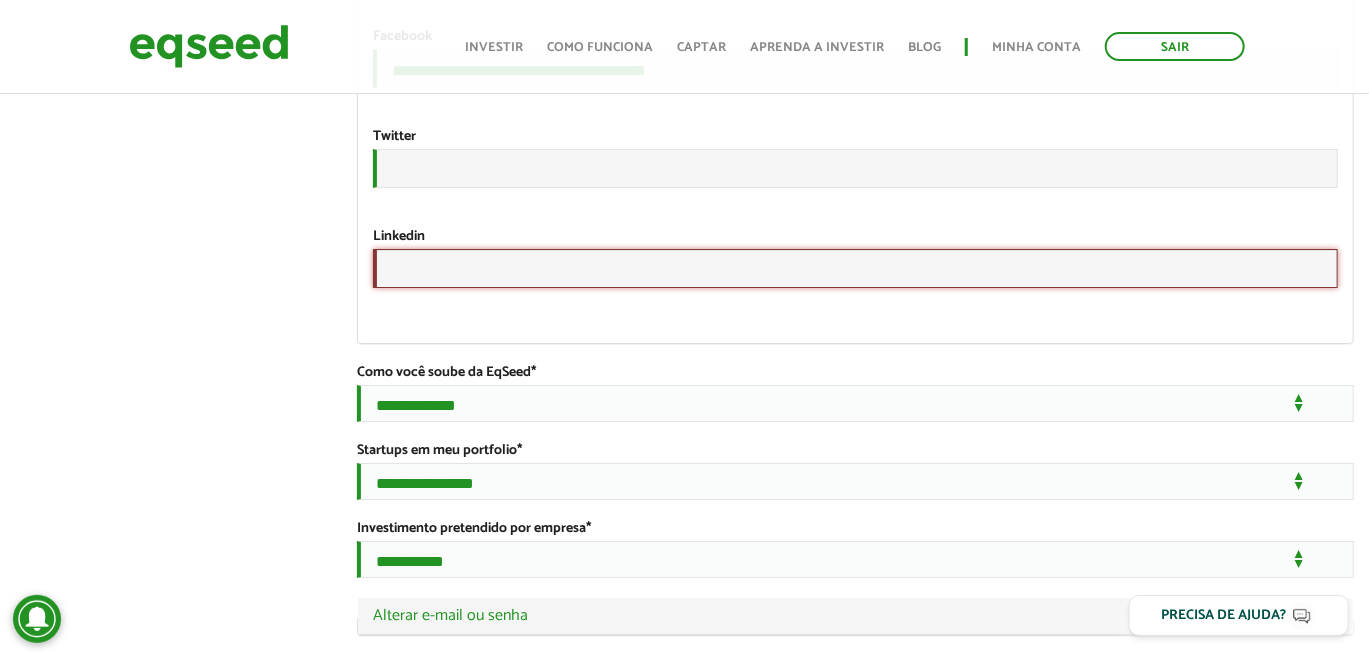 scroll, scrollTop: 3508, scrollLeft: 0, axis: vertical 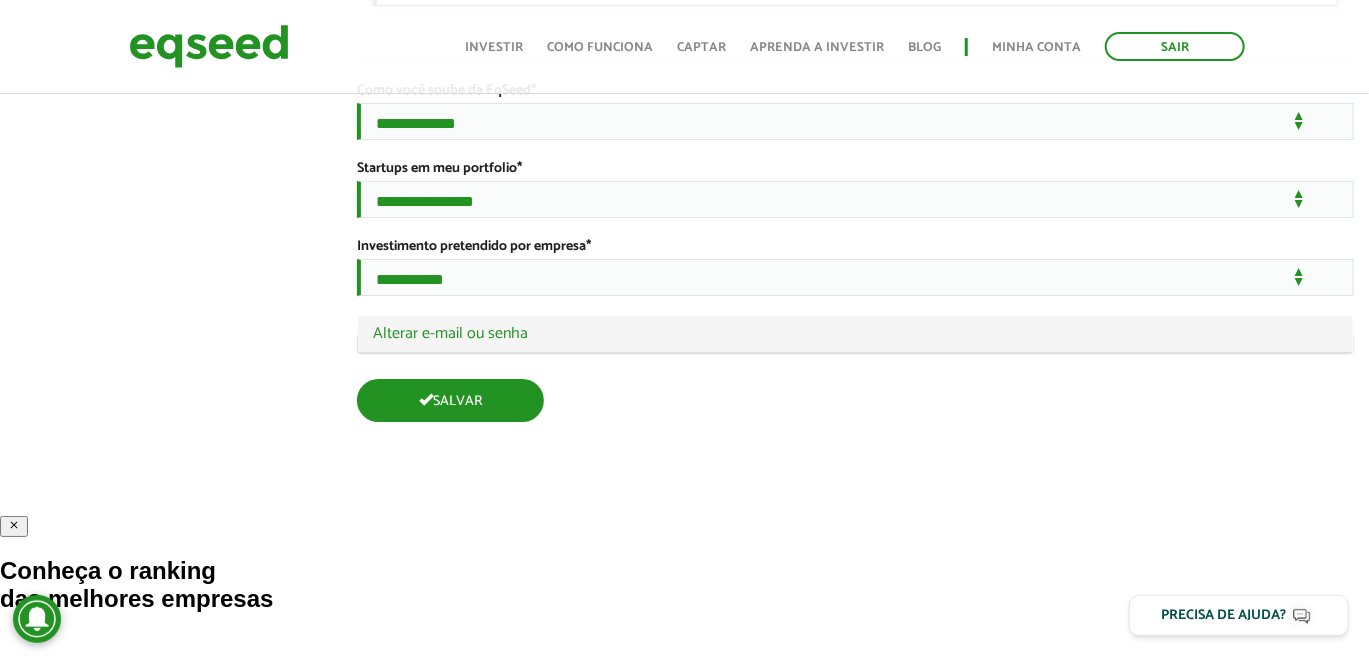 type 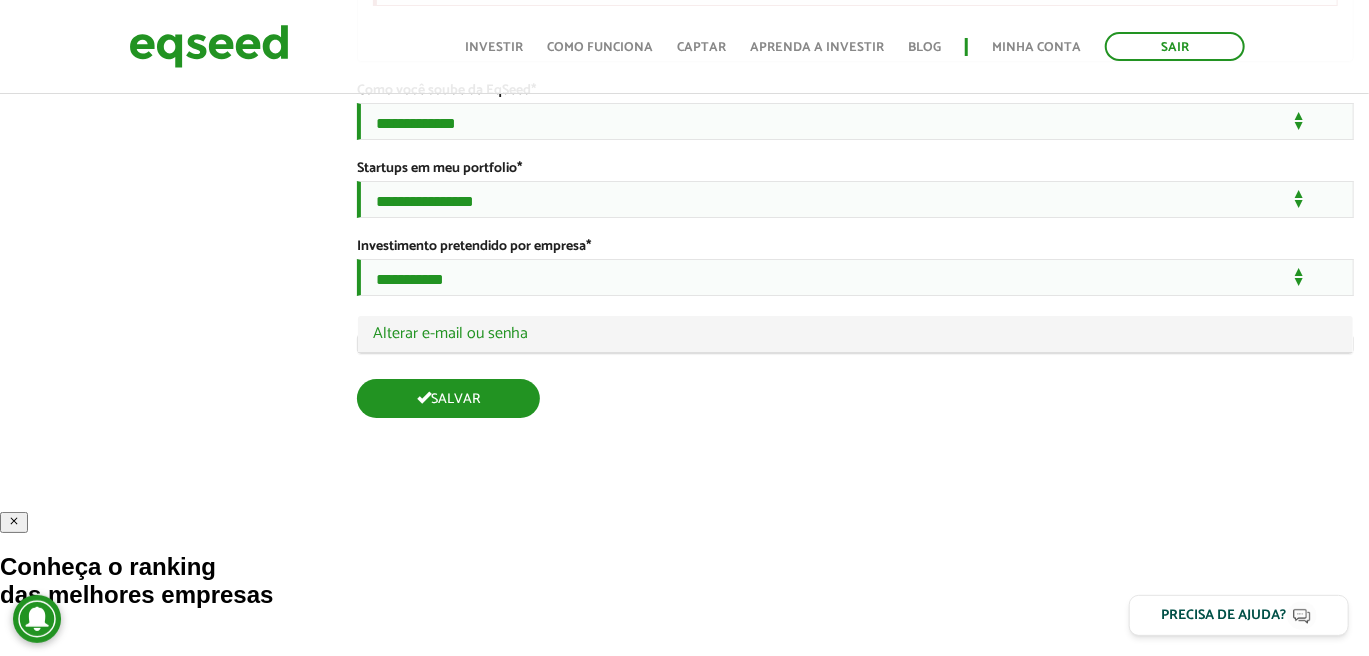 scroll, scrollTop: 3505, scrollLeft: 0, axis: vertical 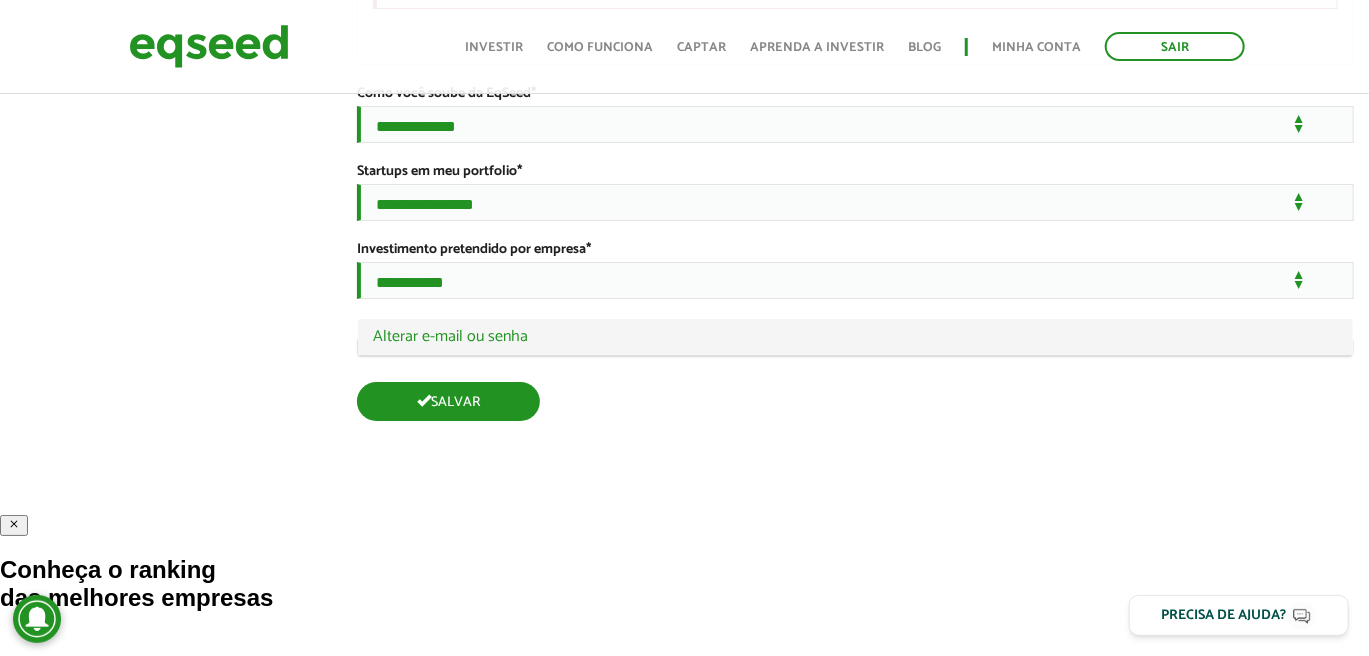 click on "Salvar" at bounding box center [448, 401] 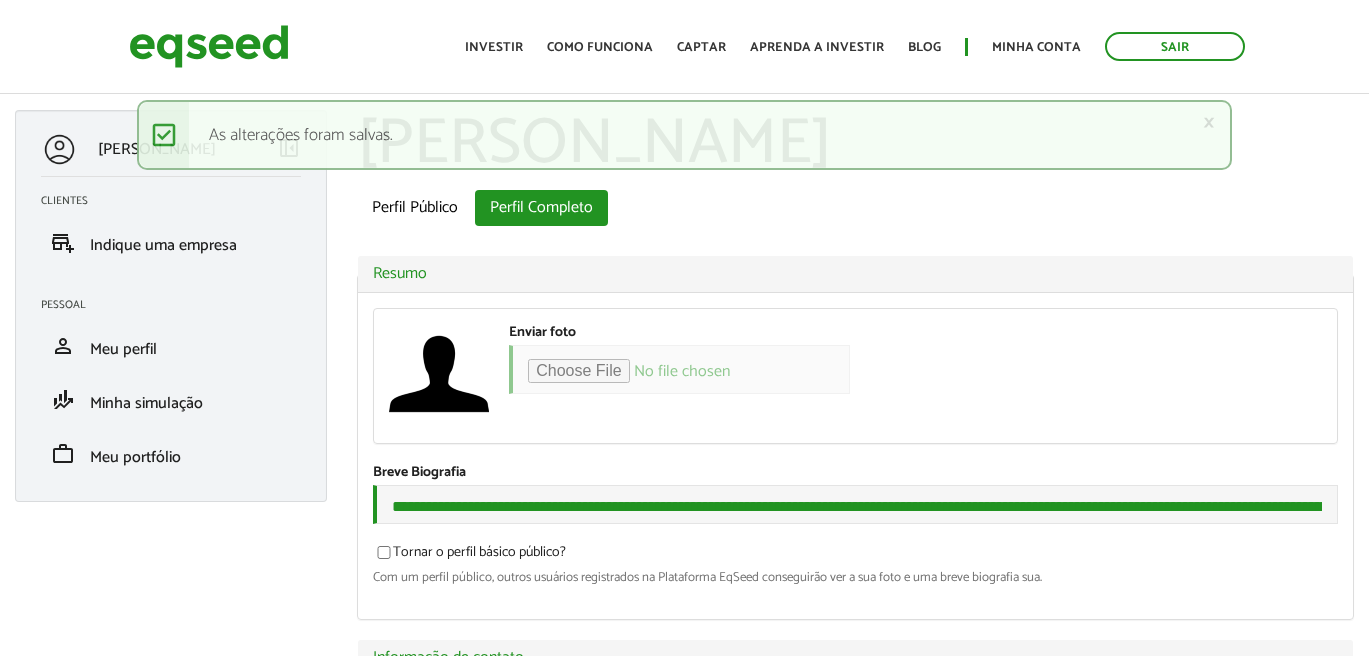 scroll, scrollTop: 0, scrollLeft: 0, axis: both 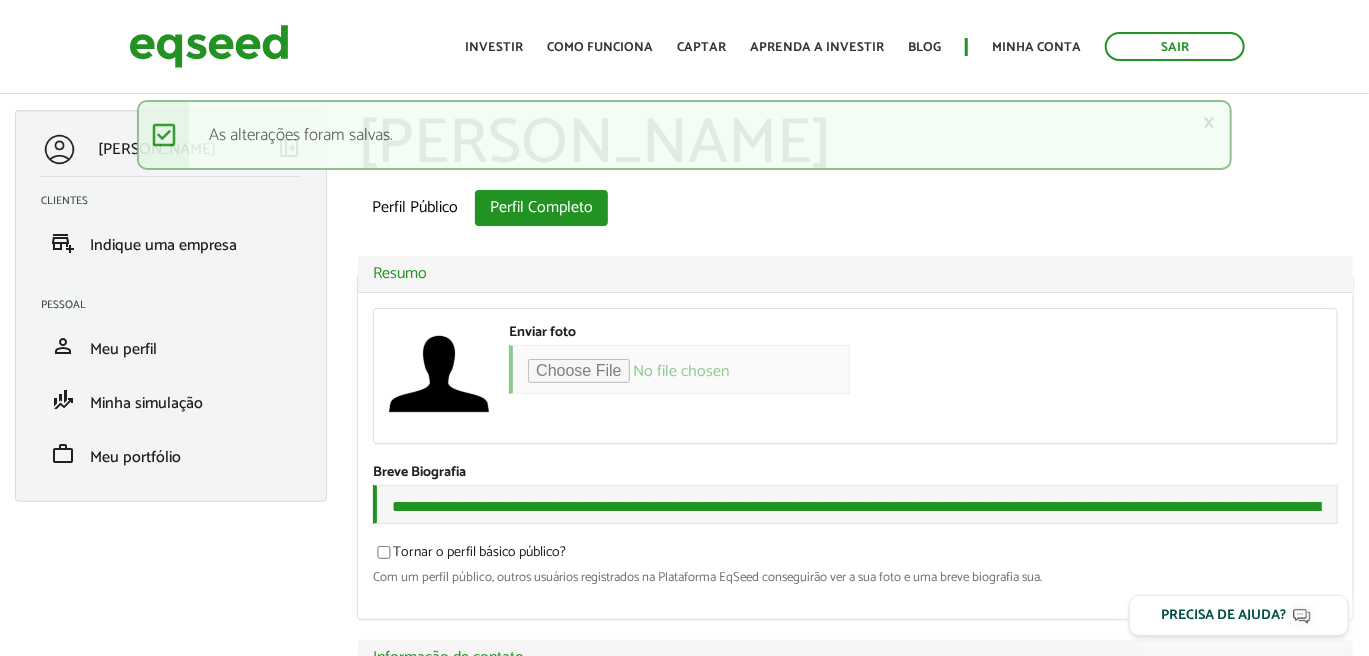 type on "*****" 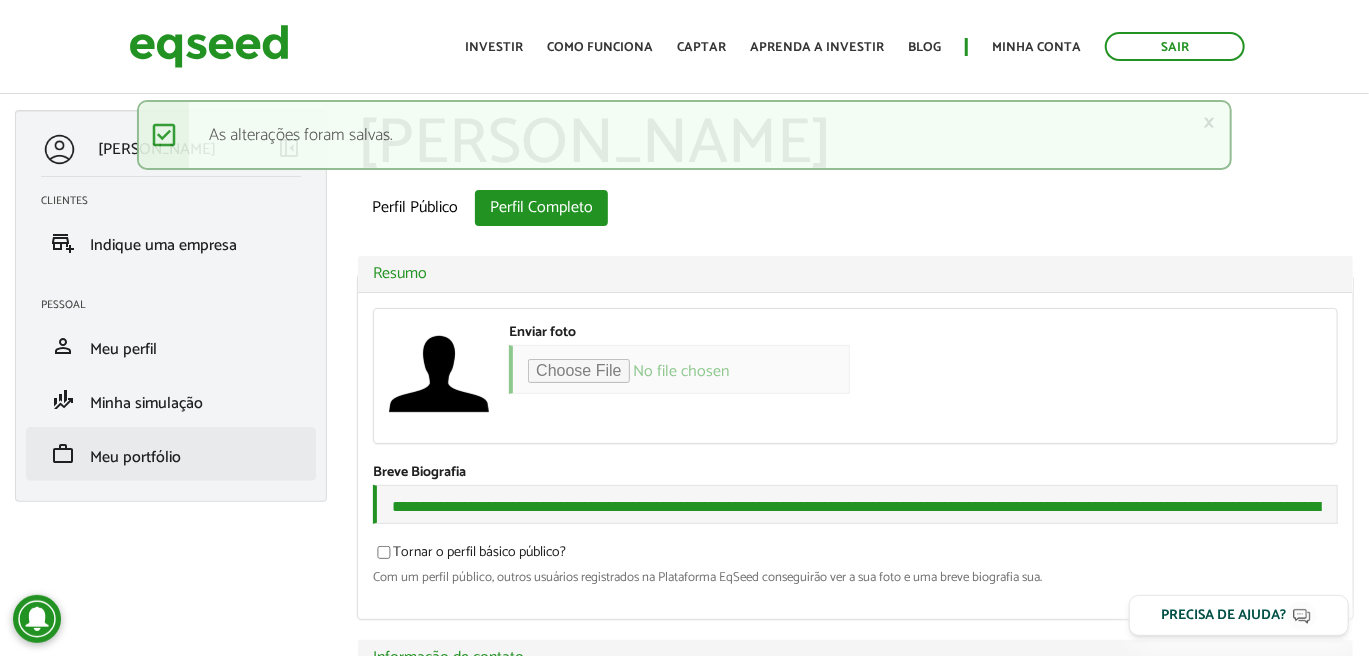 type on "**********" 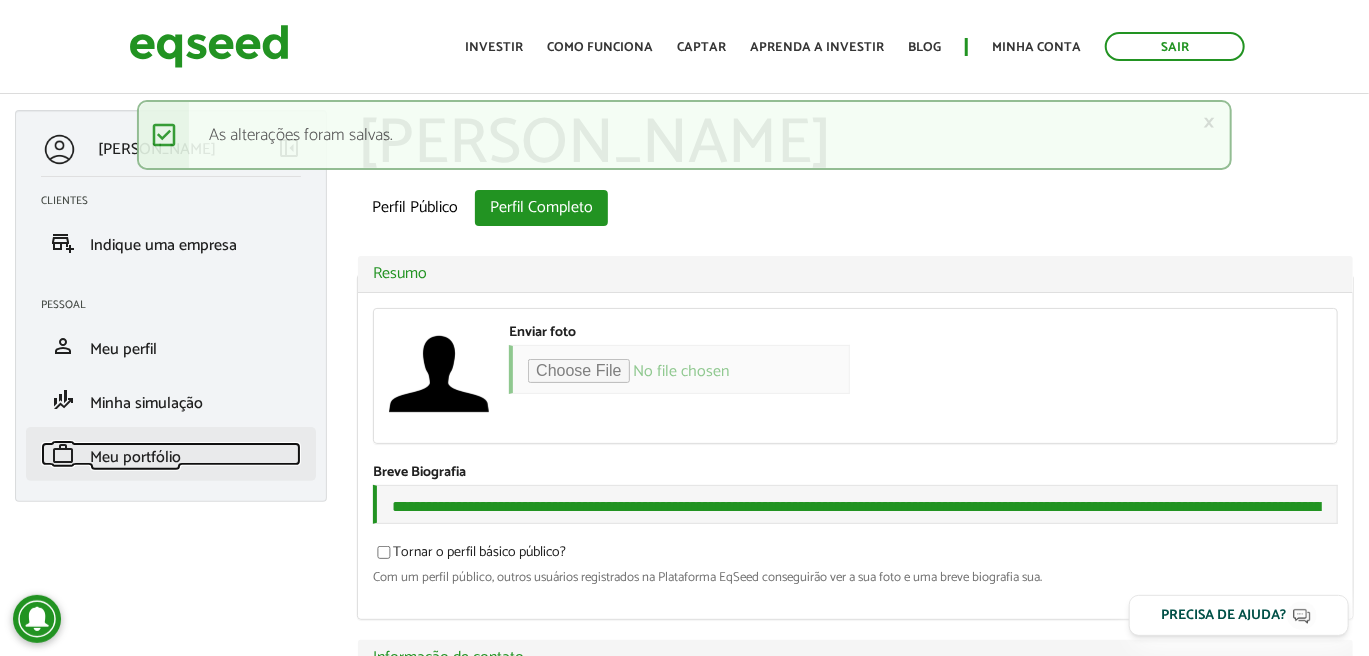click on "Meu portfólio" at bounding box center (135, 457) 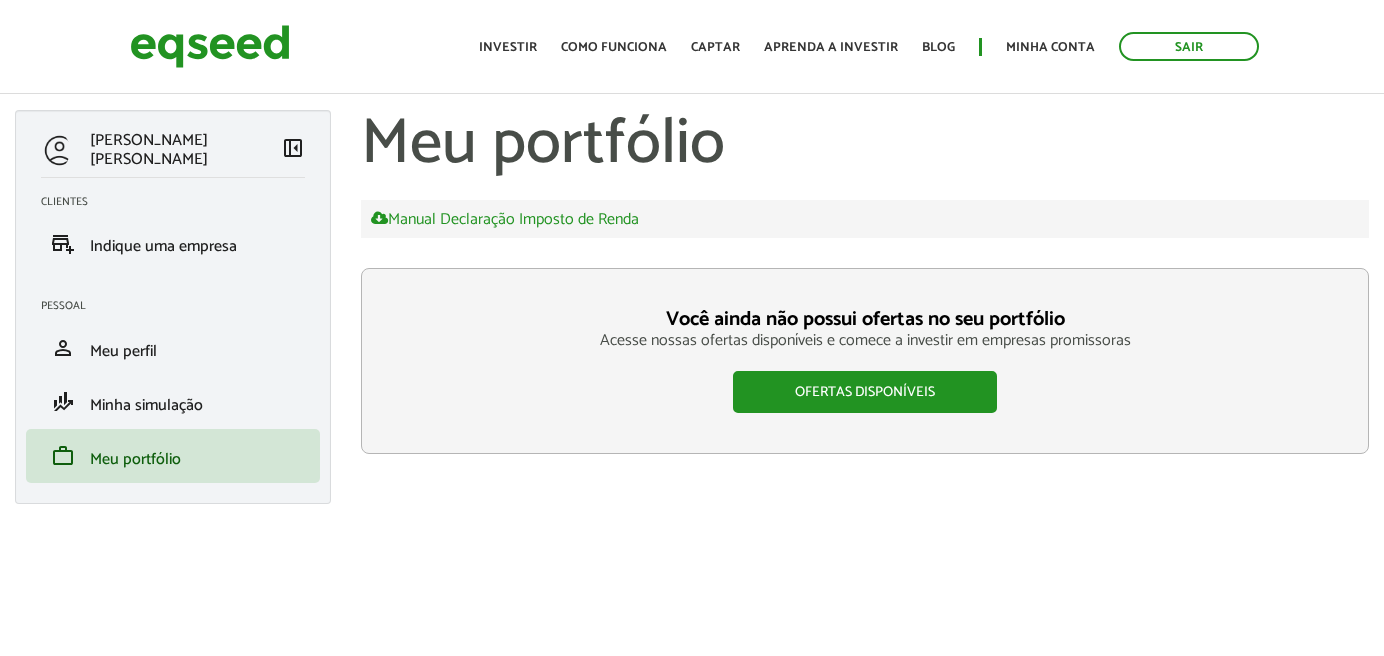 scroll, scrollTop: 0, scrollLeft: 0, axis: both 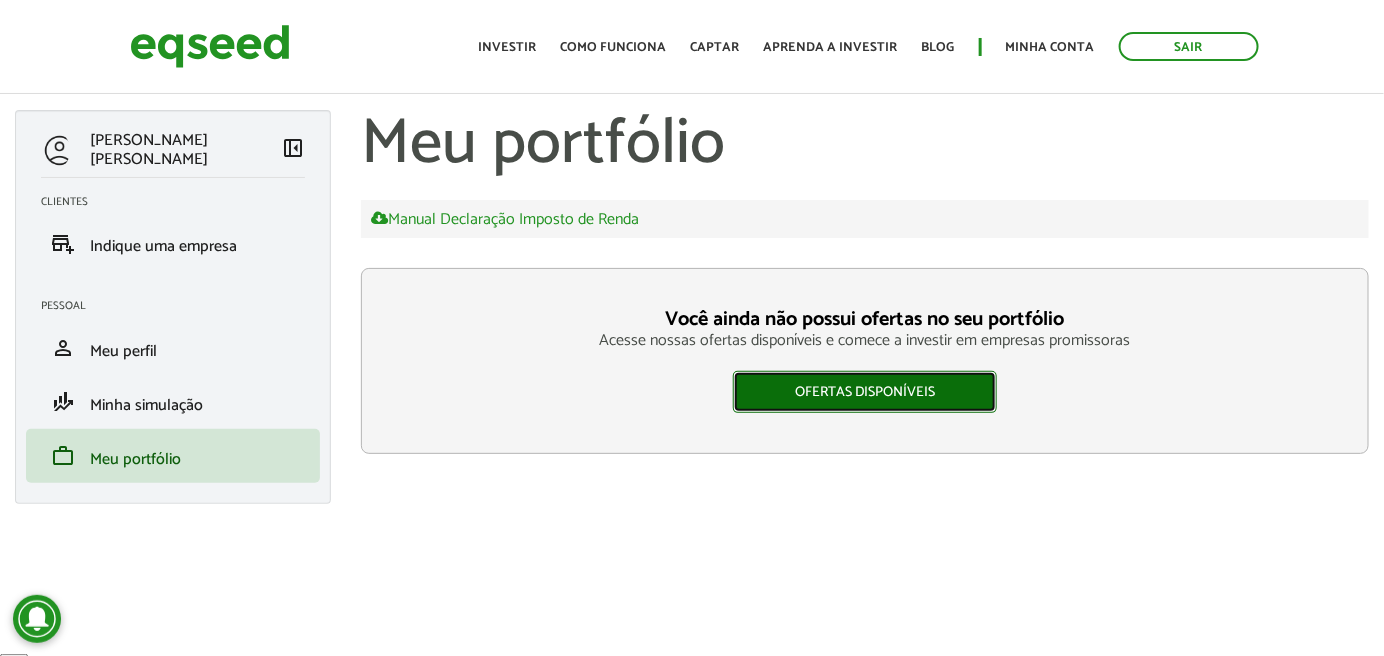 click on "Ofertas disponíveis" at bounding box center (865, 392) 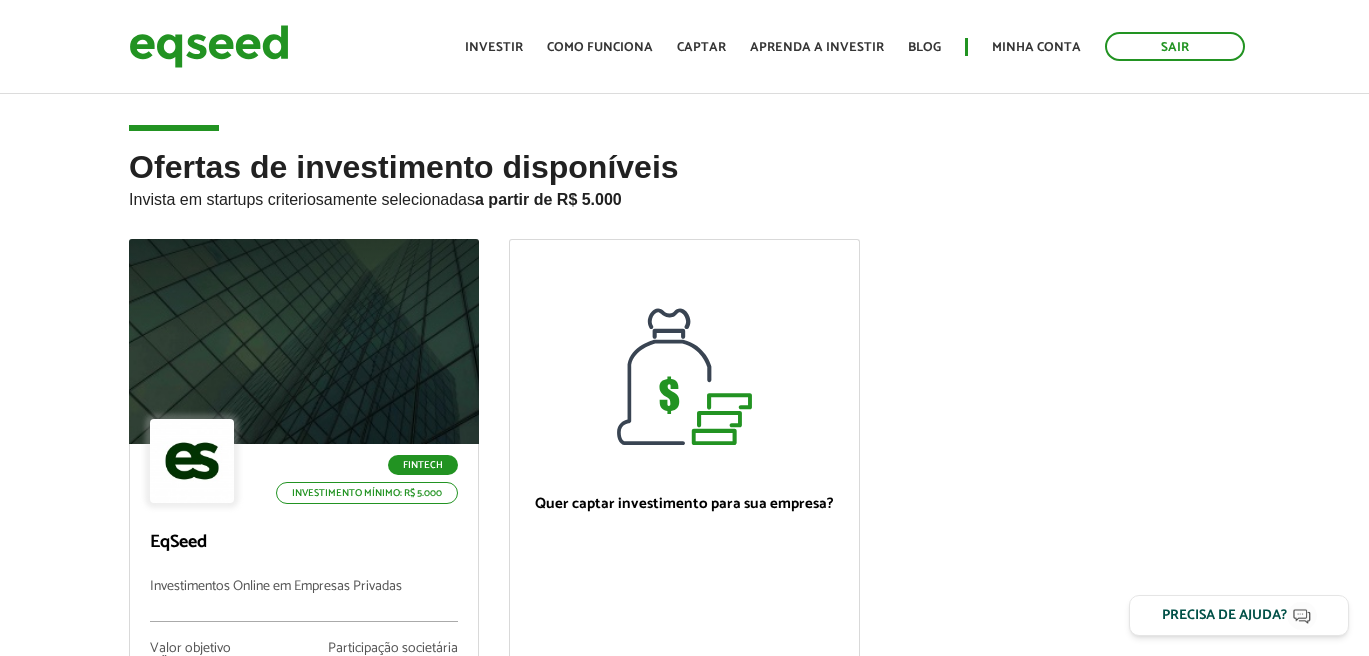 scroll, scrollTop: 0, scrollLeft: 0, axis: both 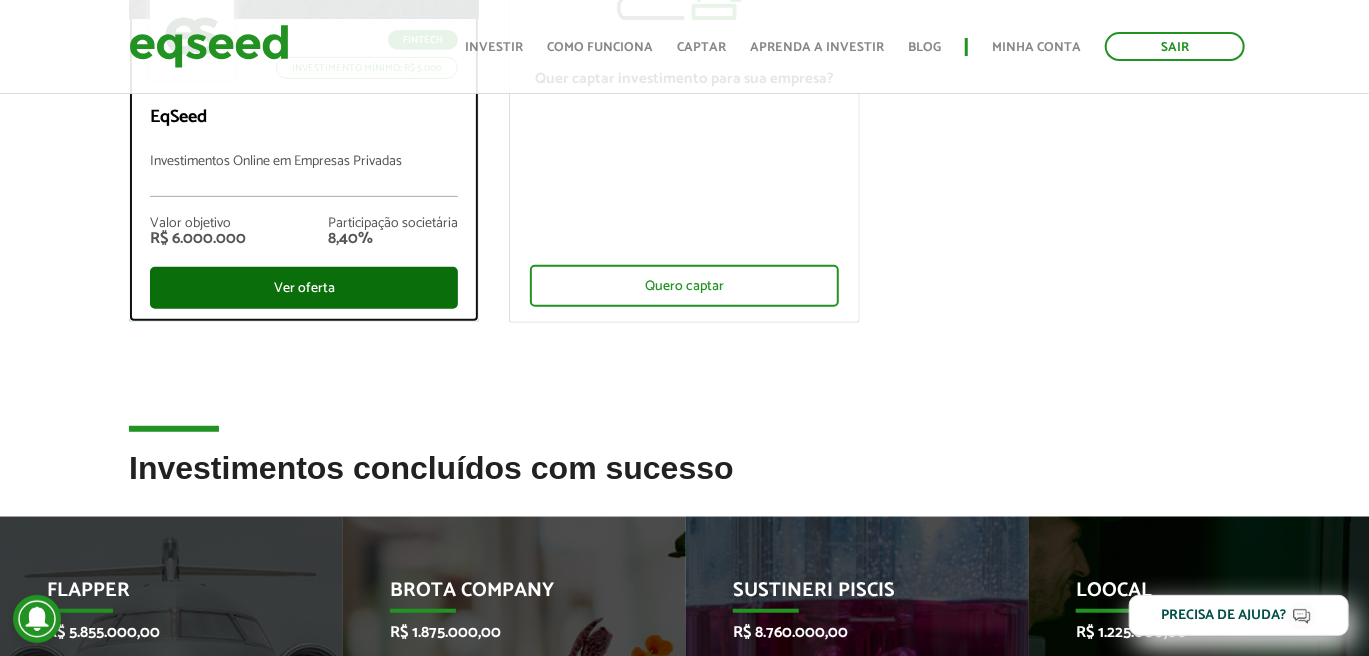 click on "Ver oferta" at bounding box center (304, 288) 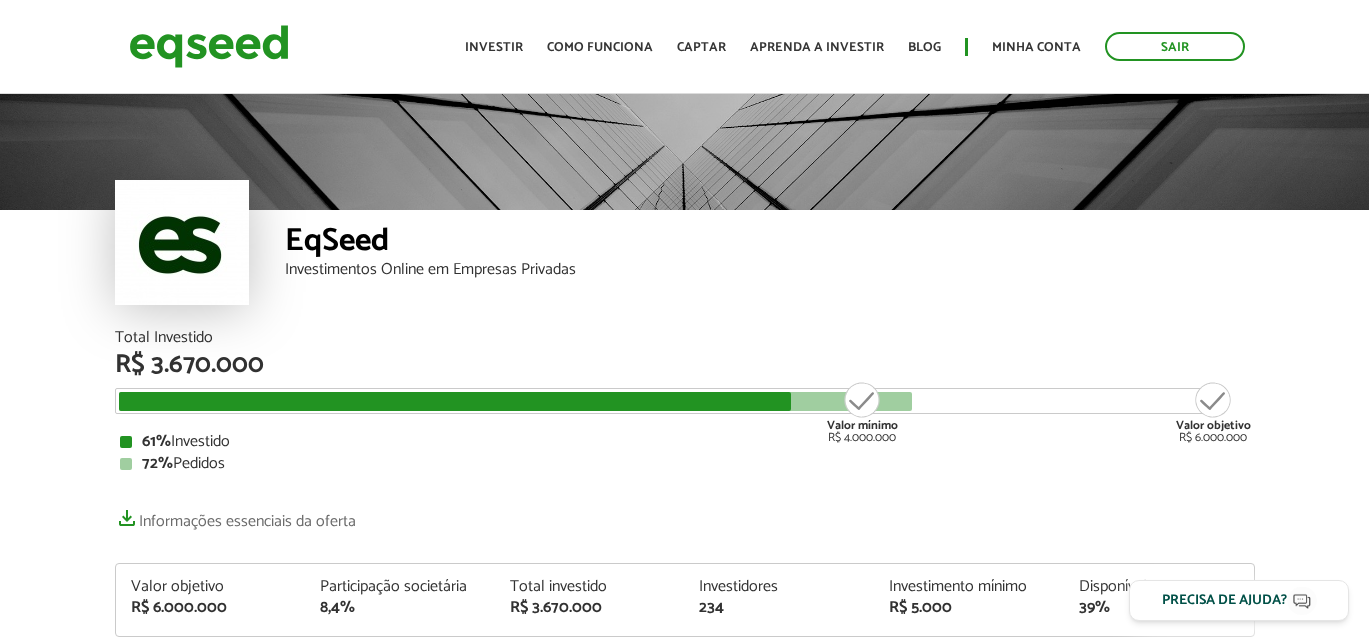 scroll, scrollTop: 0, scrollLeft: 0, axis: both 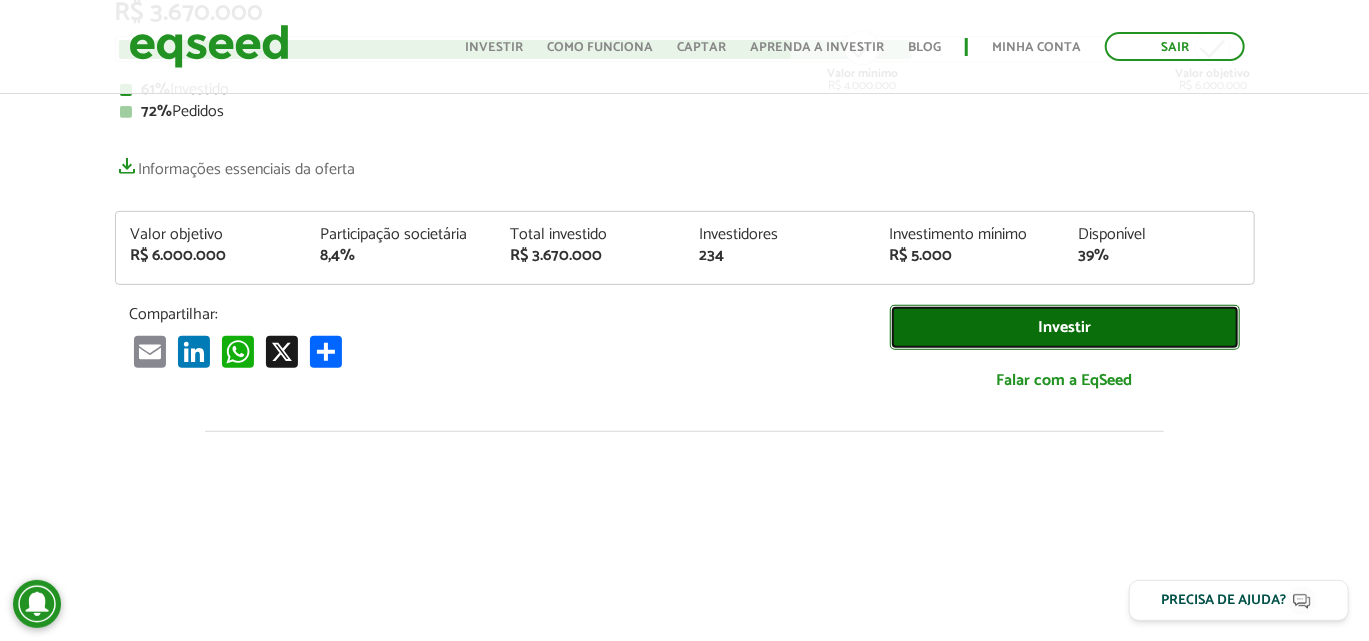 click on "Investir" at bounding box center [1065, 327] 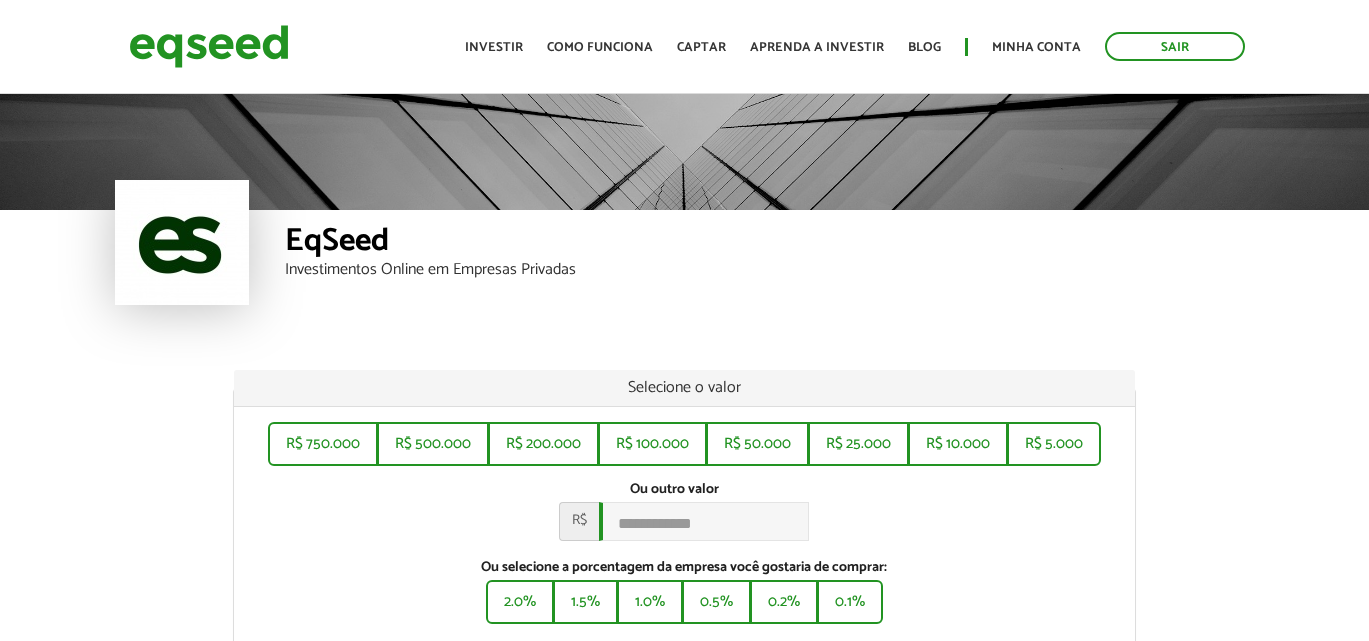 scroll, scrollTop: 0, scrollLeft: 0, axis: both 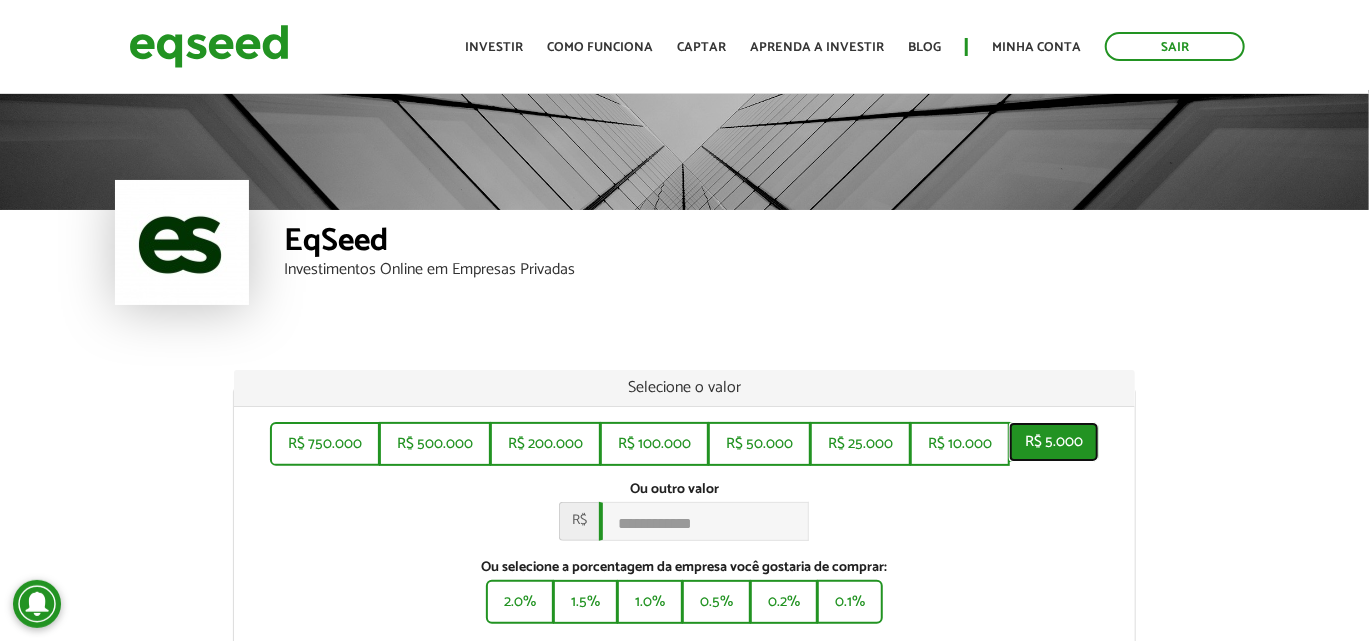 click on "R$ 5.000" at bounding box center [1054, 442] 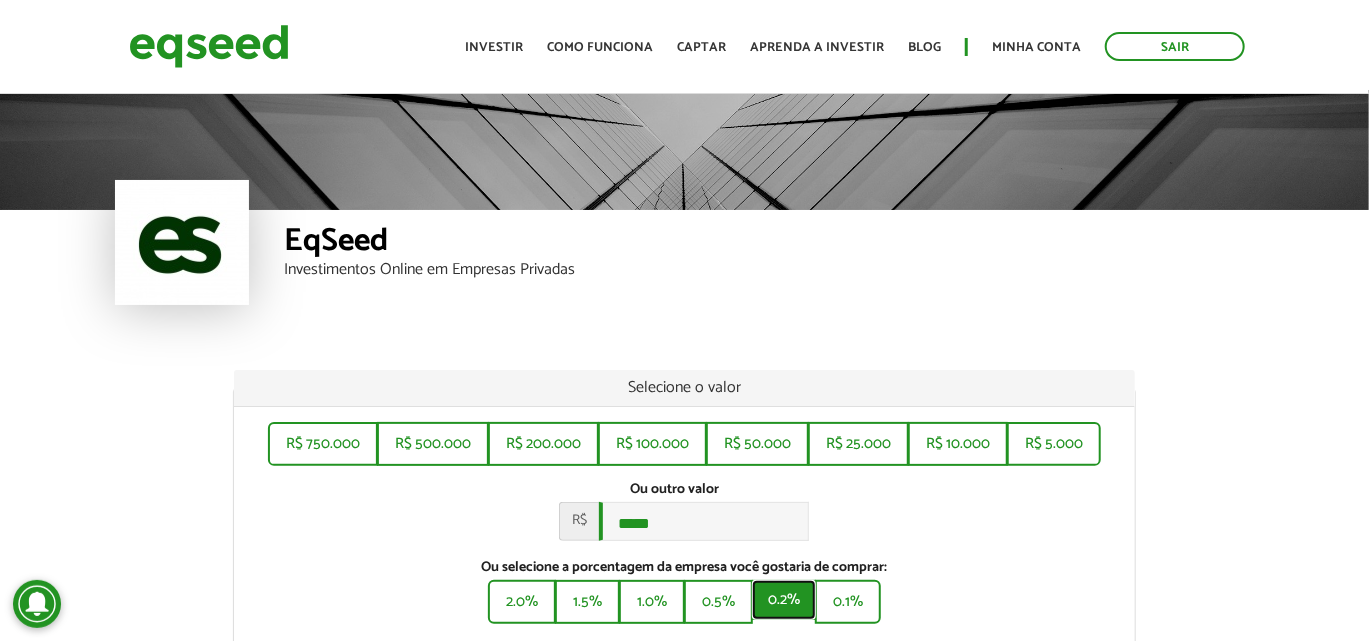 click on "0.2%" at bounding box center (784, 600) 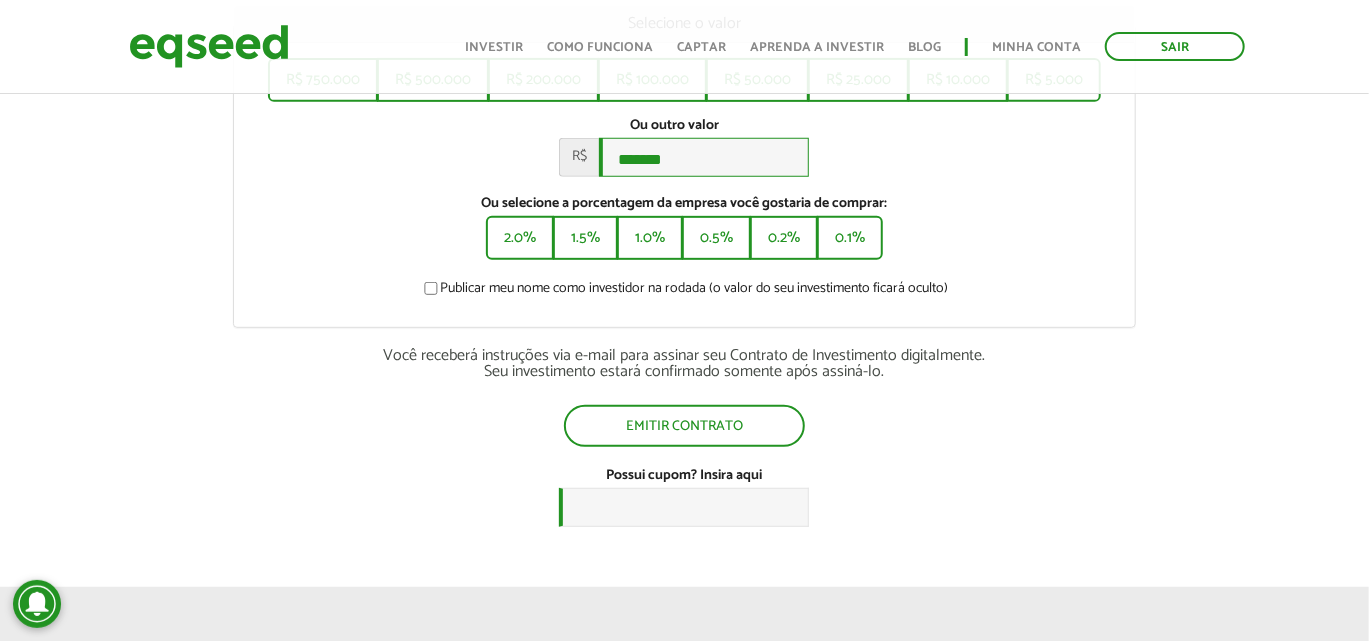 scroll, scrollTop: 348, scrollLeft: 0, axis: vertical 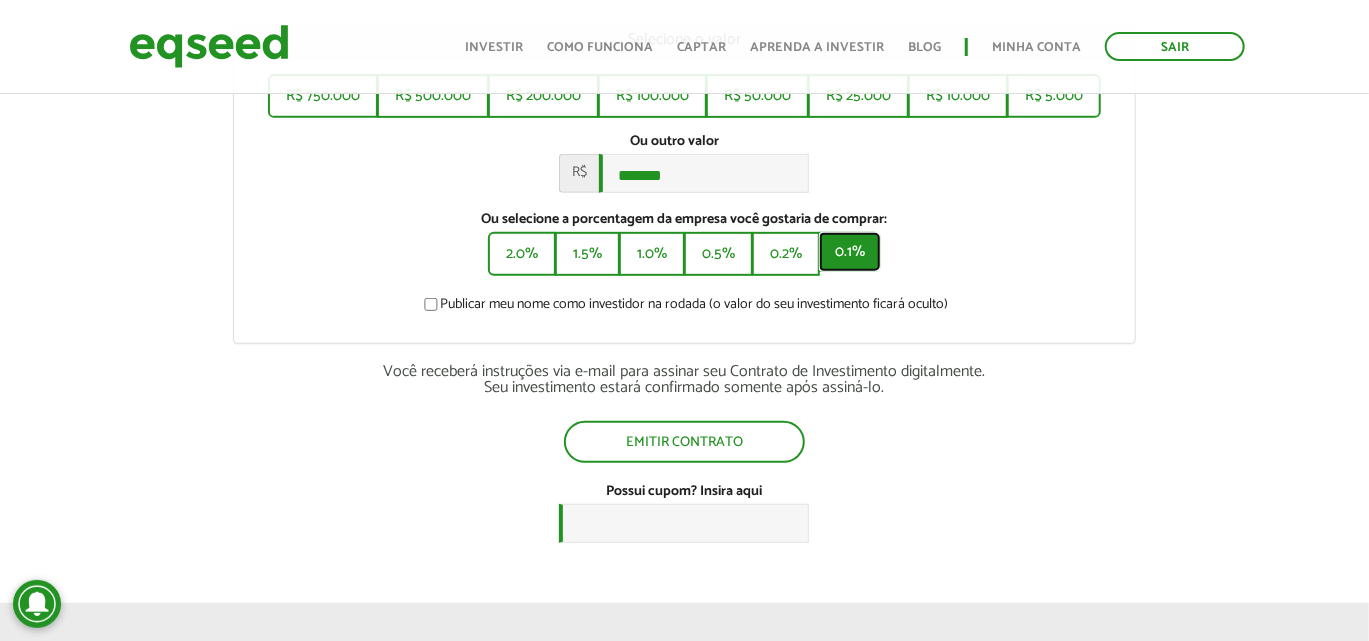 click on "0.1%" at bounding box center [850, 252] 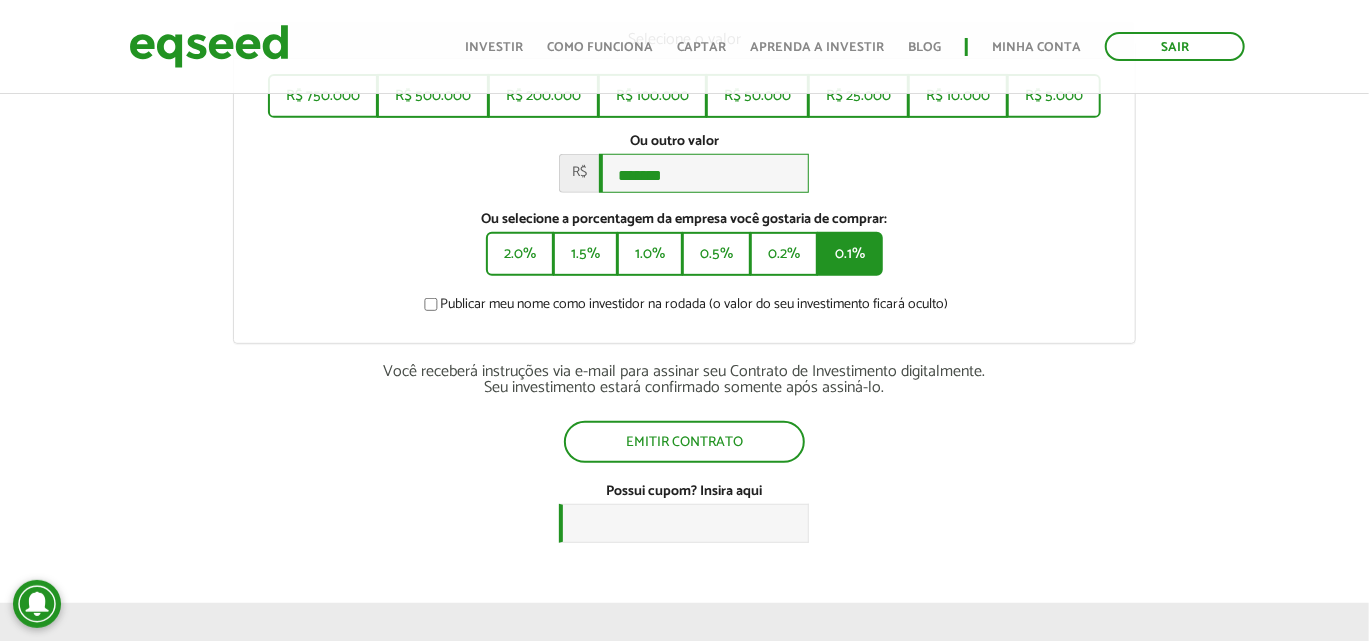 type on "******" 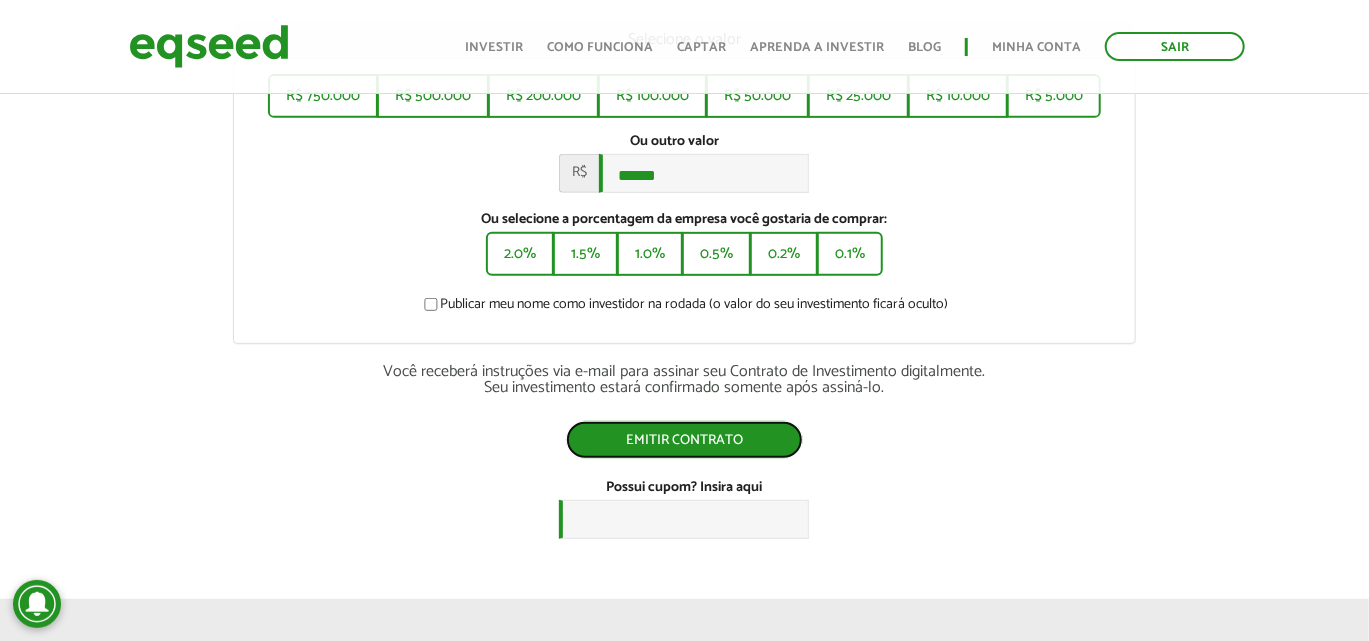 click on "Emitir contrato" at bounding box center (684, 440) 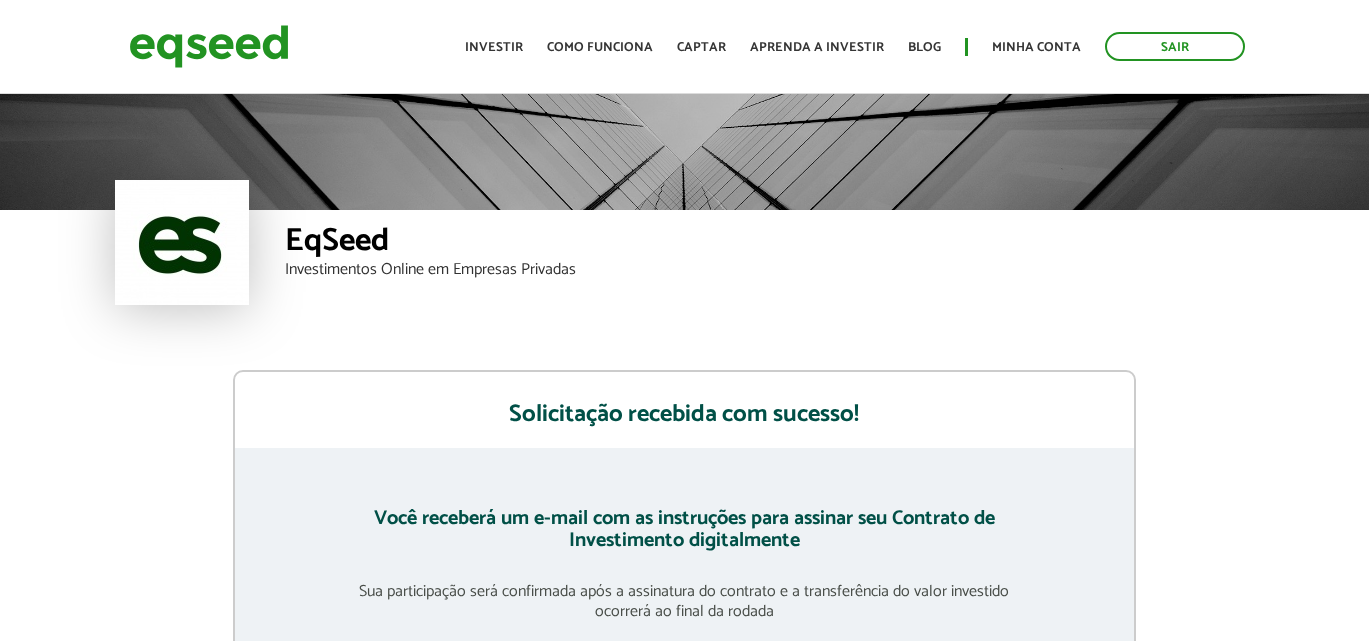 scroll, scrollTop: 0, scrollLeft: 0, axis: both 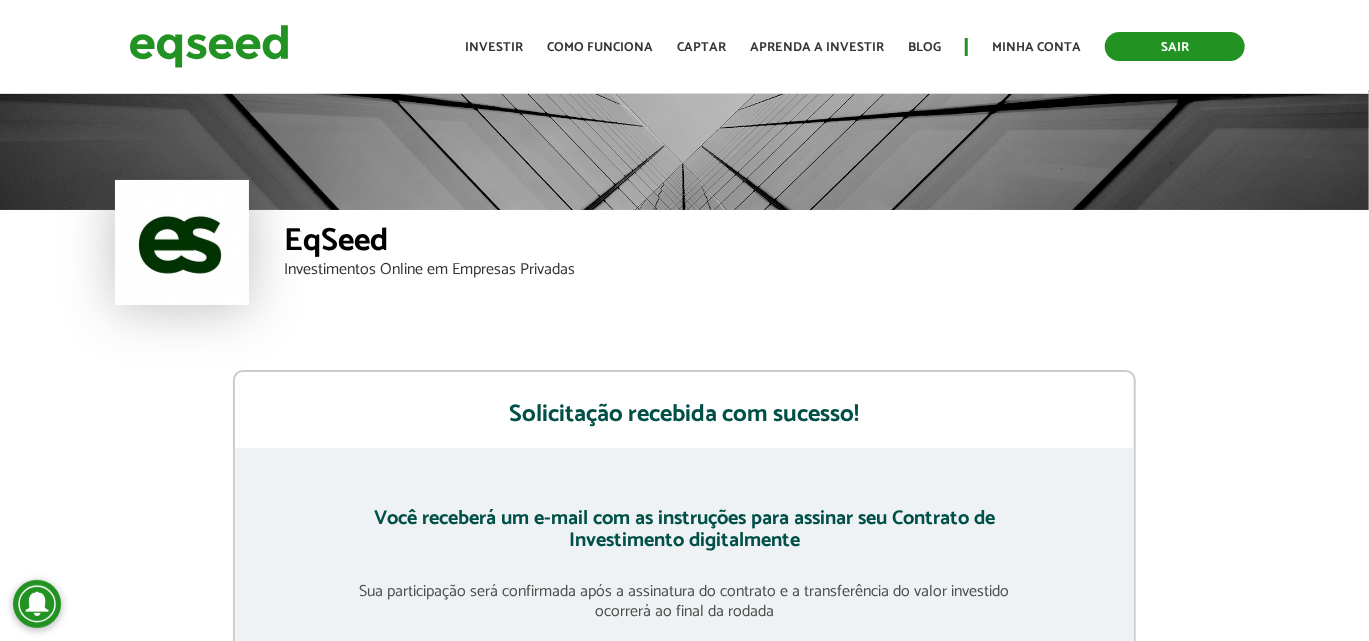 click on "Sair" at bounding box center [1175, 46] 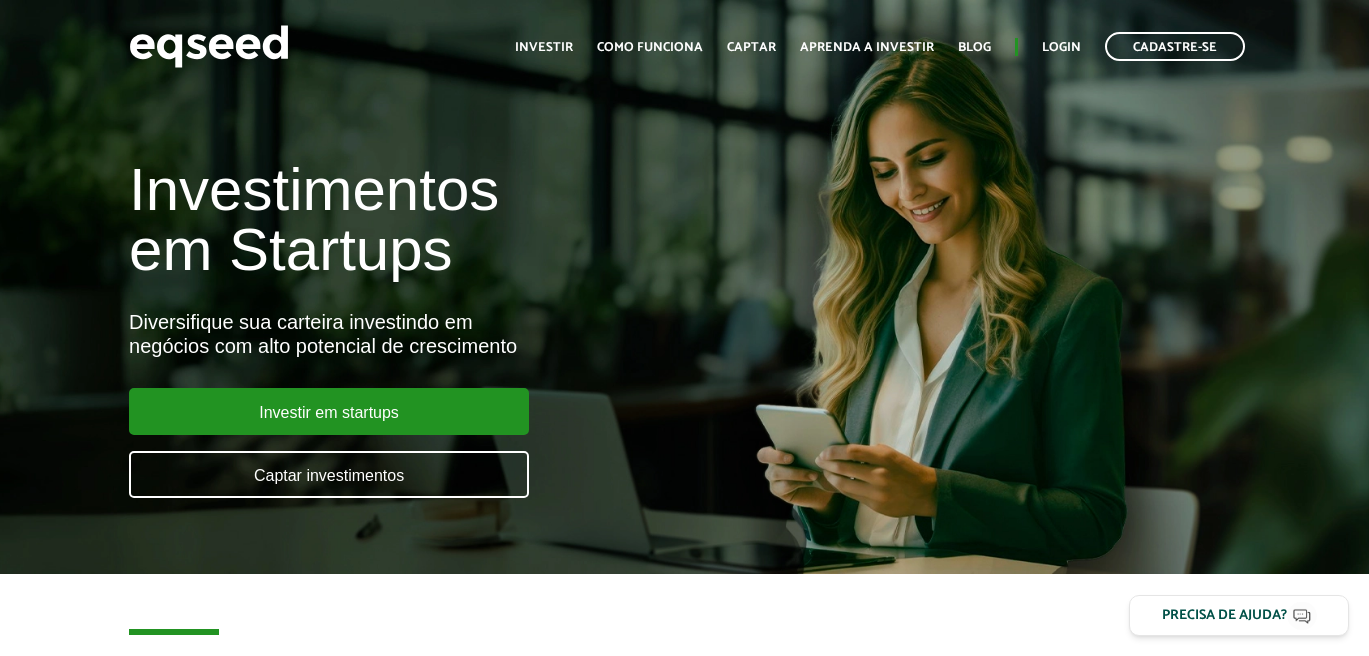 scroll, scrollTop: 0, scrollLeft: 0, axis: both 